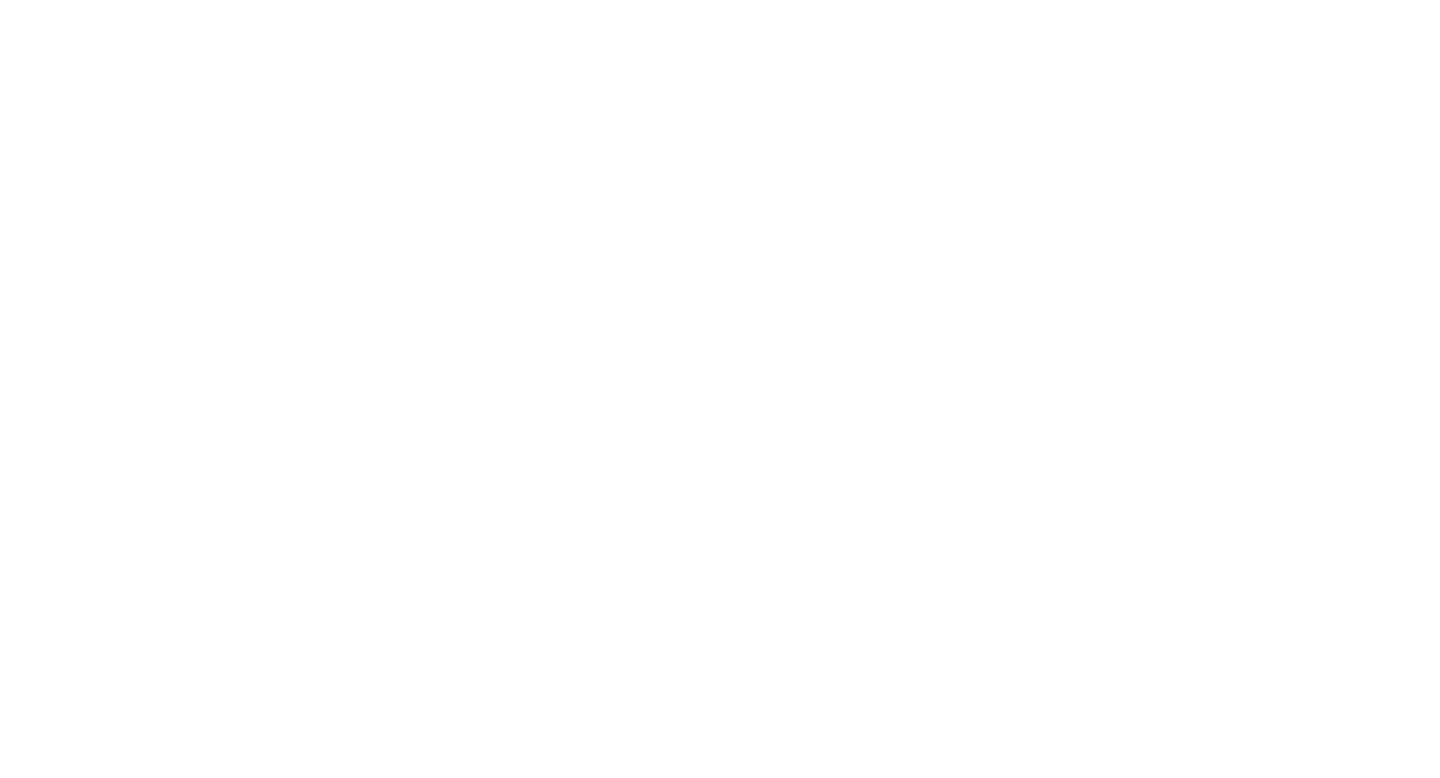 scroll, scrollTop: 0, scrollLeft: 0, axis: both 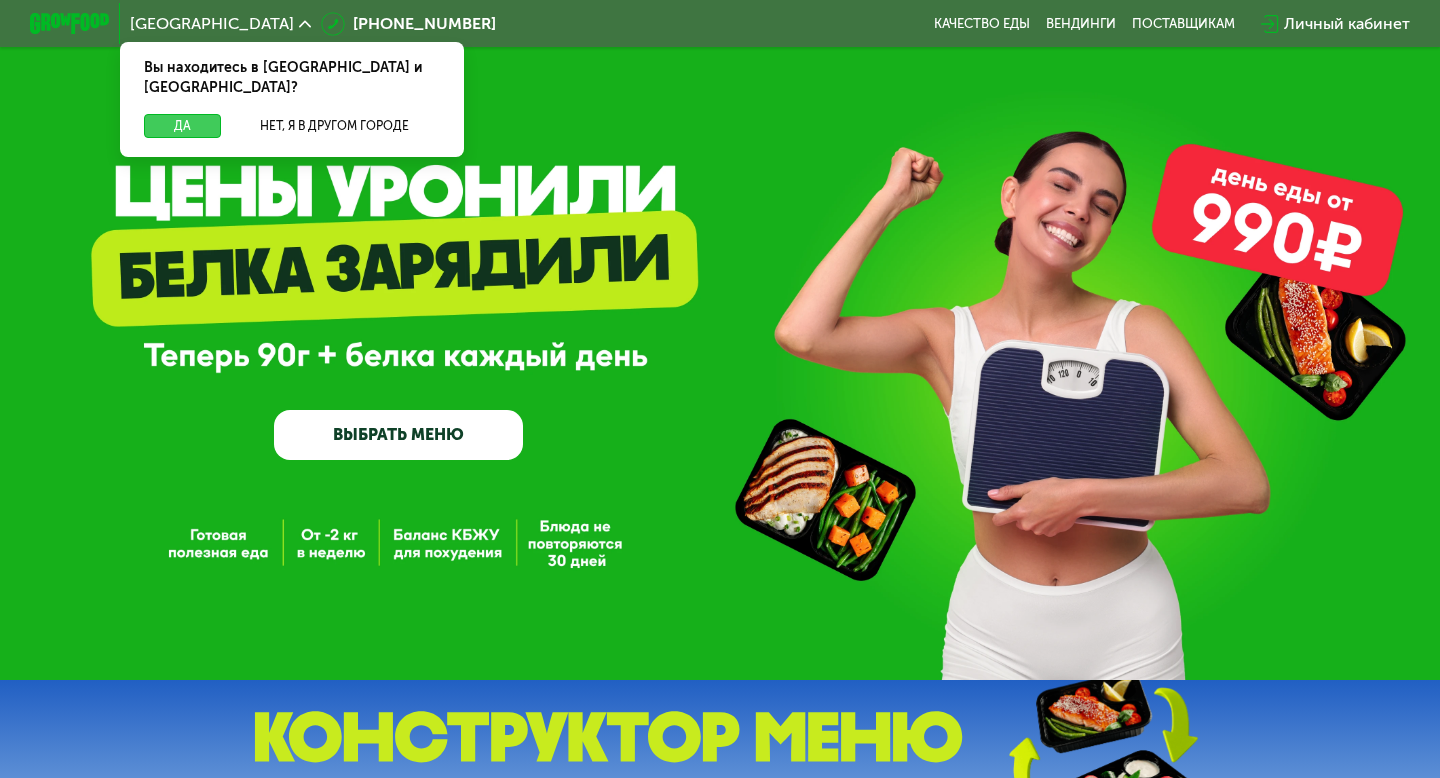 click on "Да" at bounding box center [182, 126] 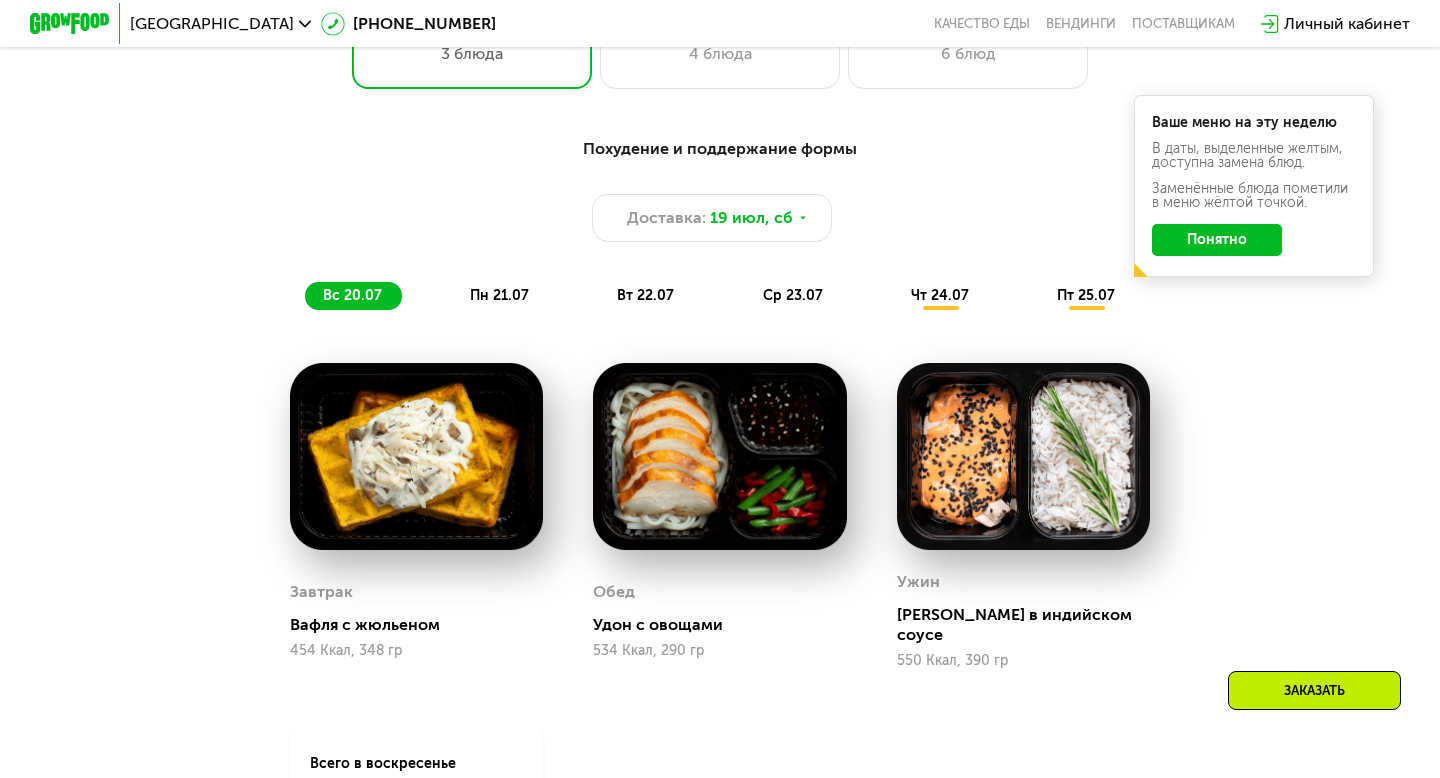 scroll, scrollTop: 993, scrollLeft: 0, axis: vertical 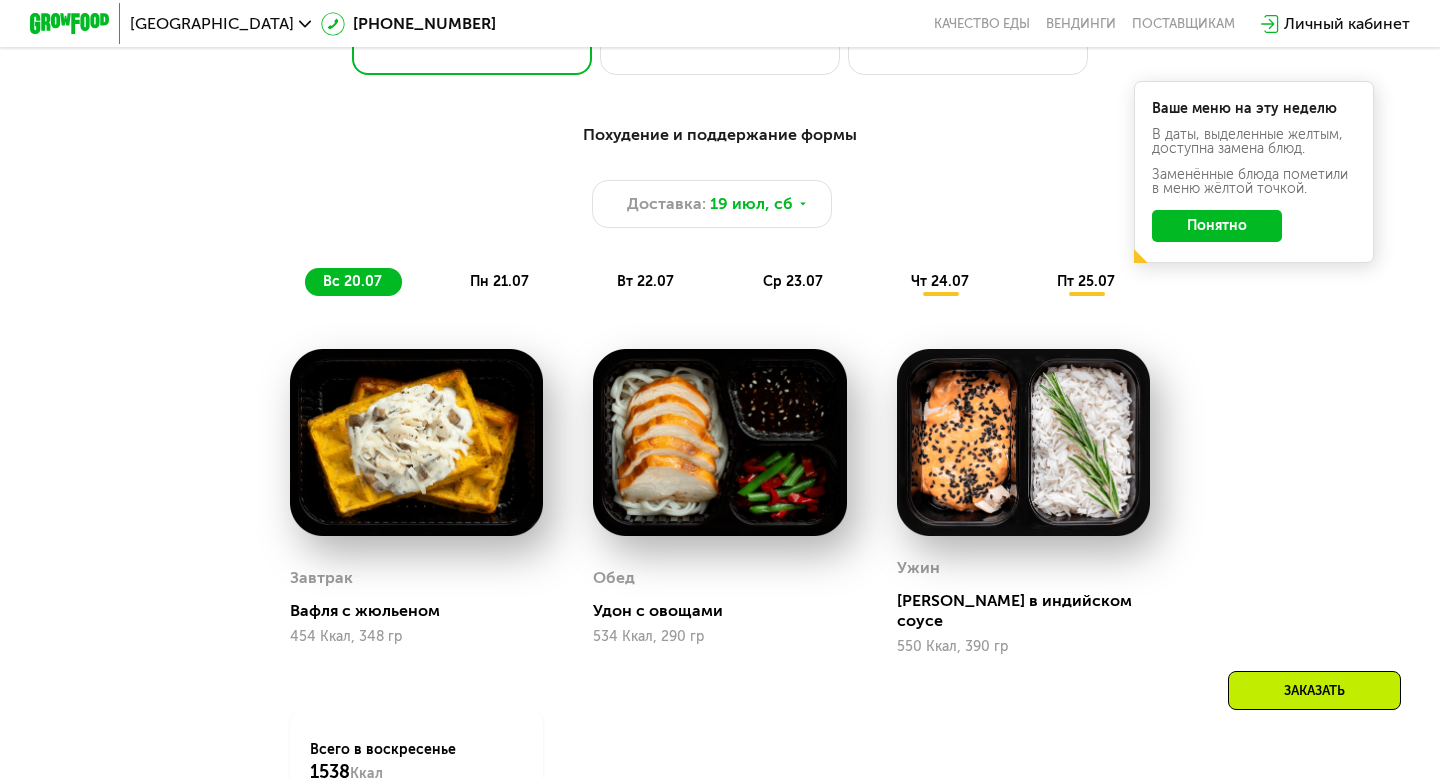 click on "чт 24.07" at bounding box center [940, 281] 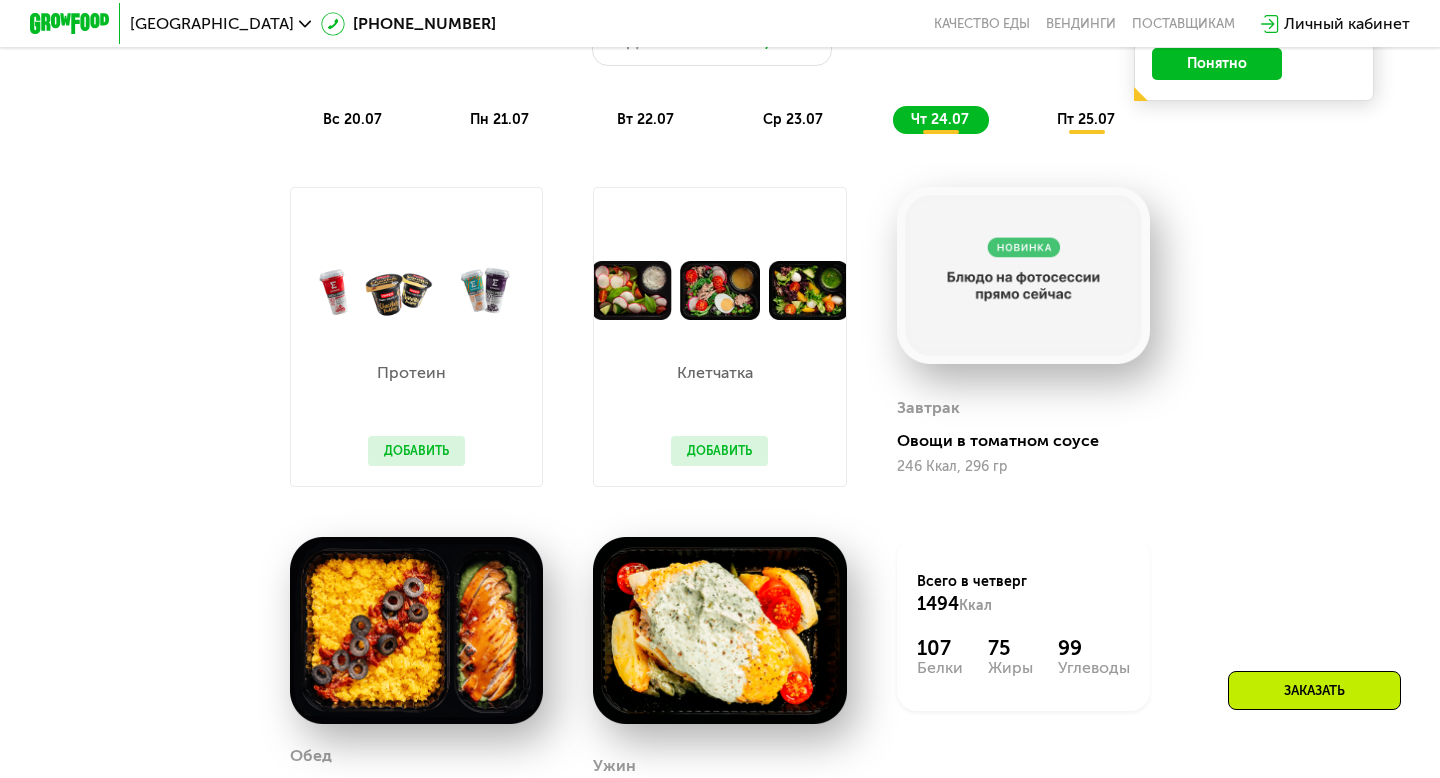 scroll, scrollTop: 771, scrollLeft: 0, axis: vertical 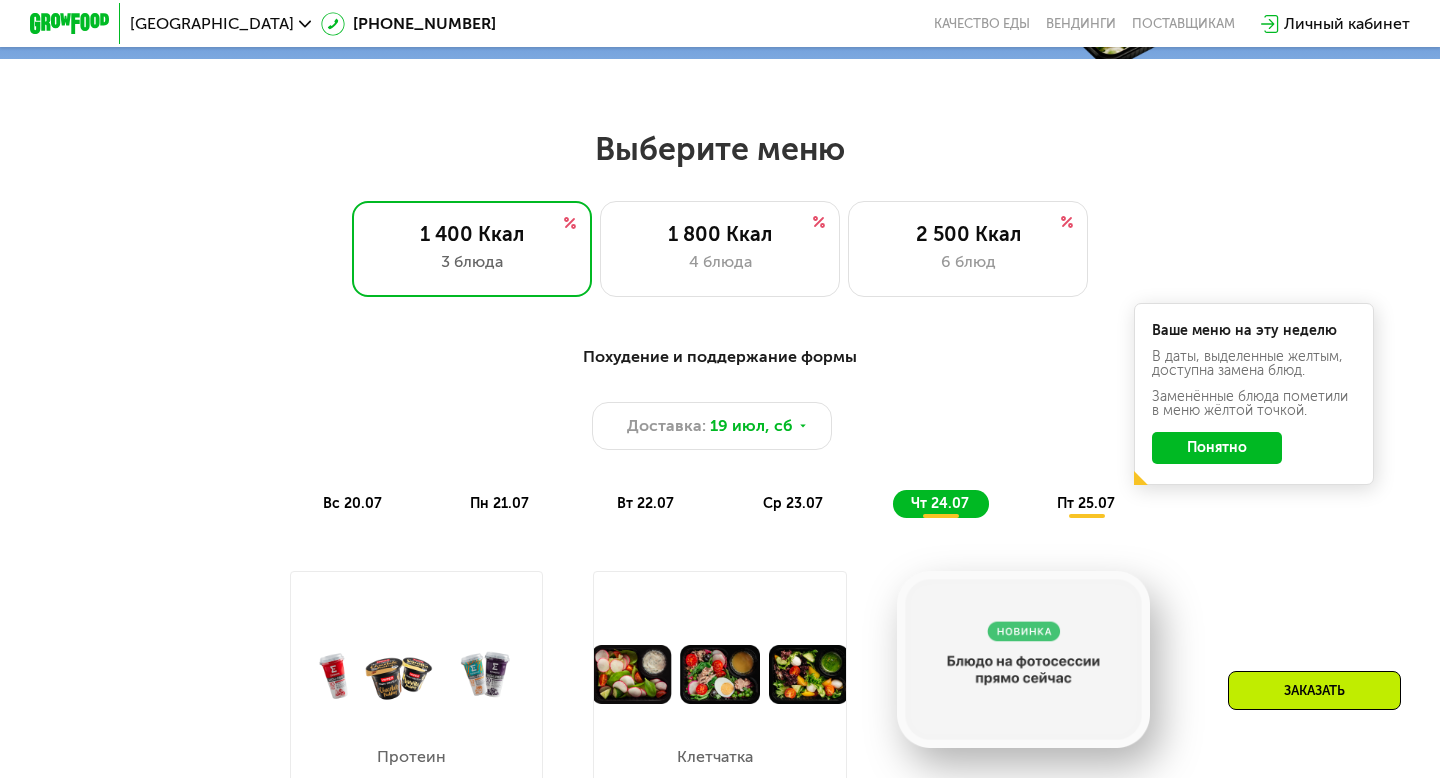 click on "ср 23.07" at bounding box center [793, 503] 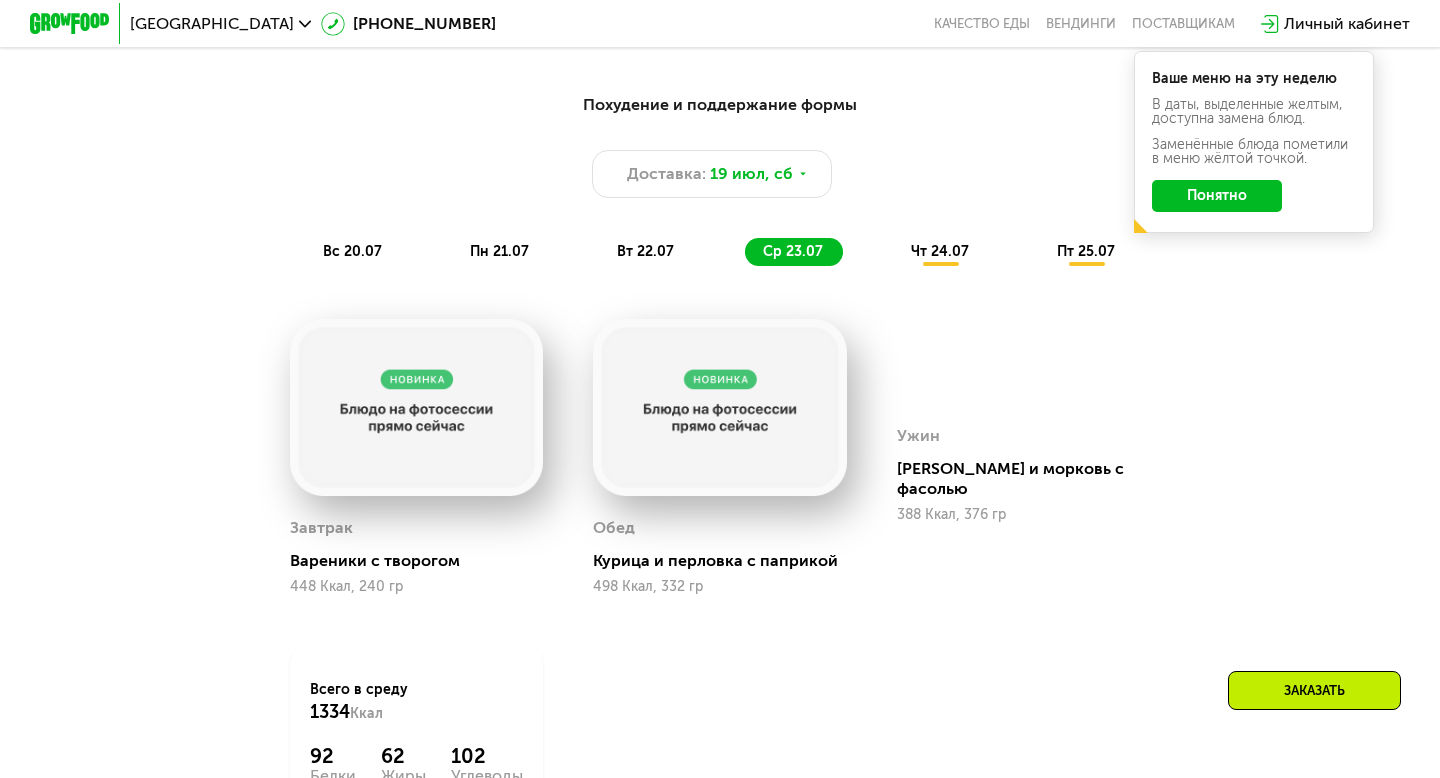 scroll, scrollTop: 996, scrollLeft: 0, axis: vertical 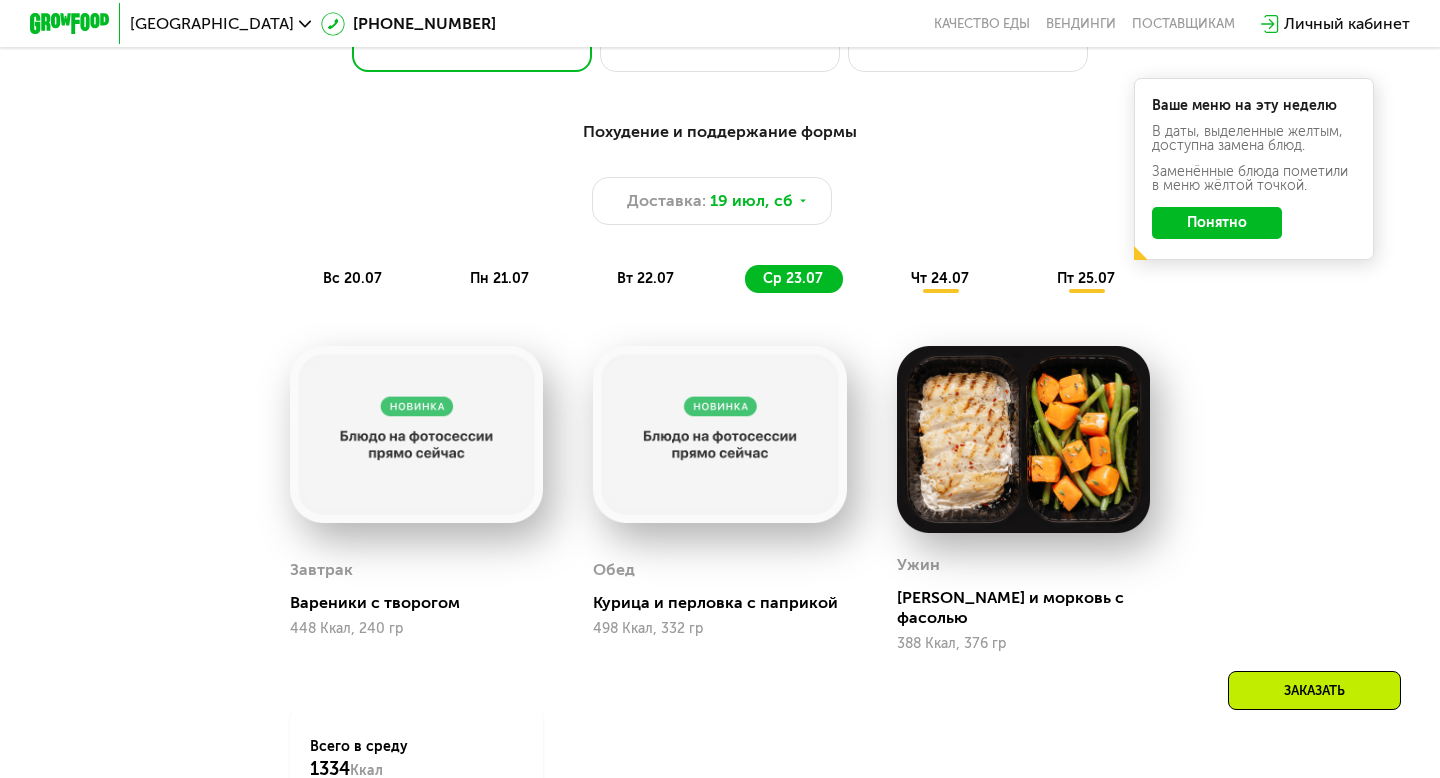 click on "вт 22.07" at bounding box center [645, 278] 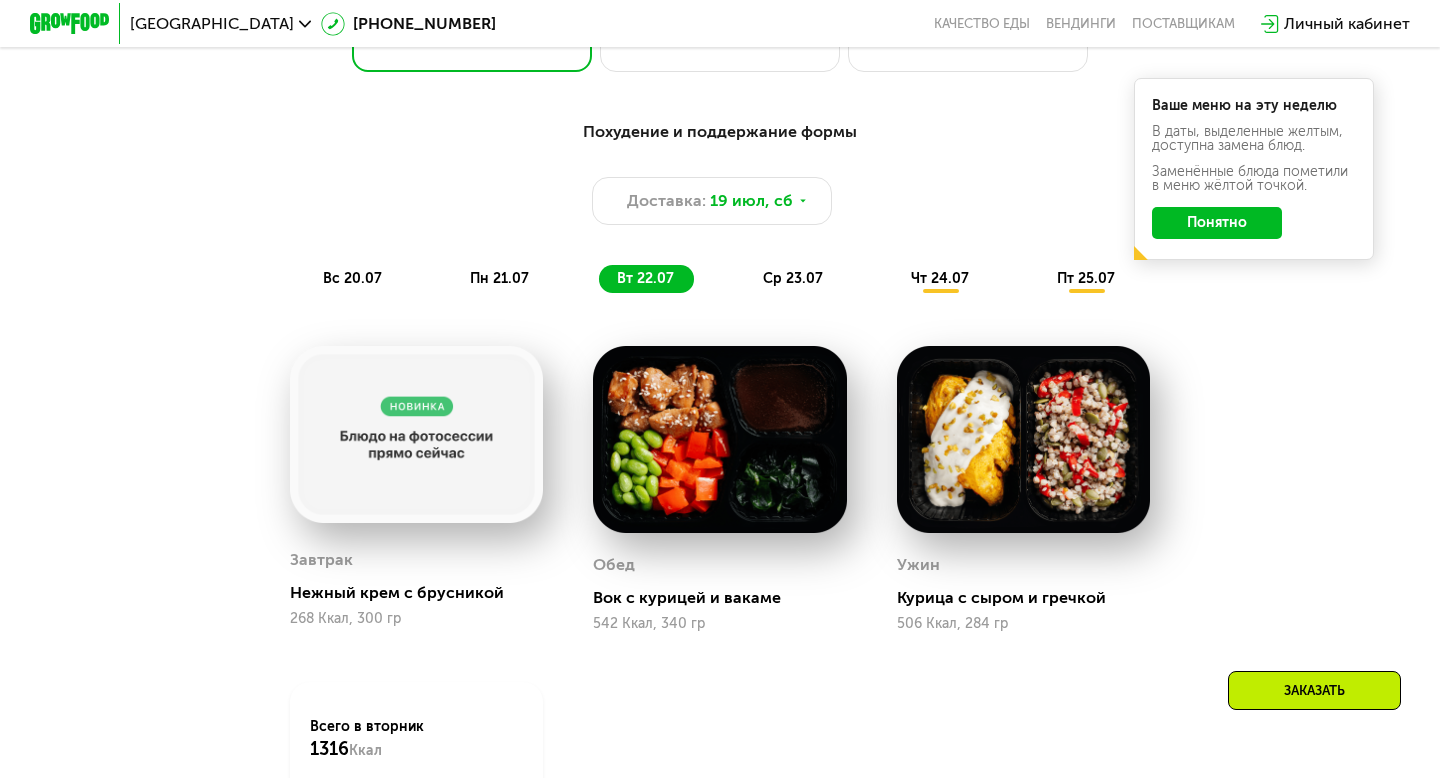 click on "чт 24.07" at bounding box center [940, 278] 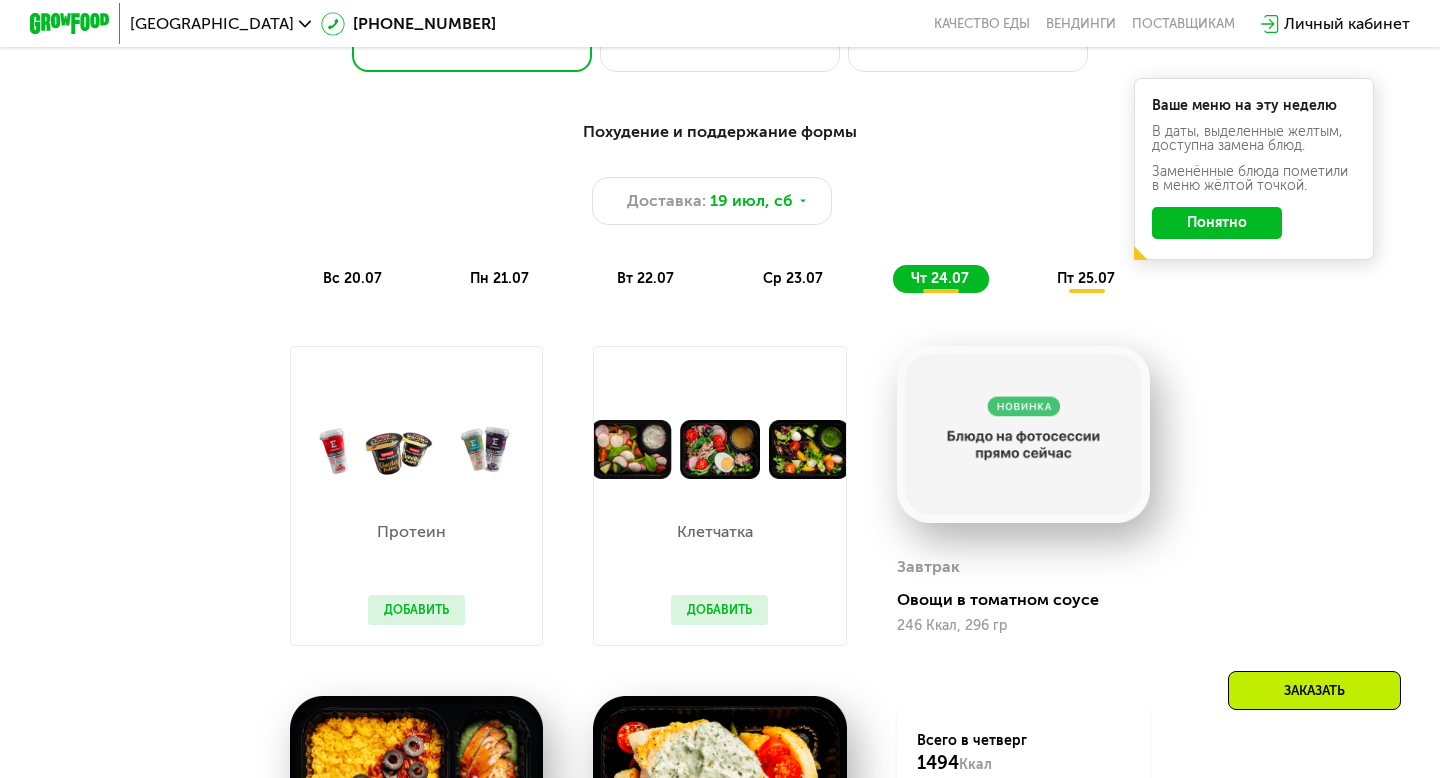 click on "Похудение и поддержание формы Доставка: 19 июл, сб вс 20.07 пн 21.07 вт 22.07 ср 23.07 чт 24.07 пт 25.07 Ваше меню на эту неделю В даты, выделенные желтым, доступна замена блюд. Заменённые блюда пометили в меню жёлтой точкой.  Понятно  Завтрак Вафля с жюльеном 454 Ккал, 348 гр Обед Удон с овощами  534 Ккал, 290 гр Ужин Курица в индийском соусе 550 Ккал, 390 гр  Всего в воскресенье 1538 Ккал 88  Белки  76  Жиры  125  Углеводы  Завтрак Скрэмбл с овощным миксом 434 Ккал, 310 гр Обед Котлета с тыквой и нутом 477 Ккал, 316 гр Ужин Гуляш из говядины и гречка 527 Ккал, 360 гр  Всего в понедельник 1438 Ккал 89  Белки  77 99 1316" at bounding box center [720, 596] 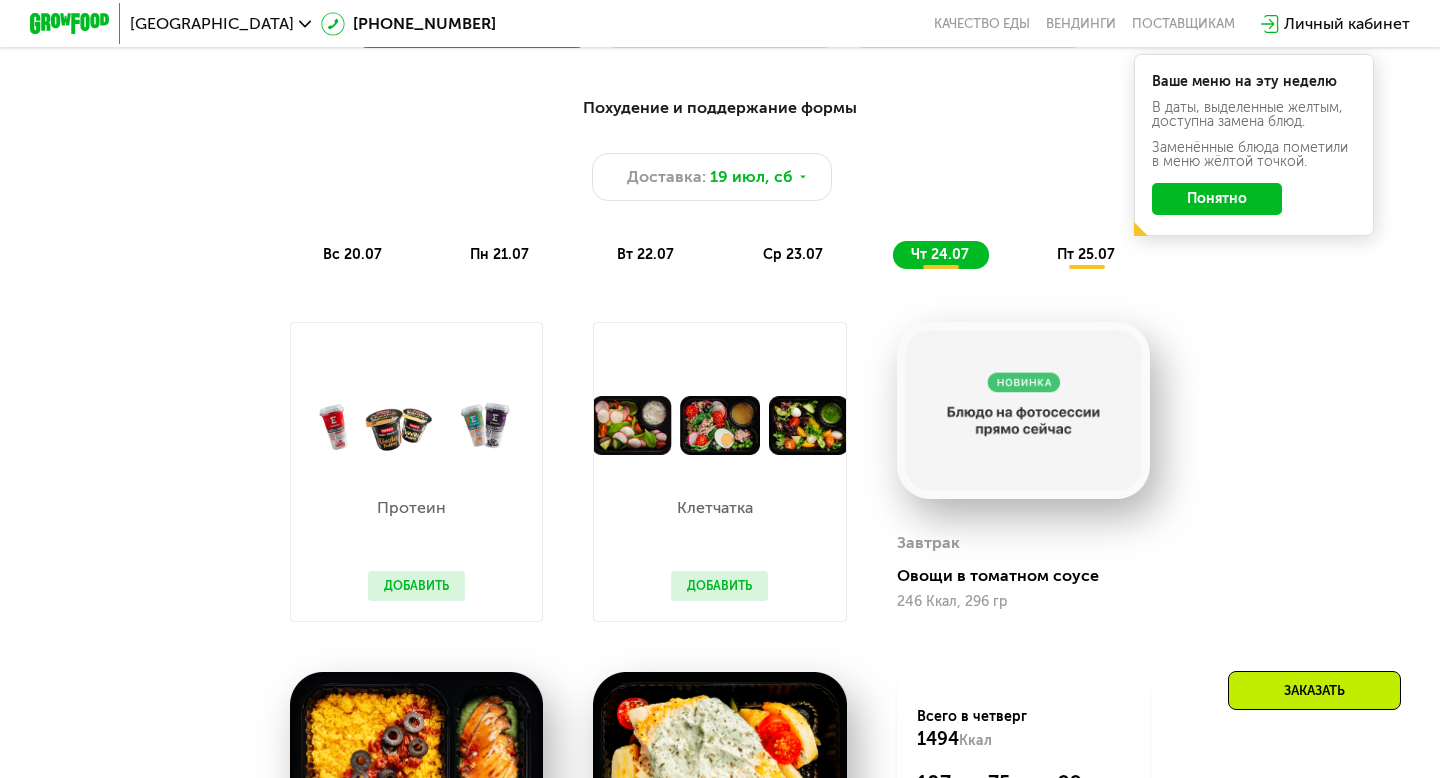 scroll, scrollTop: 1007, scrollLeft: 0, axis: vertical 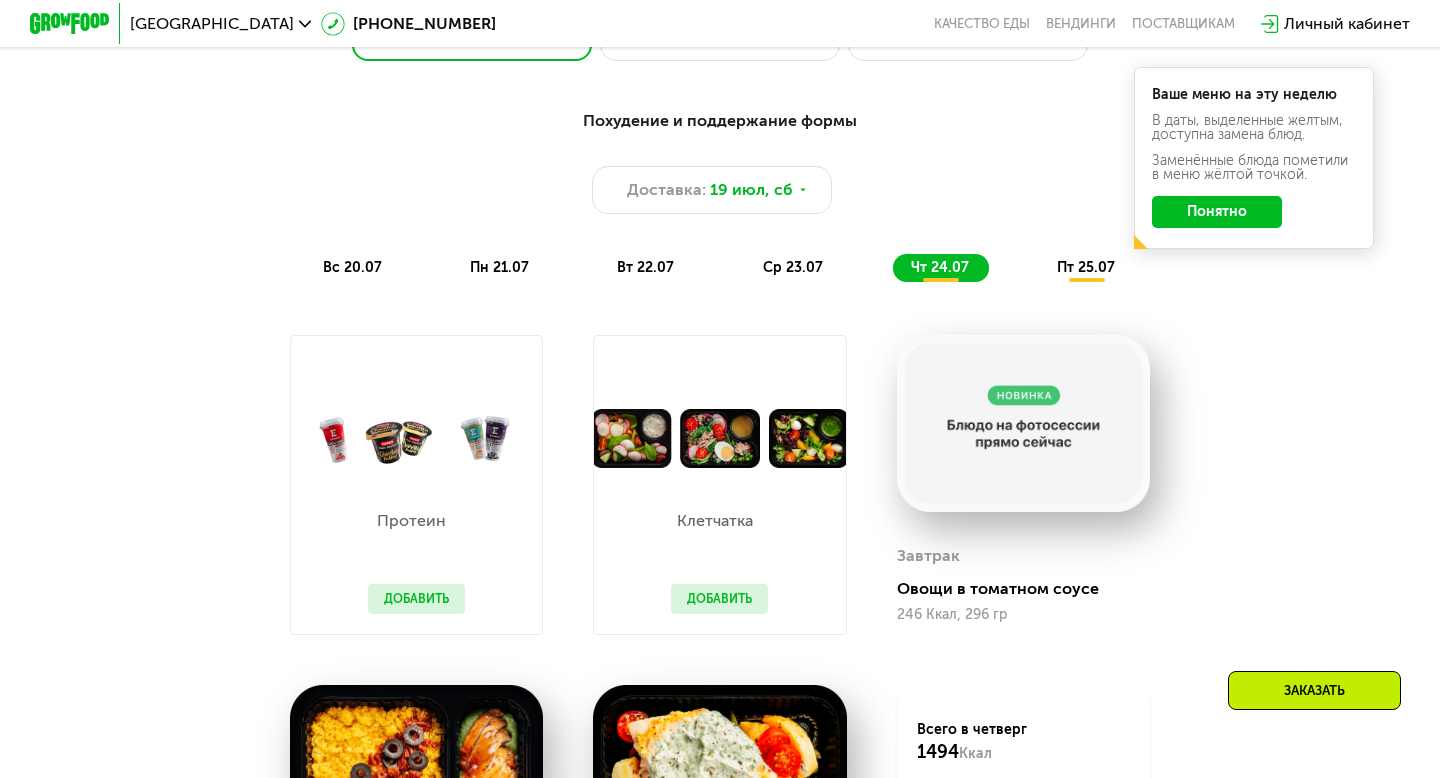 click on "пт 25.07" at bounding box center [1086, 267] 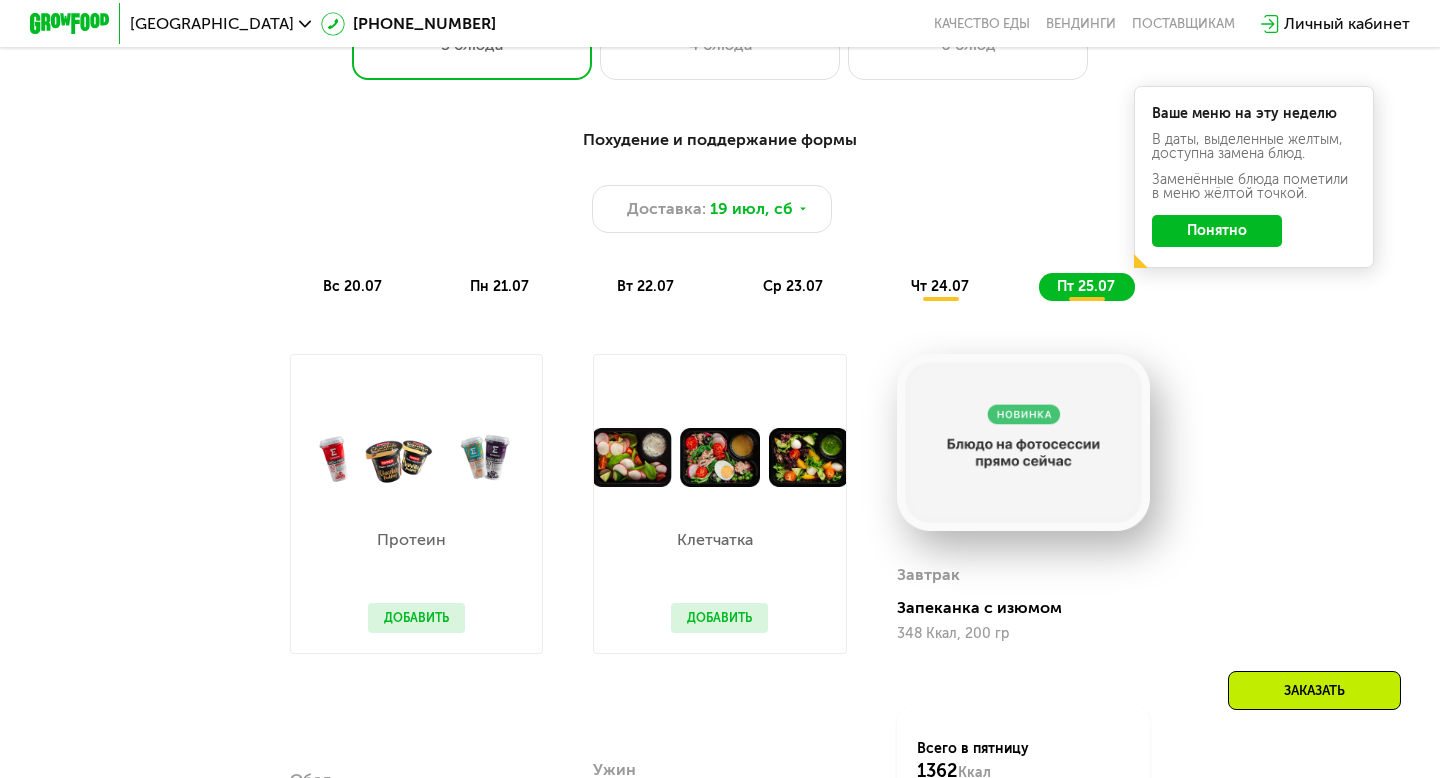 scroll, scrollTop: 987, scrollLeft: 0, axis: vertical 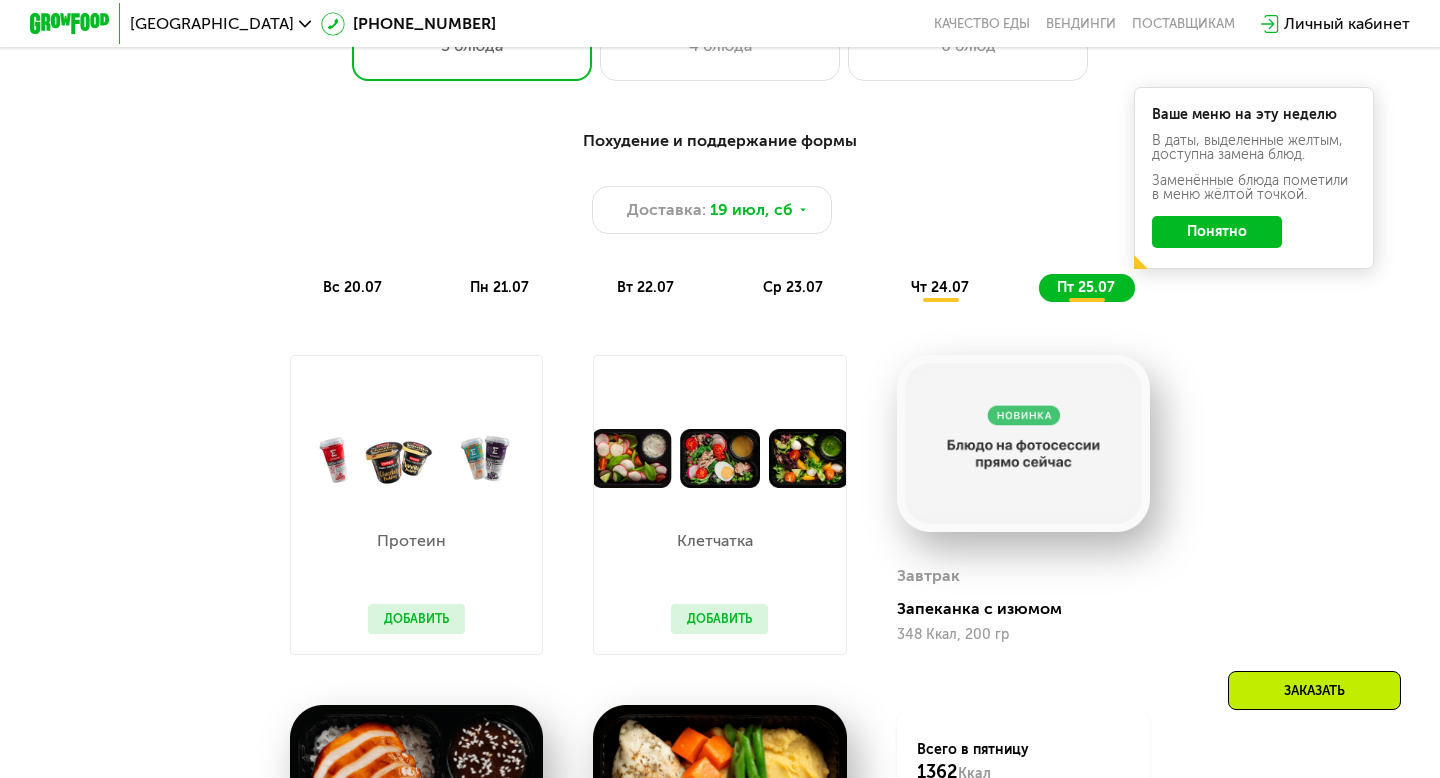 click at bounding box center [1023, 443] 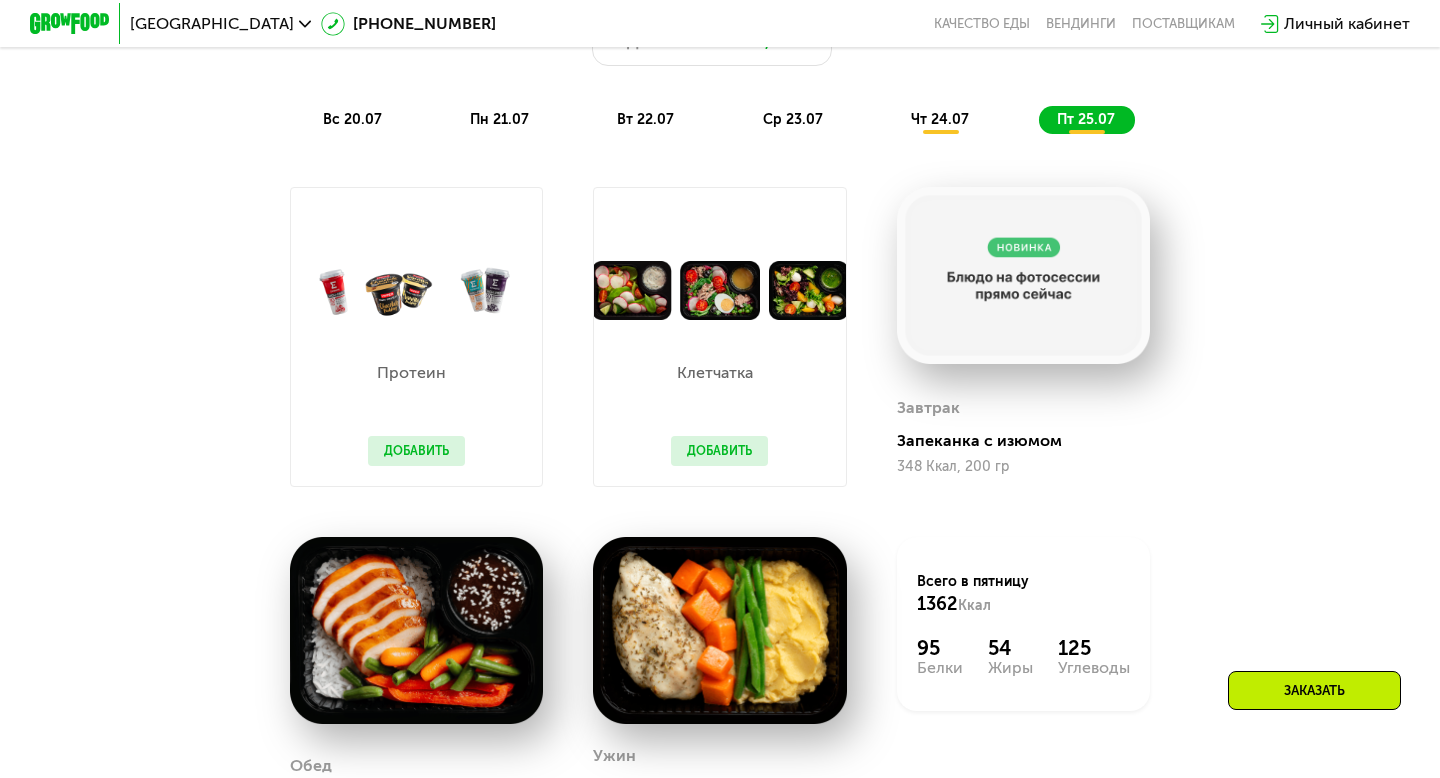 scroll, scrollTop: 1164, scrollLeft: 0, axis: vertical 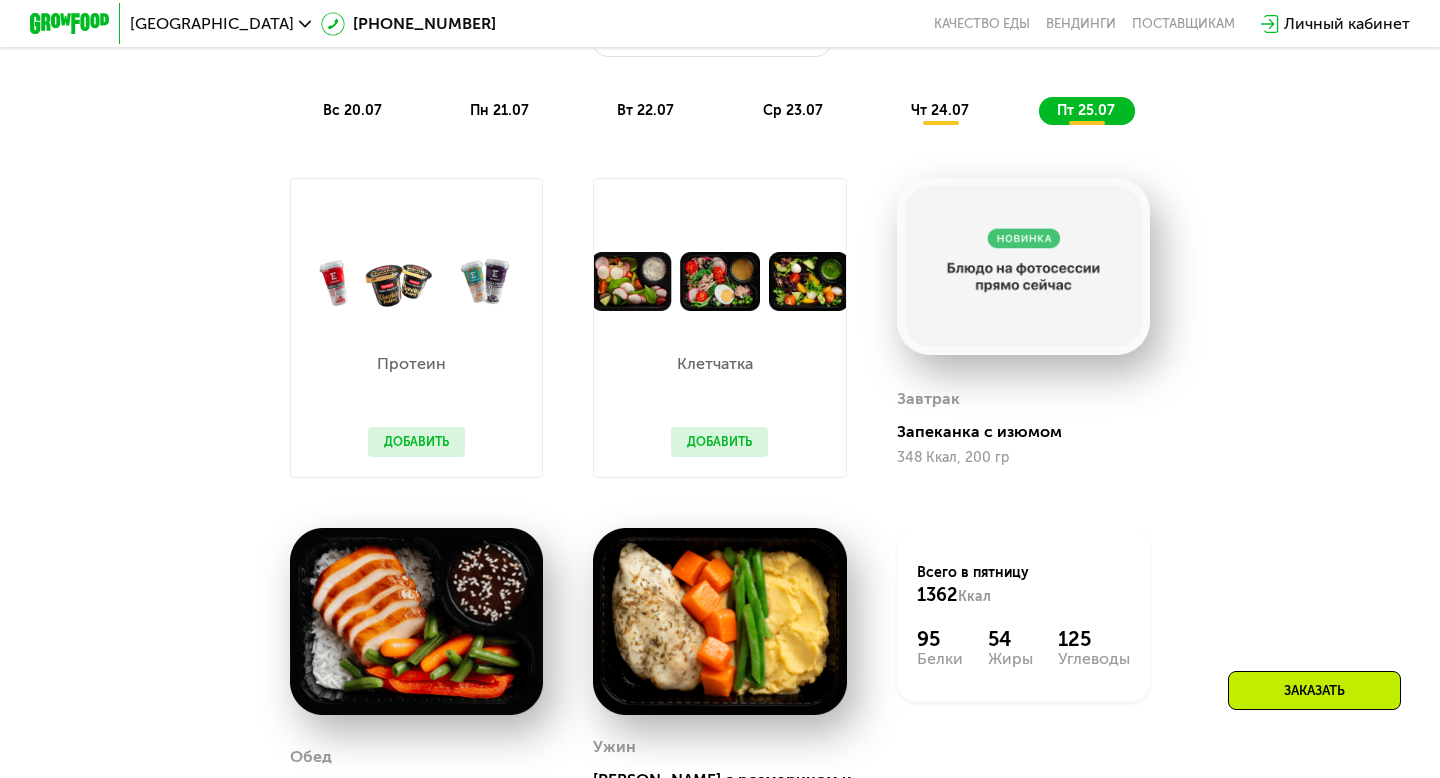click at bounding box center (719, 621) 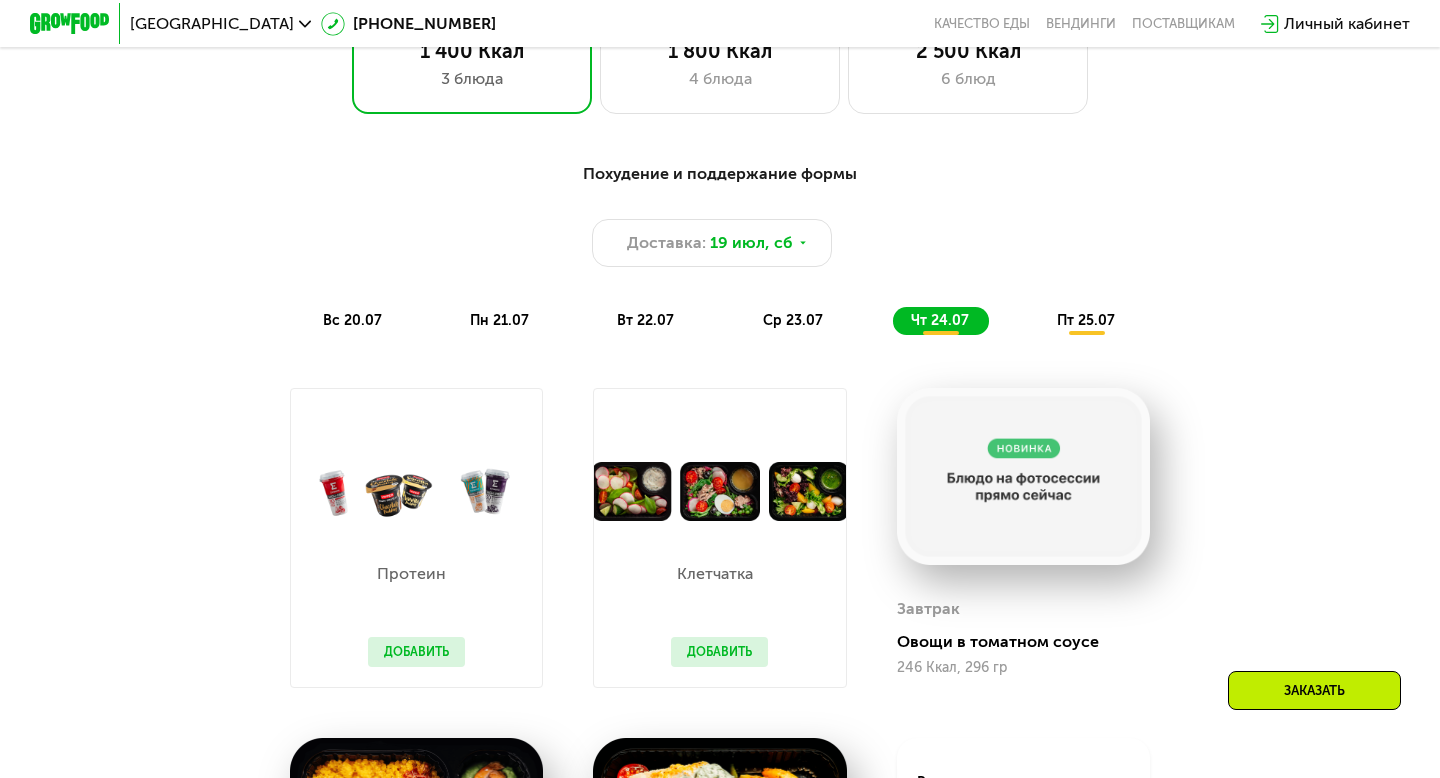 scroll, scrollTop: 898, scrollLeft: 0, axis: vertical 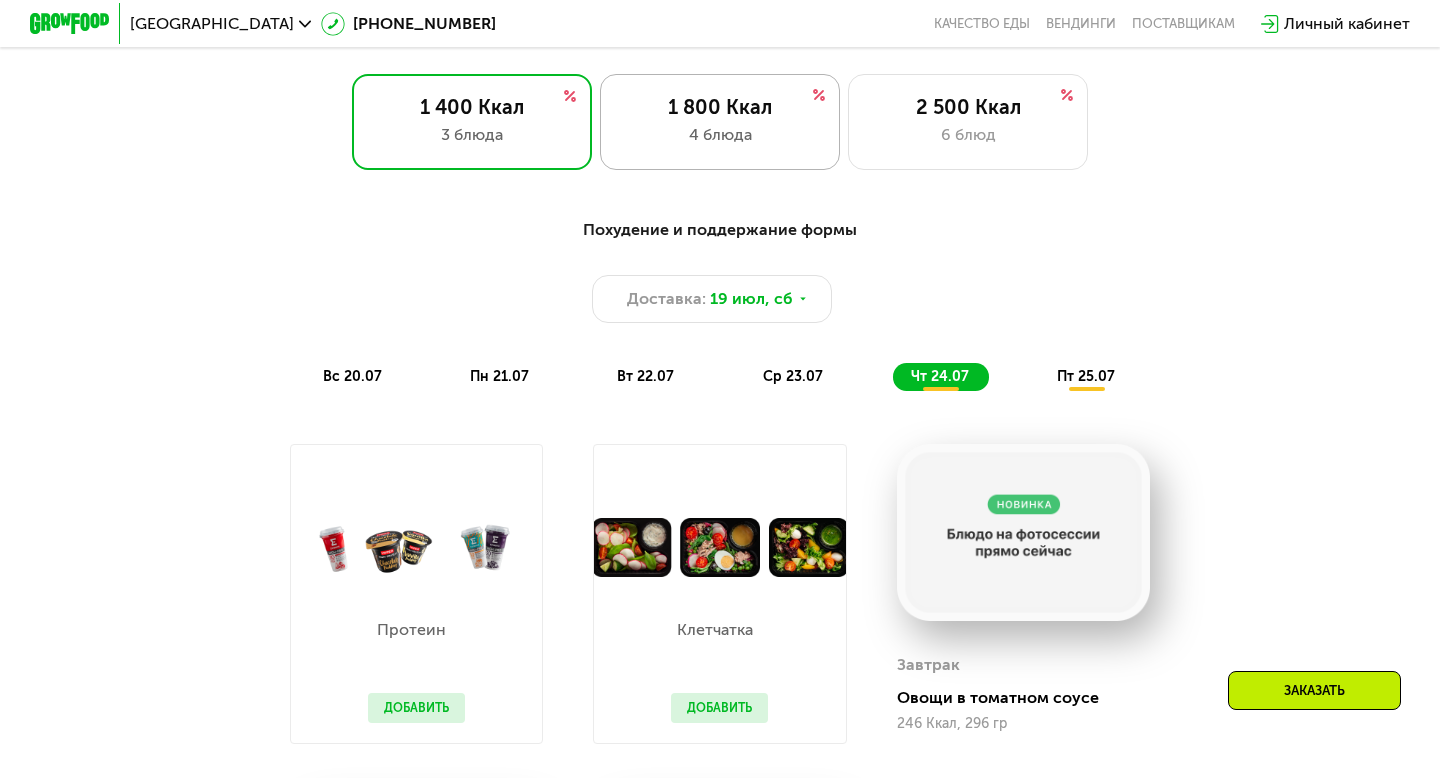 click on "1 800 Ккал 4 блюда" 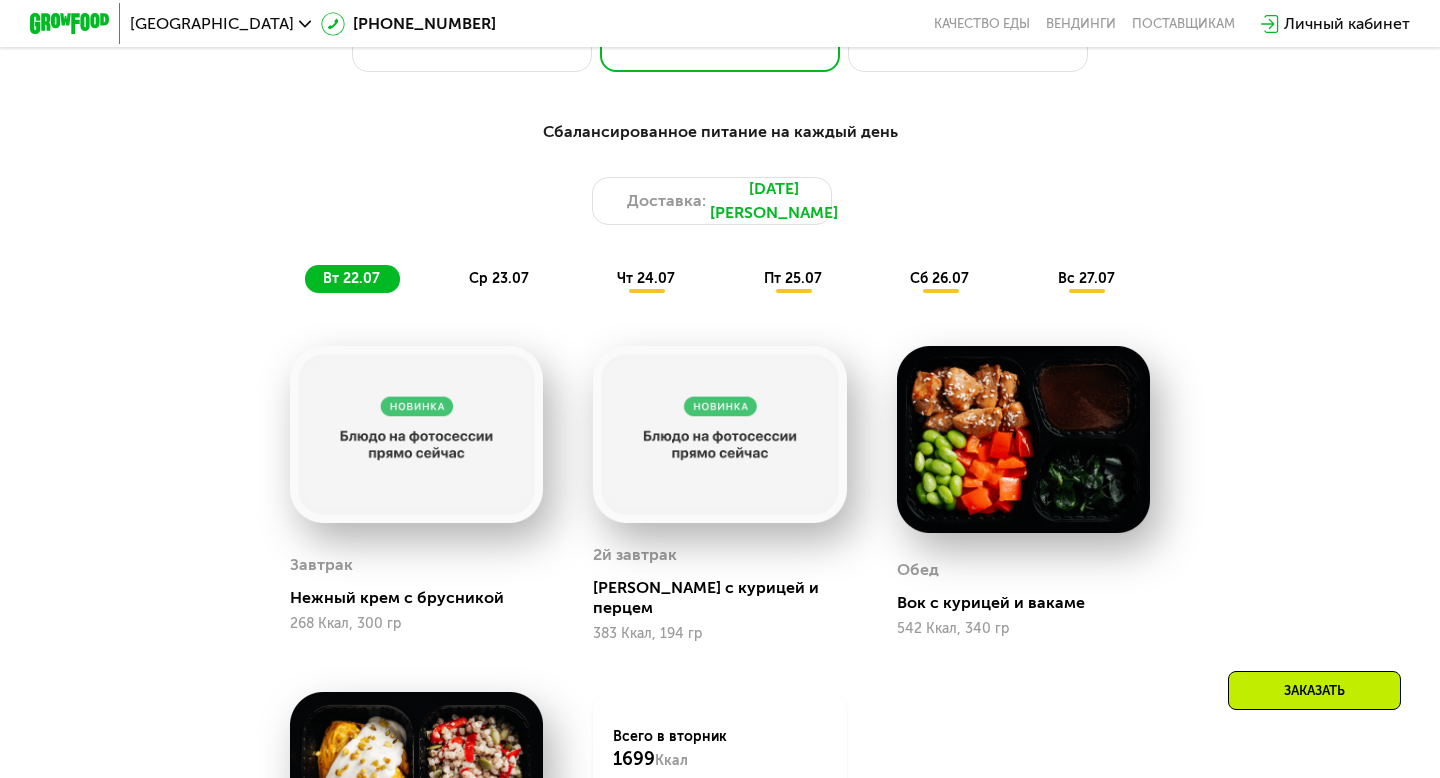 scroll, scrollTop: 1023, scrollLeft: 0, axis: vertical 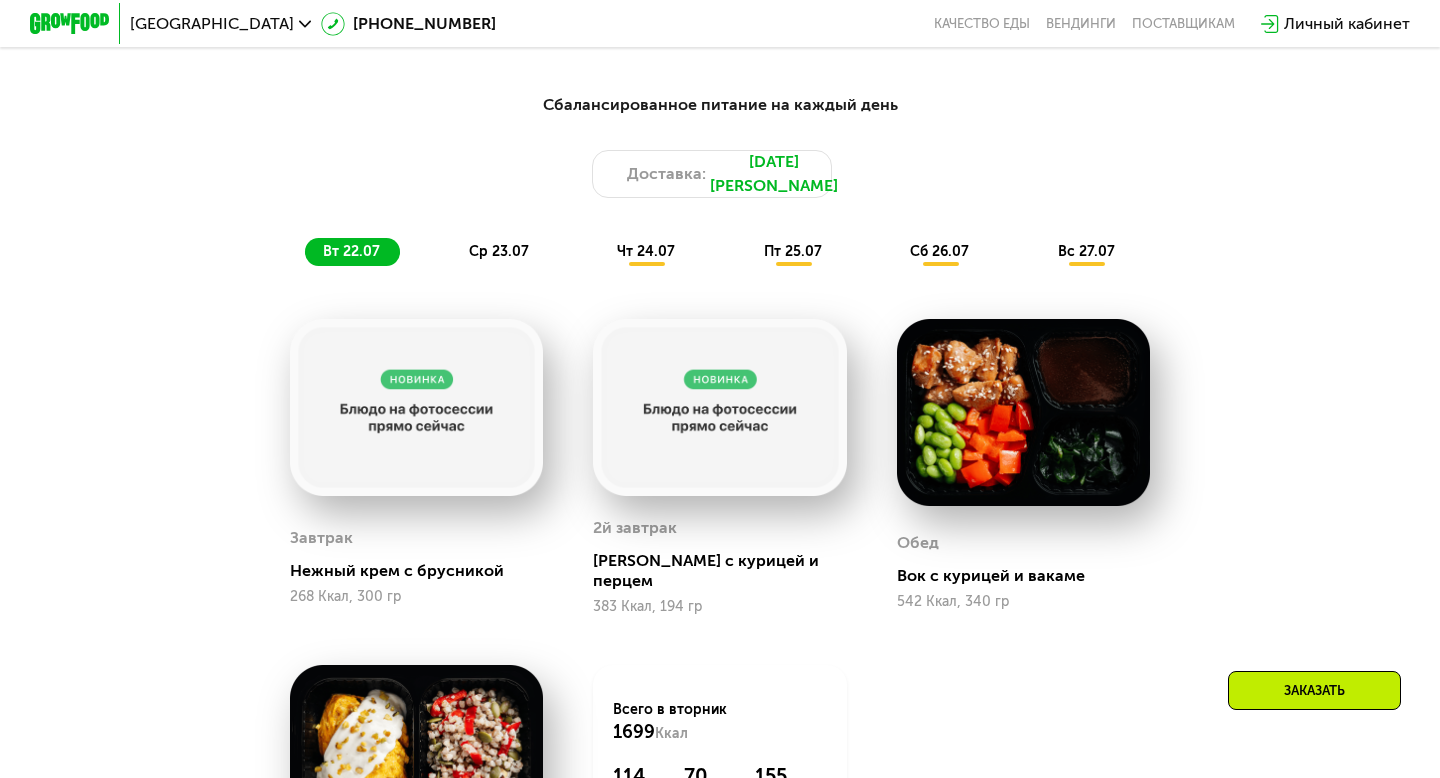 click on "ср 23.07" at bounding box center (499, 251) 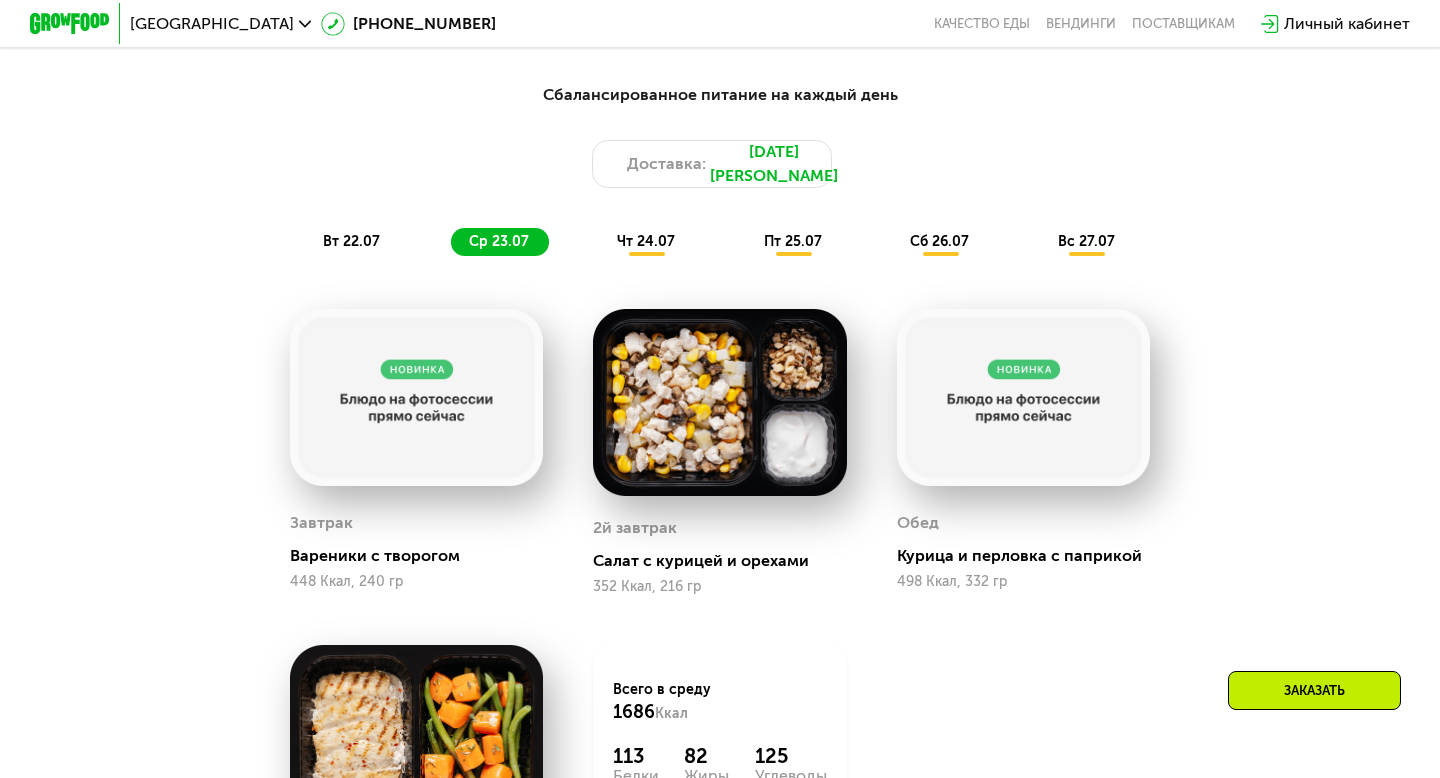 scroll, scrollTop: 1026, scrollLeft: 0, axis: vertical 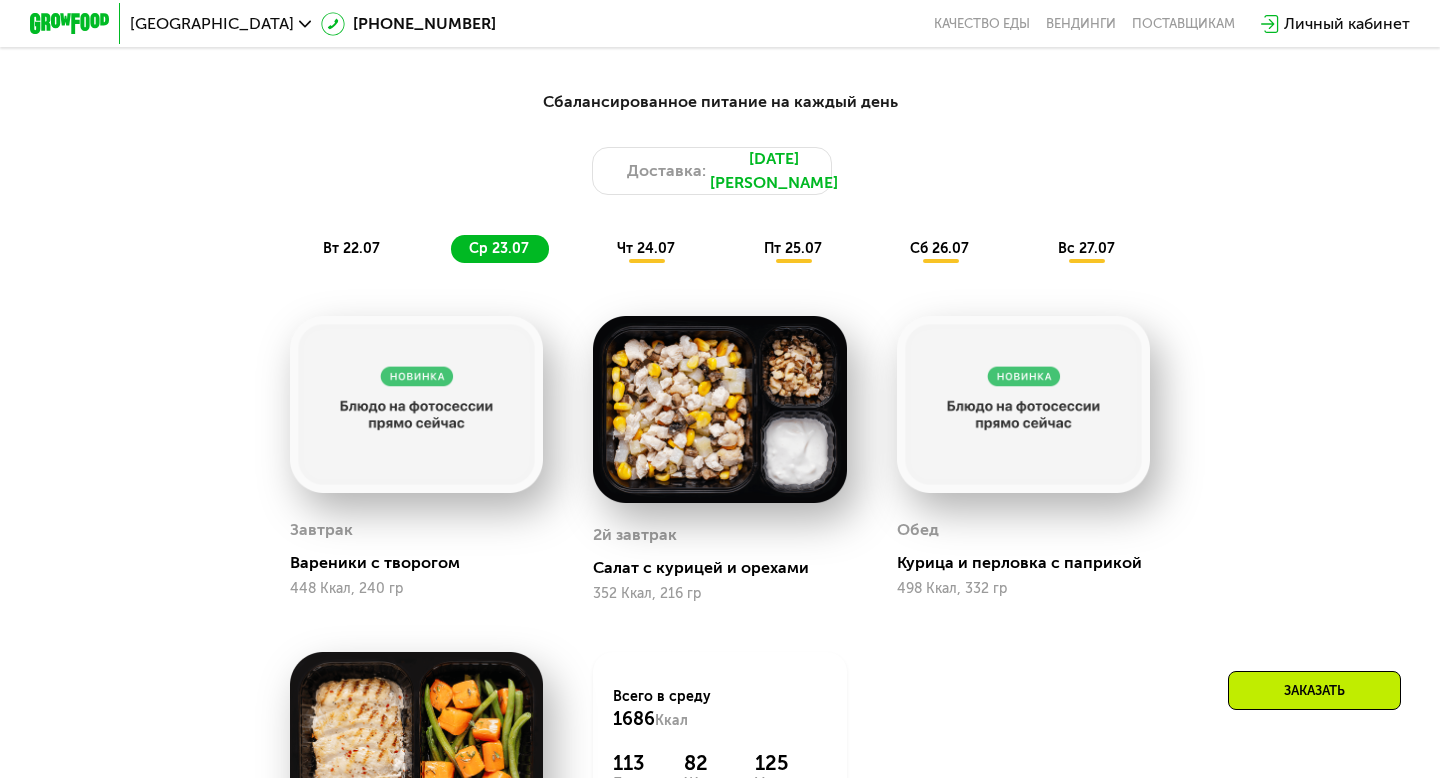 click on "чт 24.07" at bounding box center (646, 248) 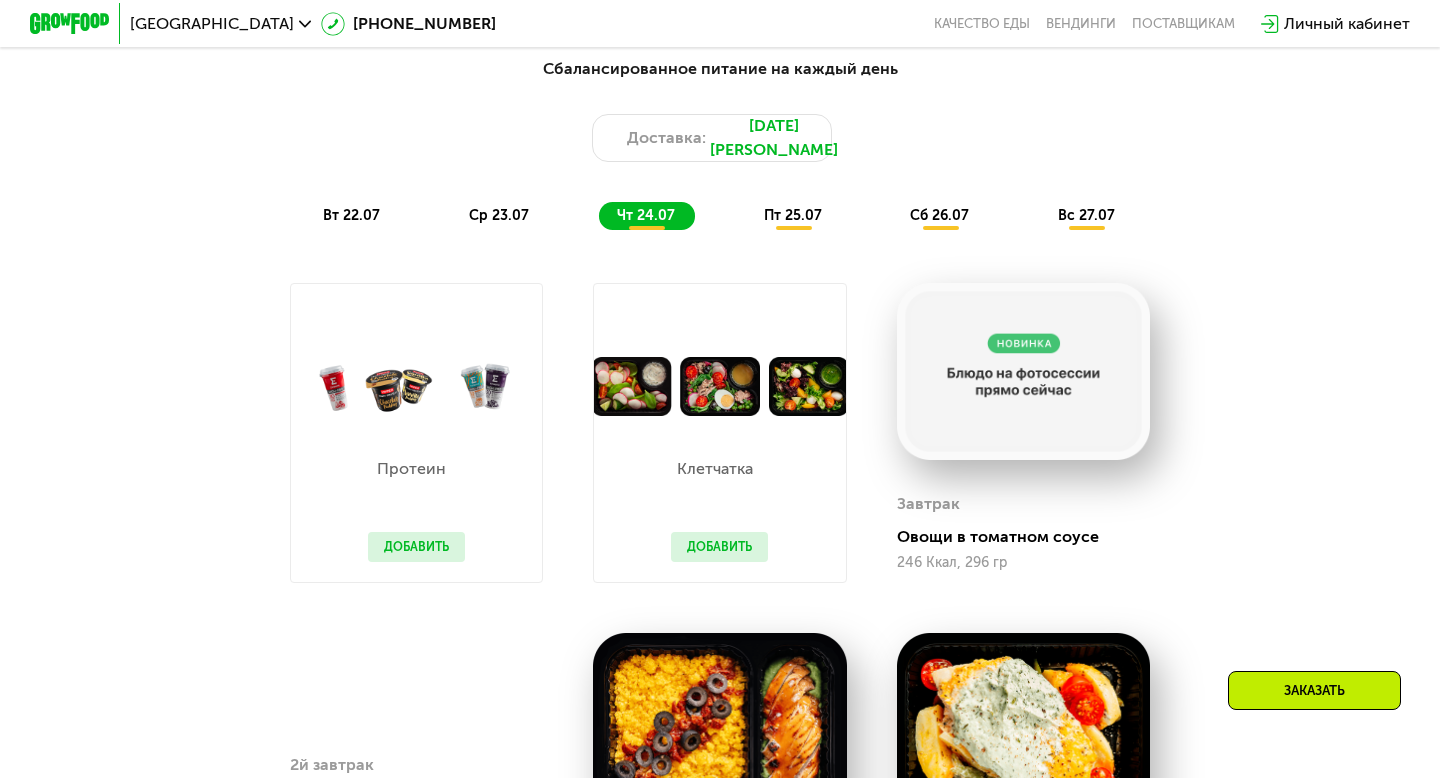 scroll, scrollTop: 1042, scrollLeft: 0, axis: vertical 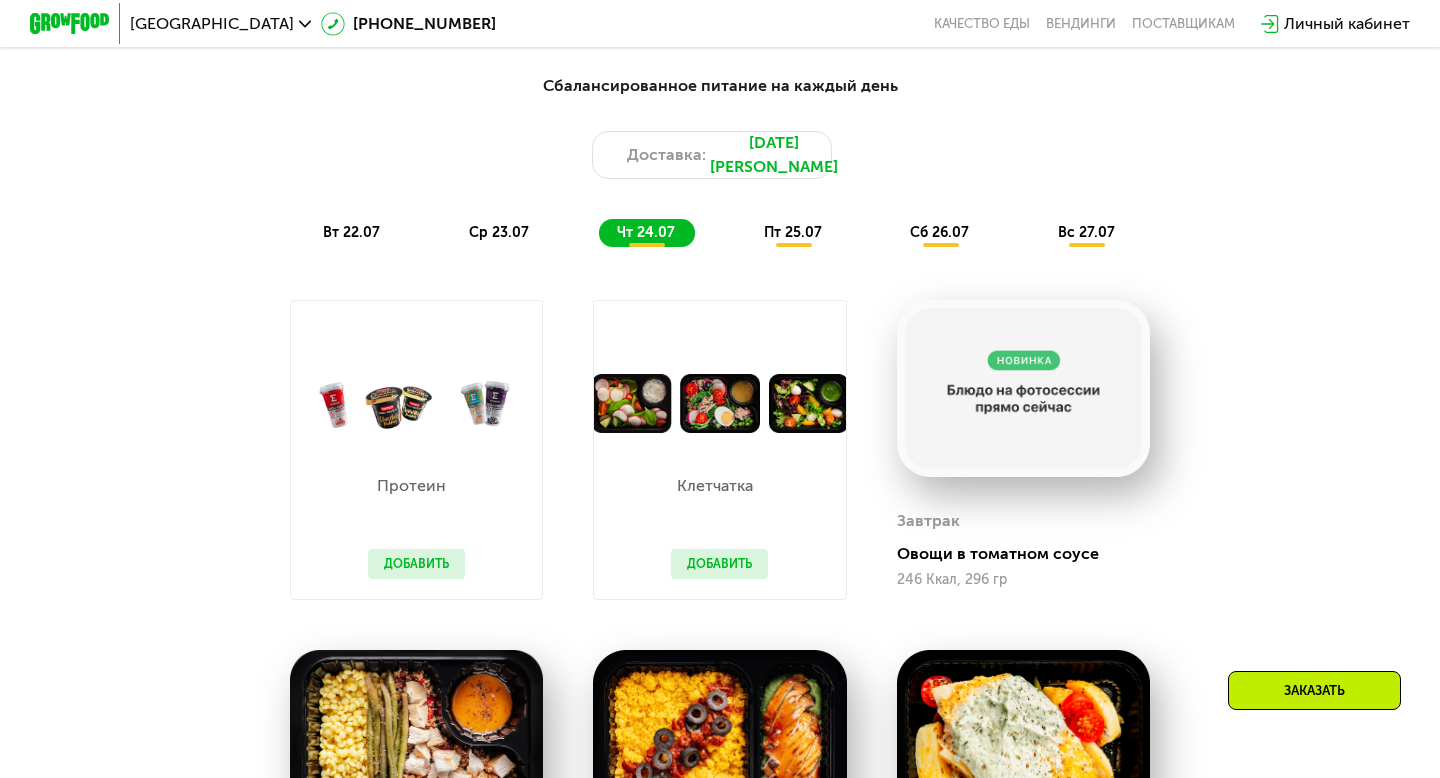 click on "пт 25.07" 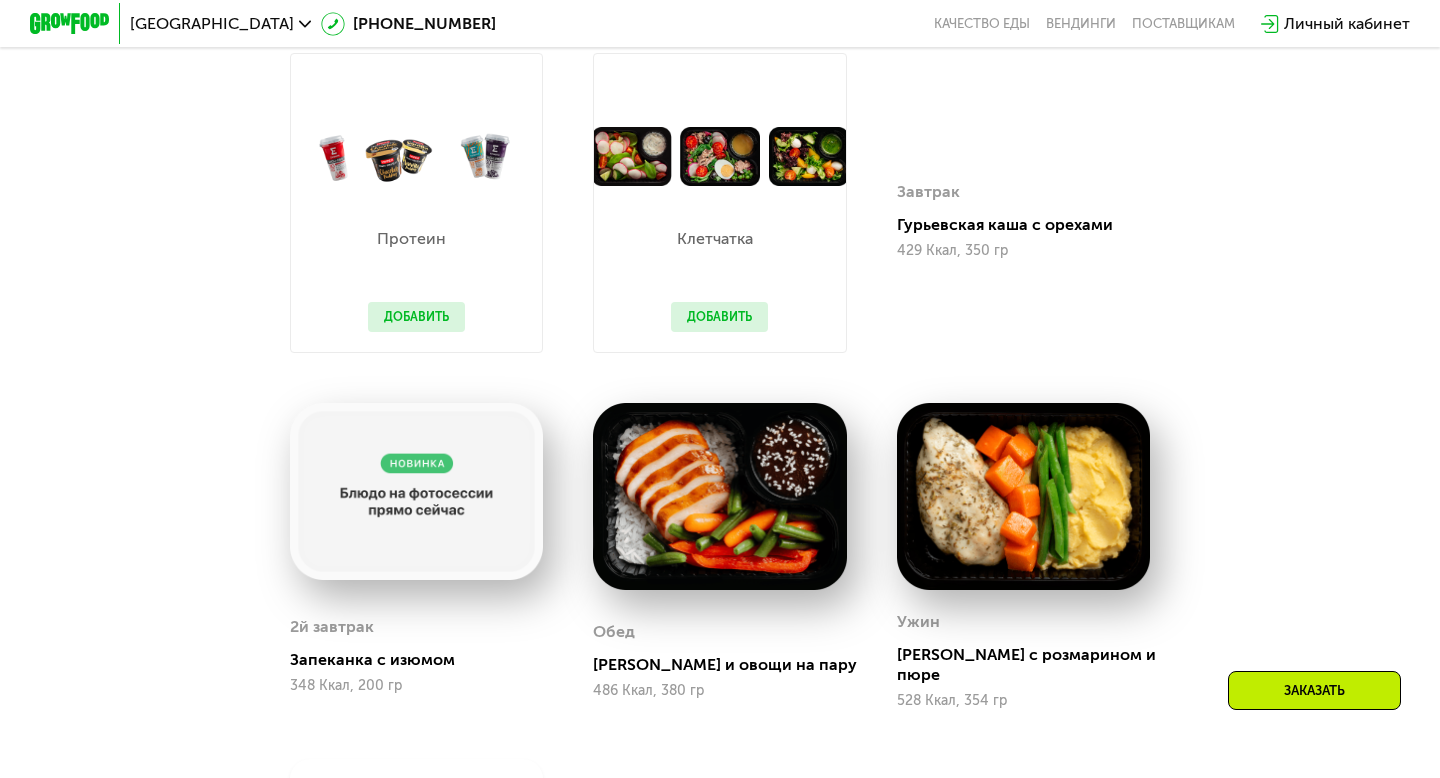 scroll, scrollTop: 1294, scrollLeft: 0, axis: vertical 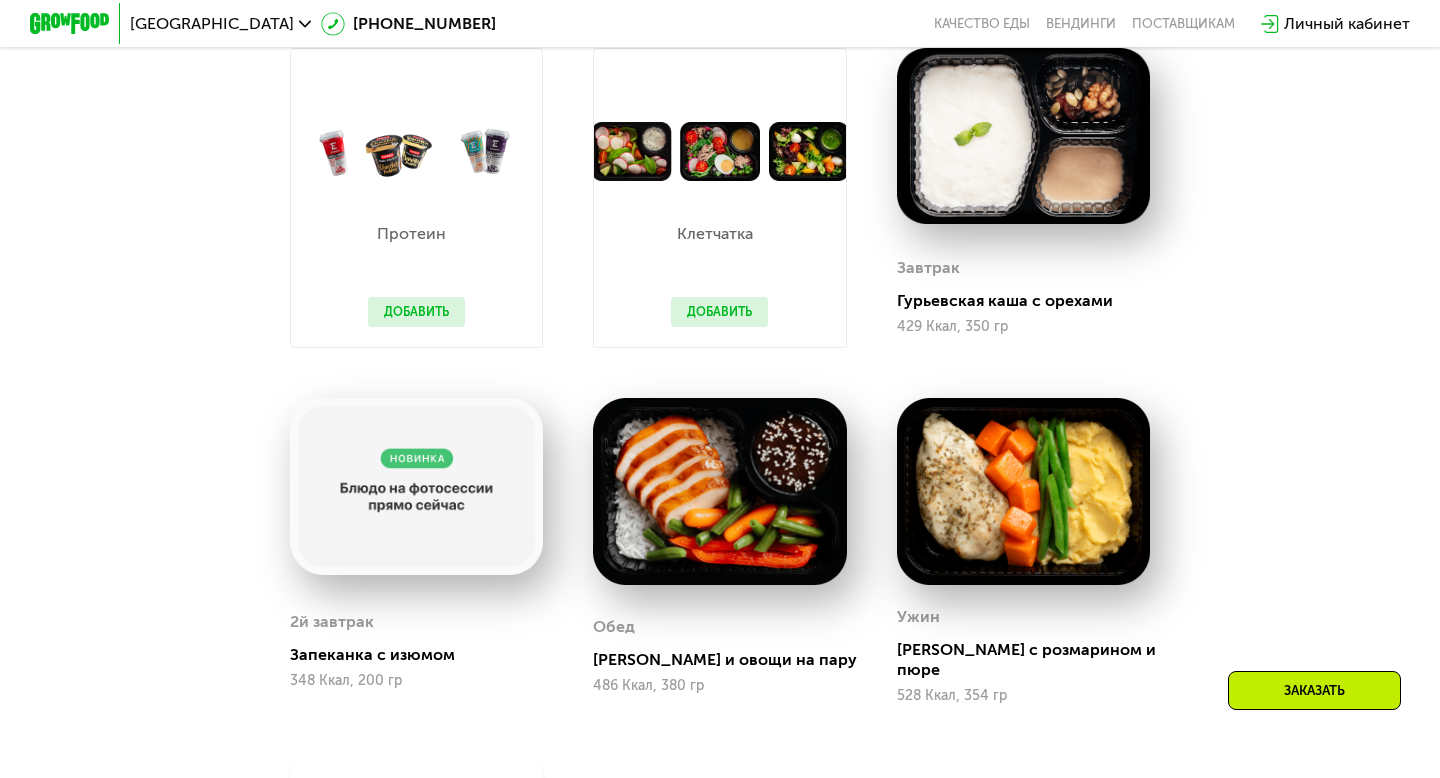 click on "Добавить" at bounding box center [416, 312] 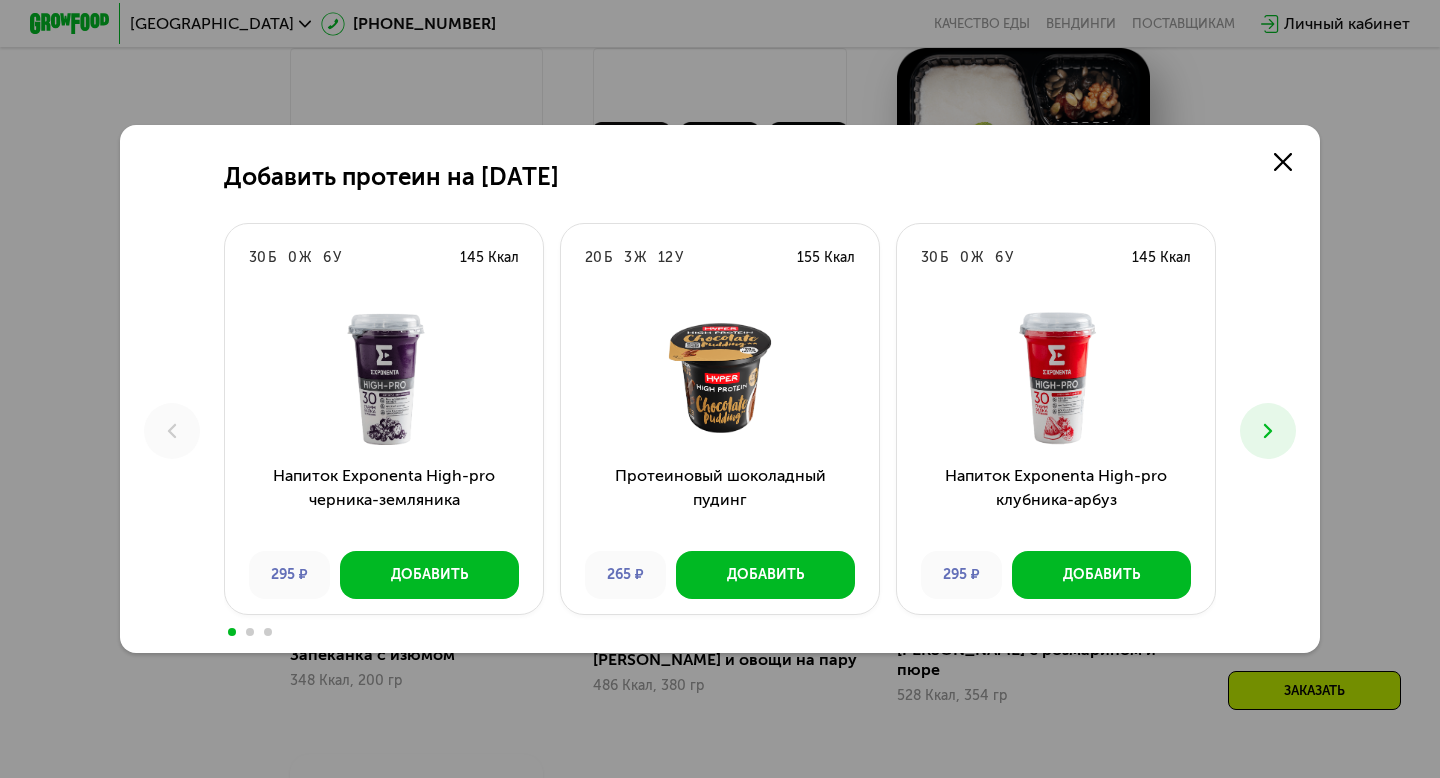 scroll, scrollTop: 0, scrollLeft: 0, axis: both 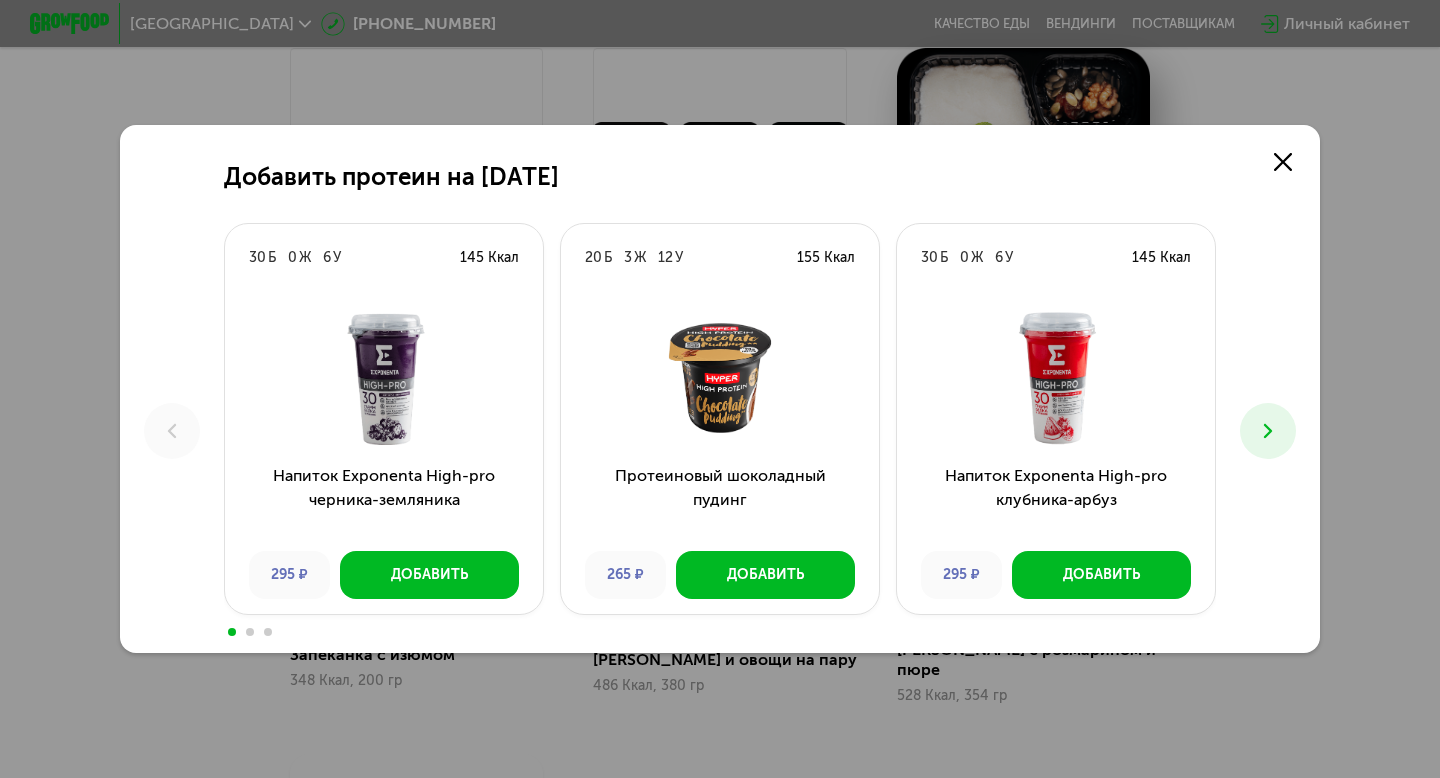click 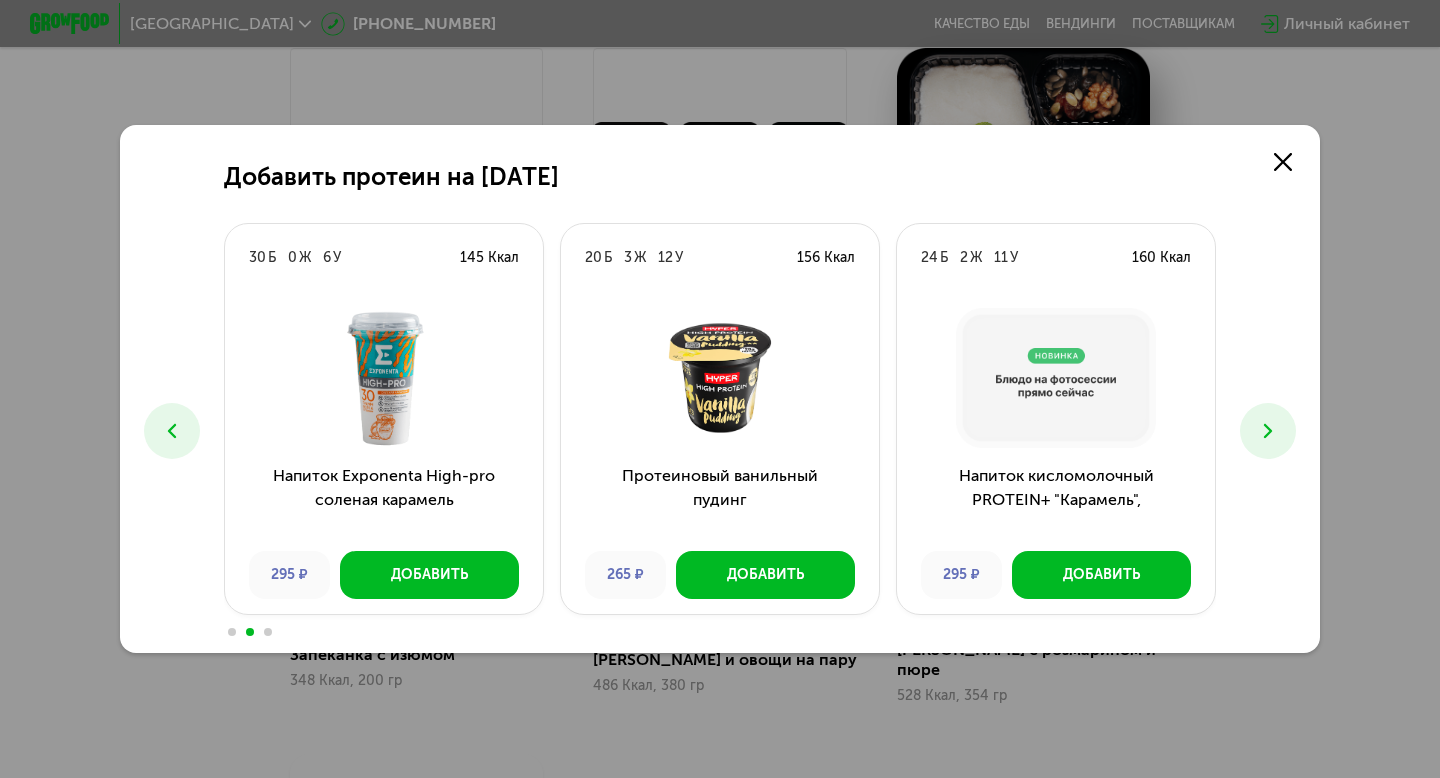 click 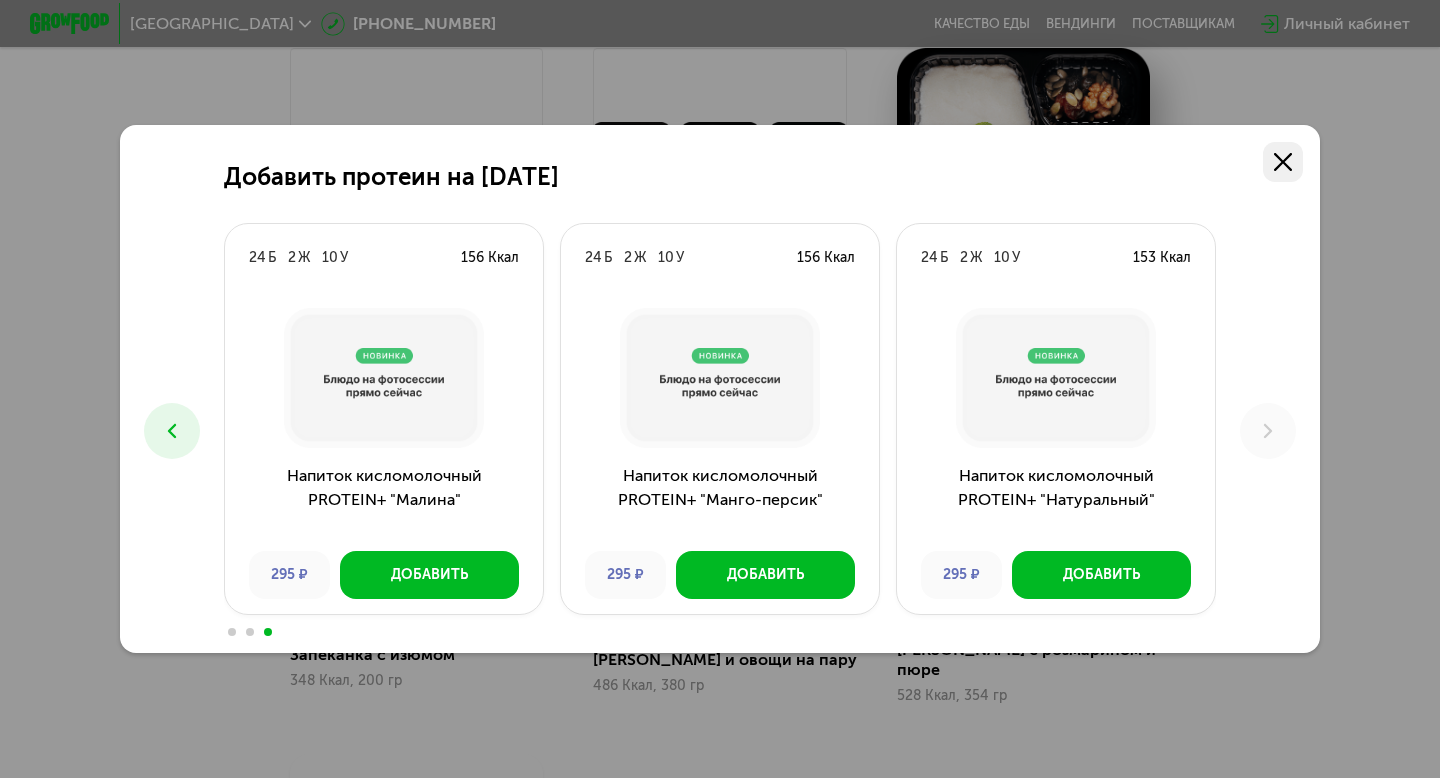 click 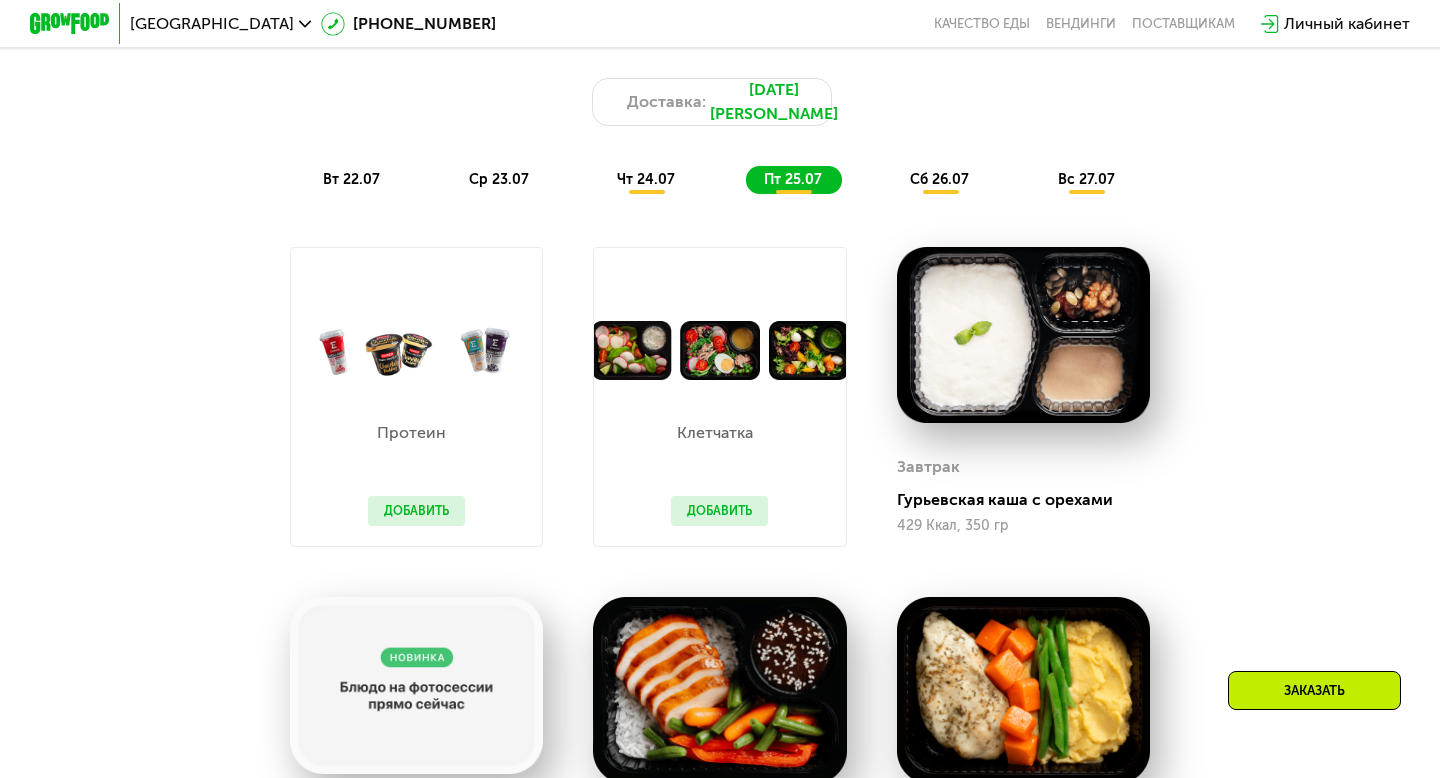 scroll, scrollTop: 766, scrollLeft: 0, axis: vertical 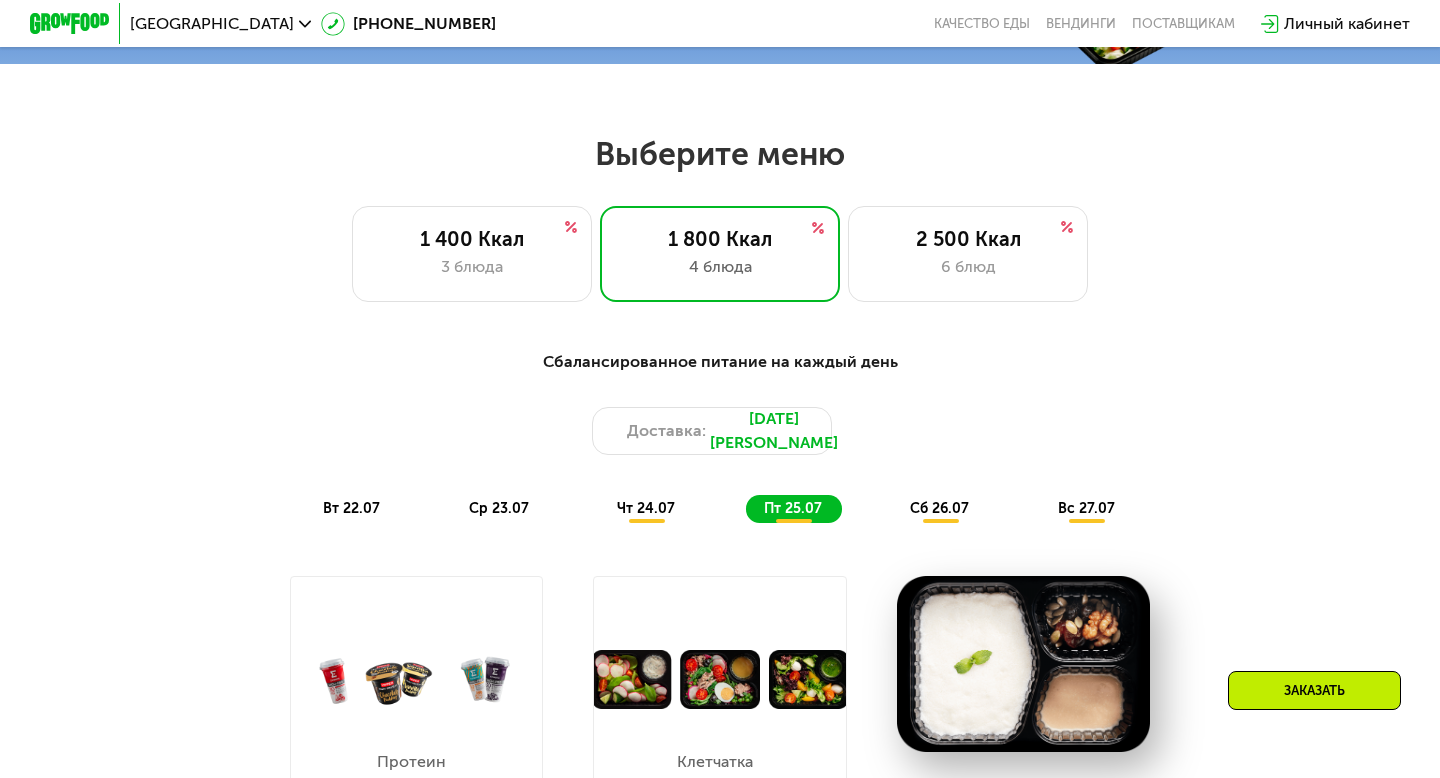 click on "ср 23.07" at bounding box center [499, 508] 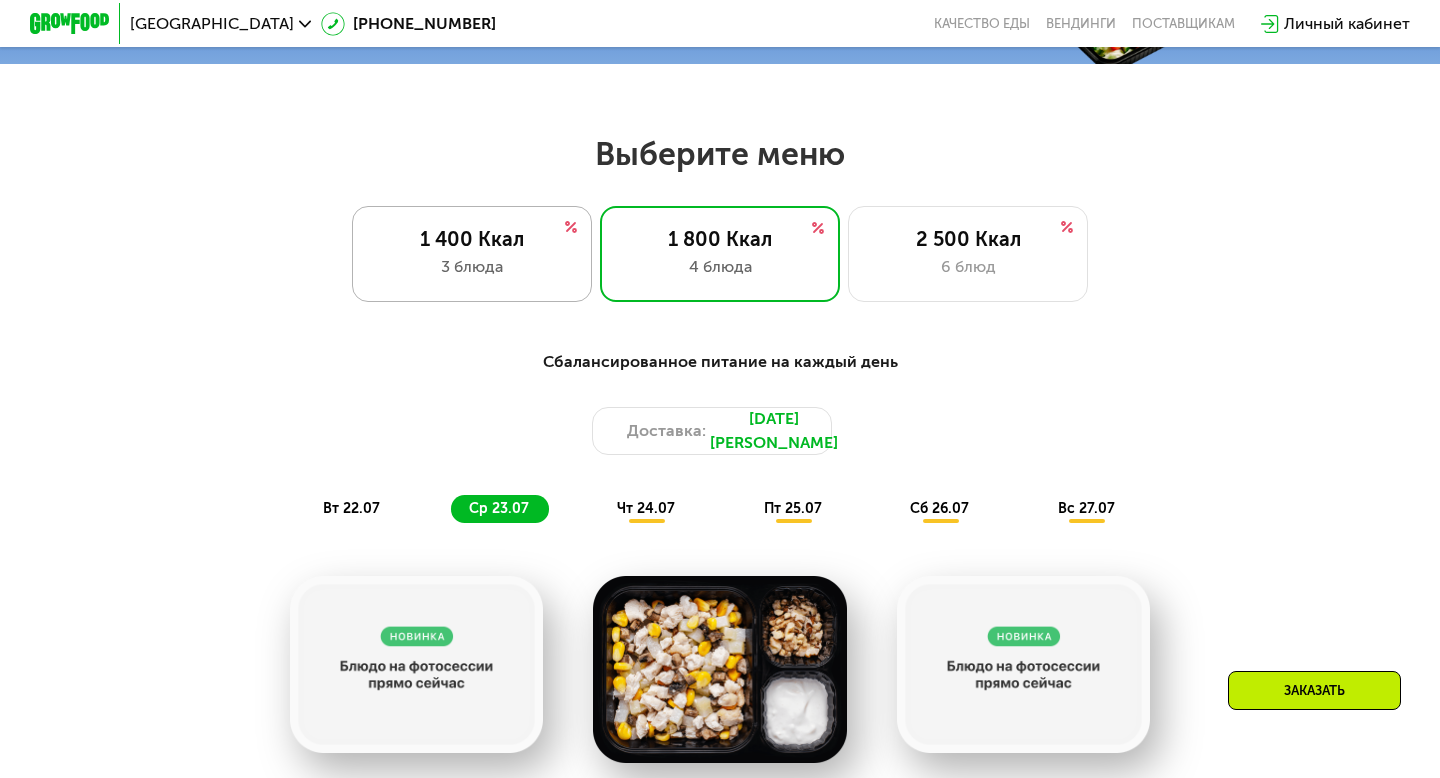 click on "1 400 Ккал 3 блюда" 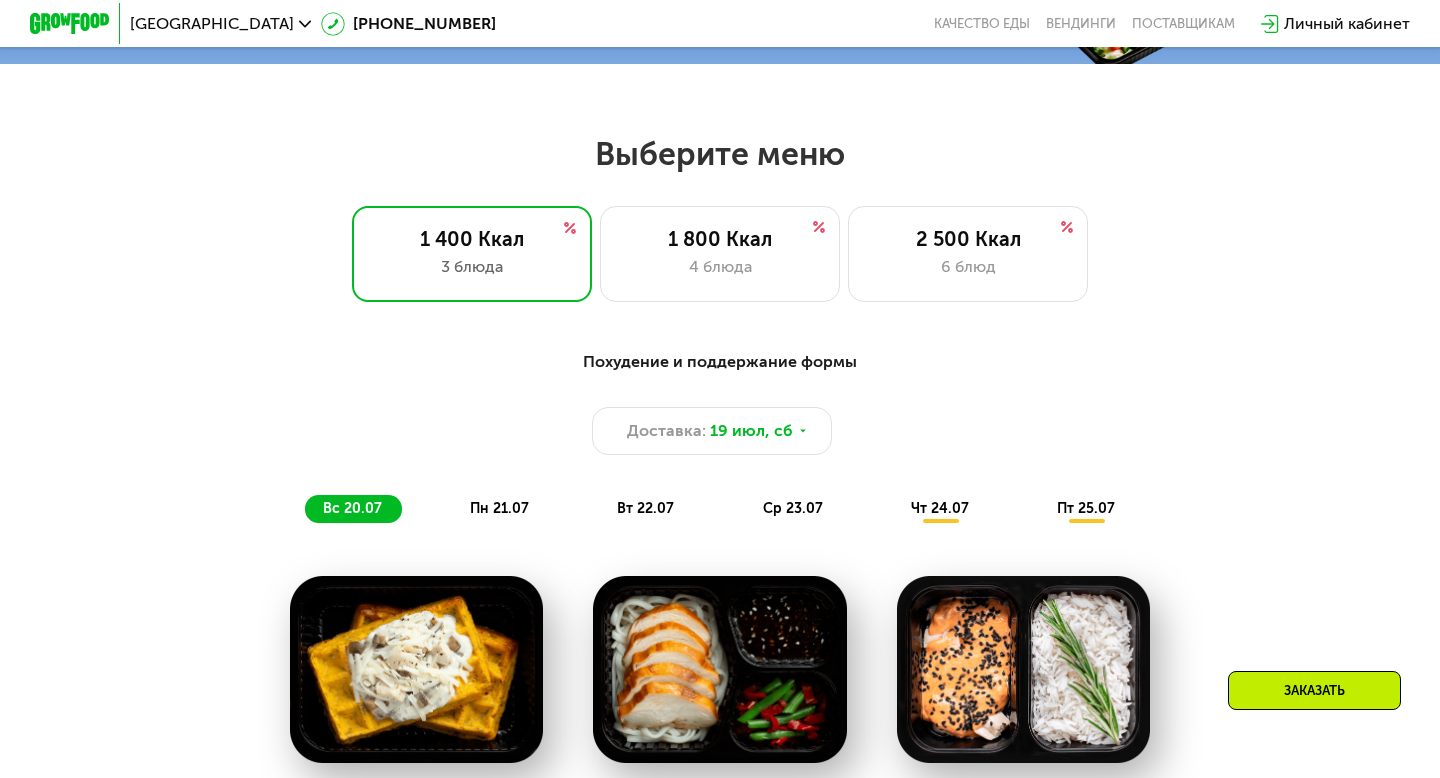 scroll, scrollTop: 896, scrollLeft: 0, axis: vertical 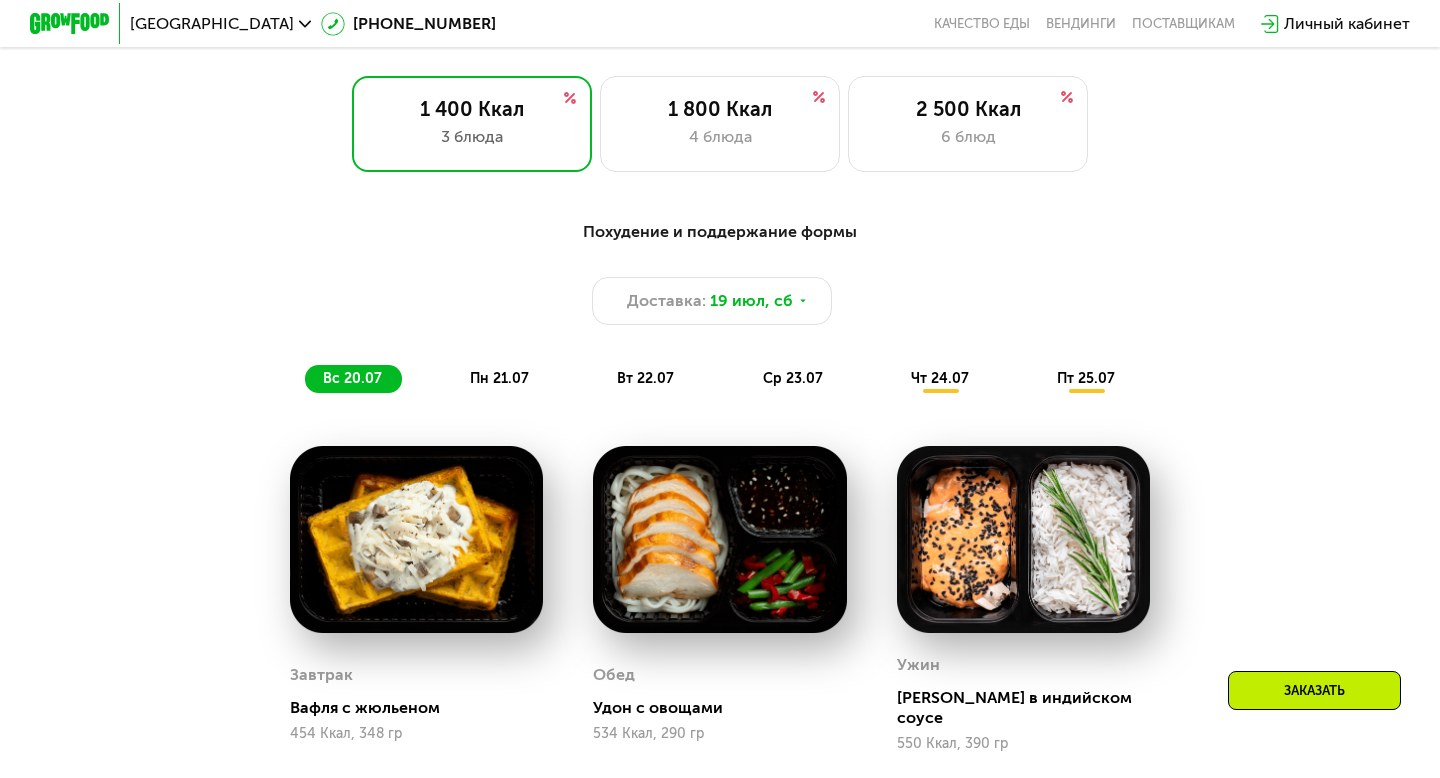 click on "пн 21.07" at bounding box center (499, 378) 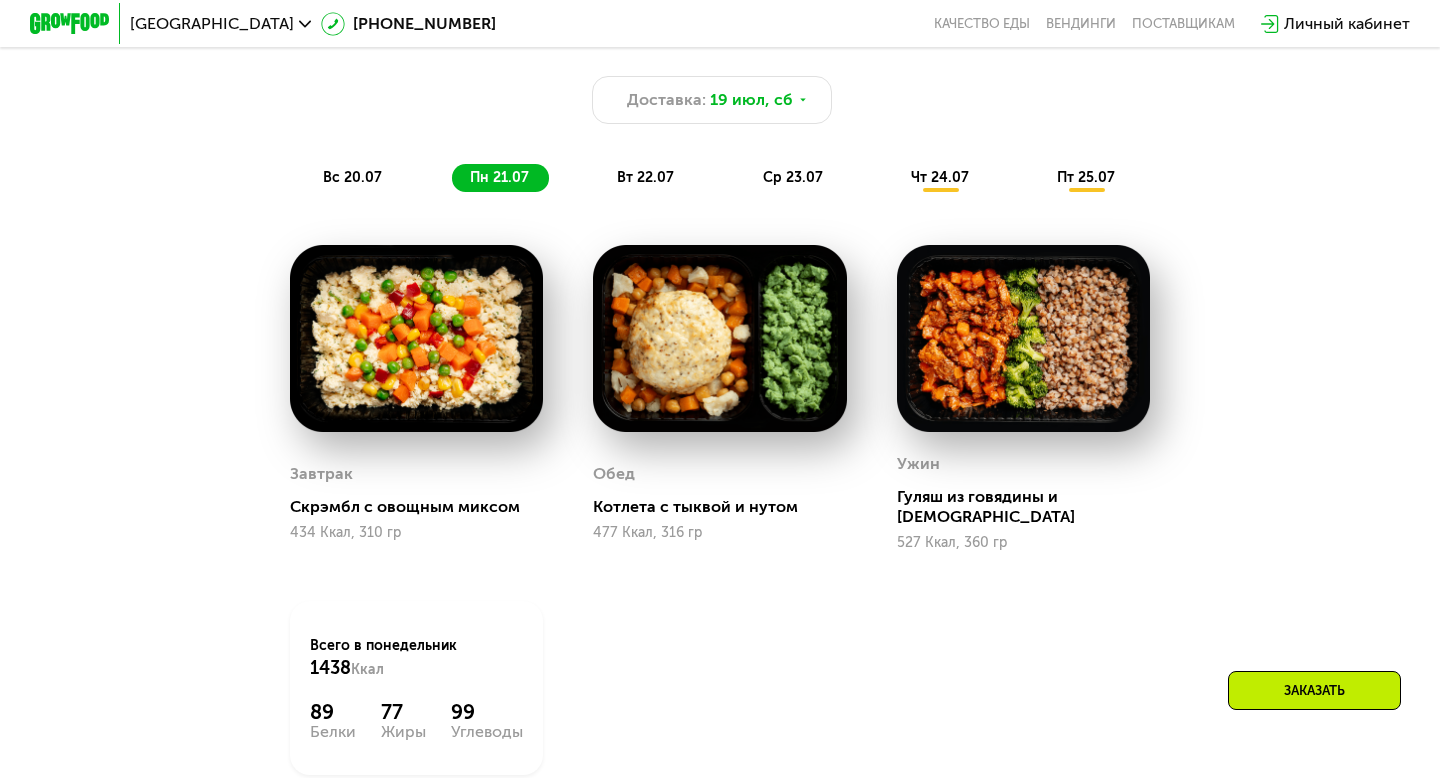 scroll, scrollTop: 1099, scrollLeft: 0, axis: vertical 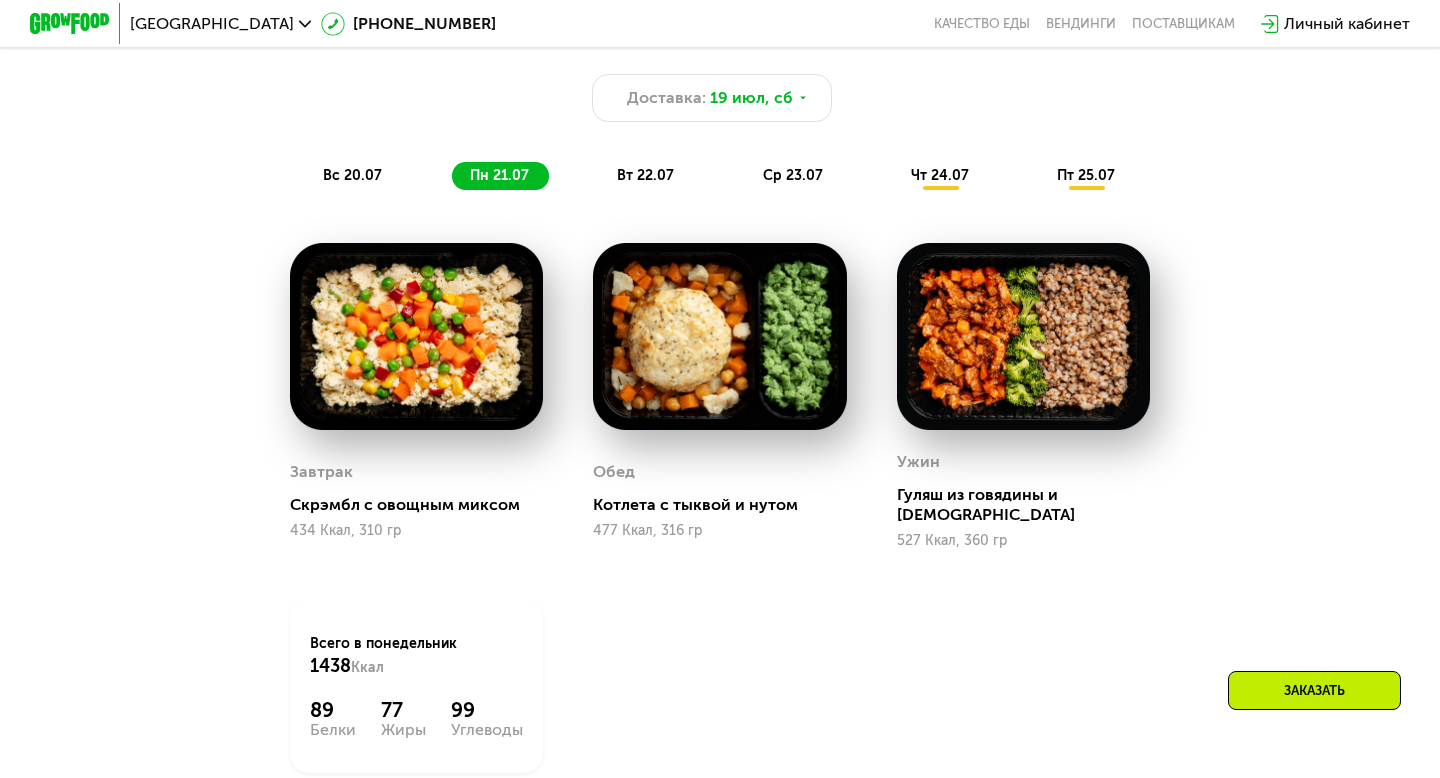 click on "вт 22.07" at bounding box center [645, 175] 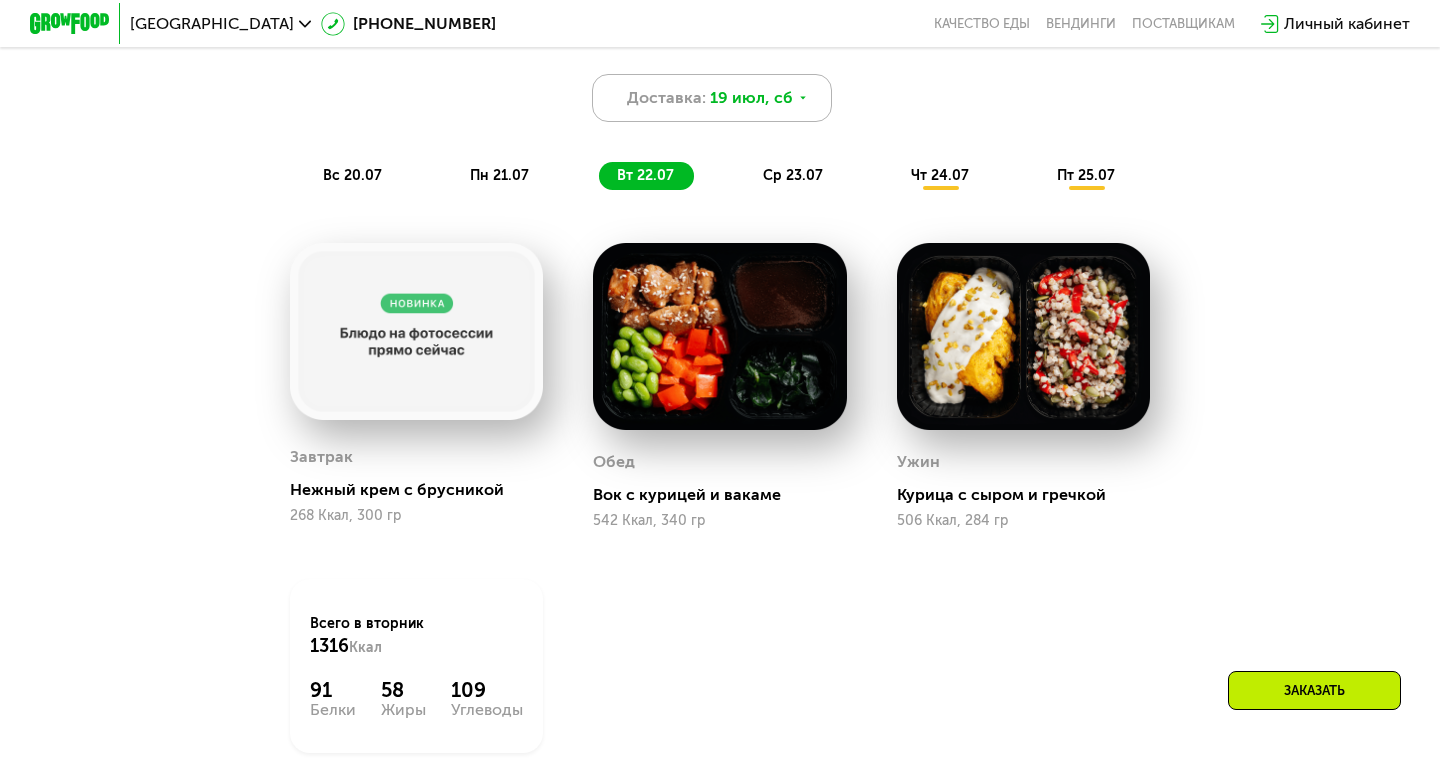click 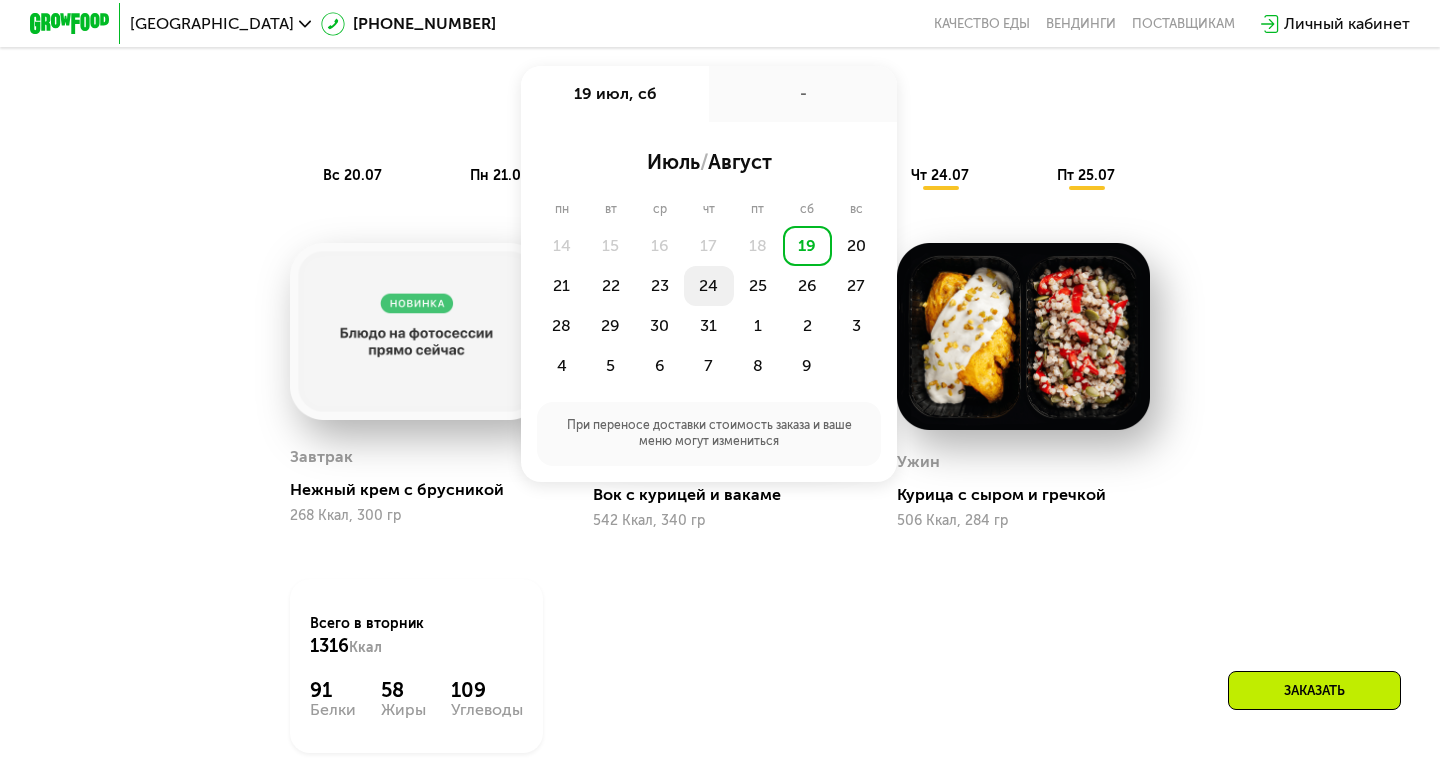 click on "24" 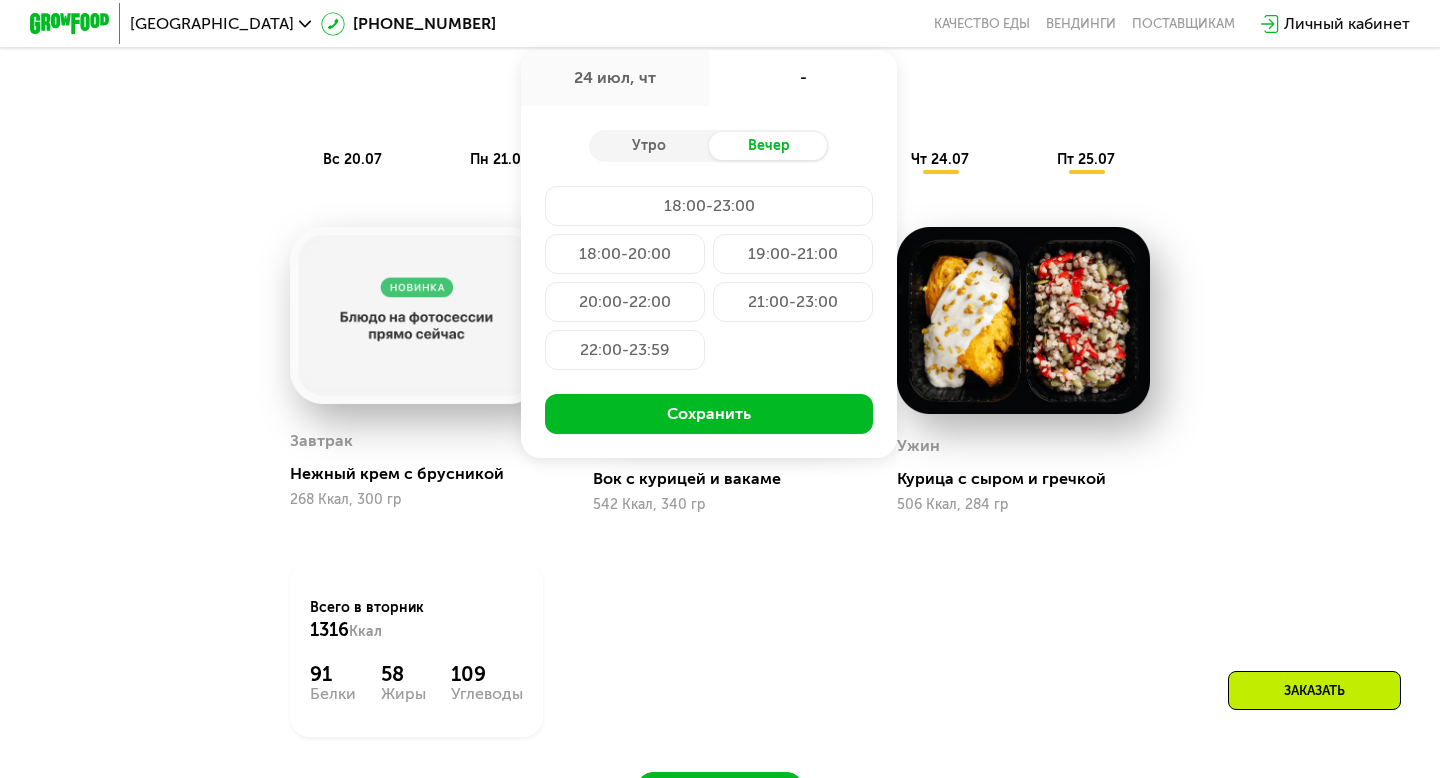 scroll, scrollTop: 1111, scrollLeft: 0, axis: vertical 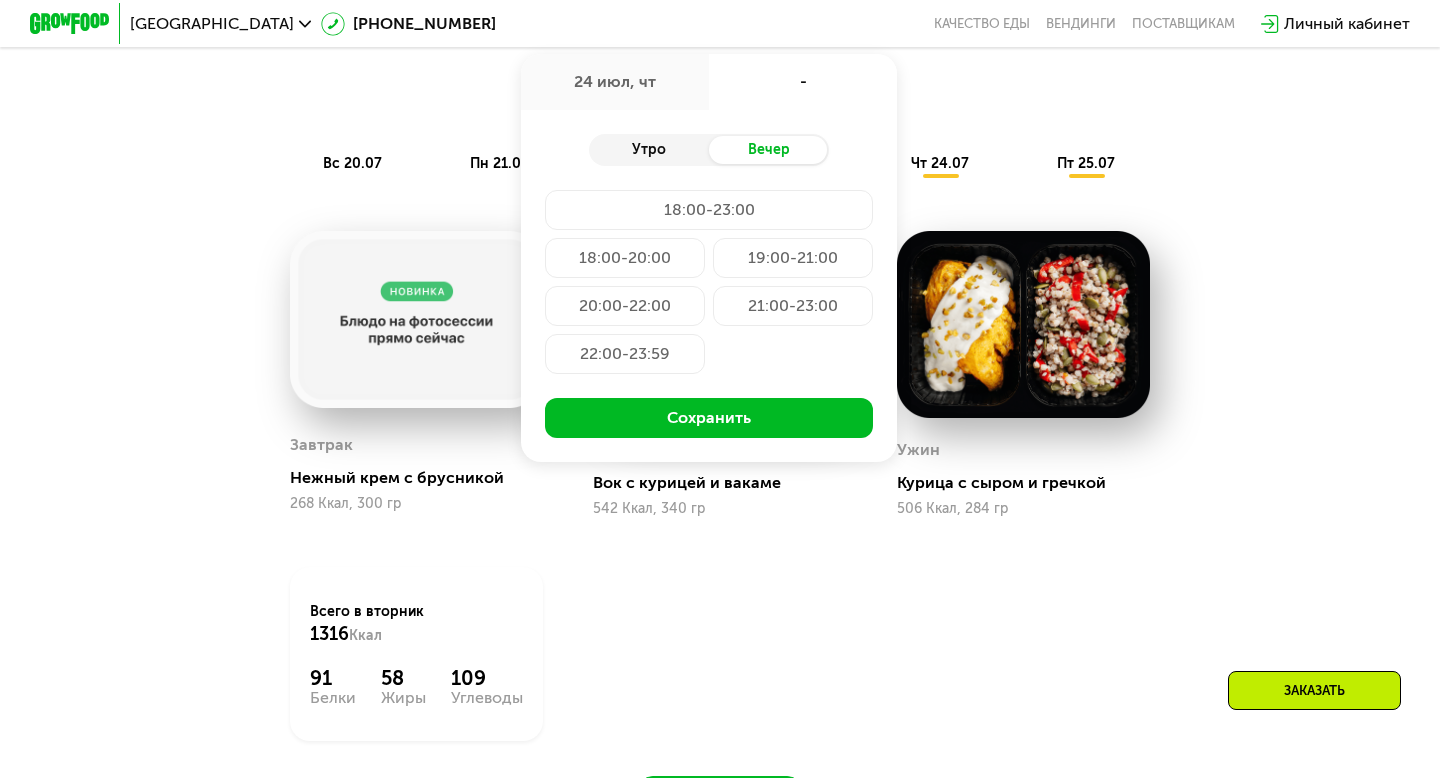 click on "Утро" at bounding box center (649, 150) 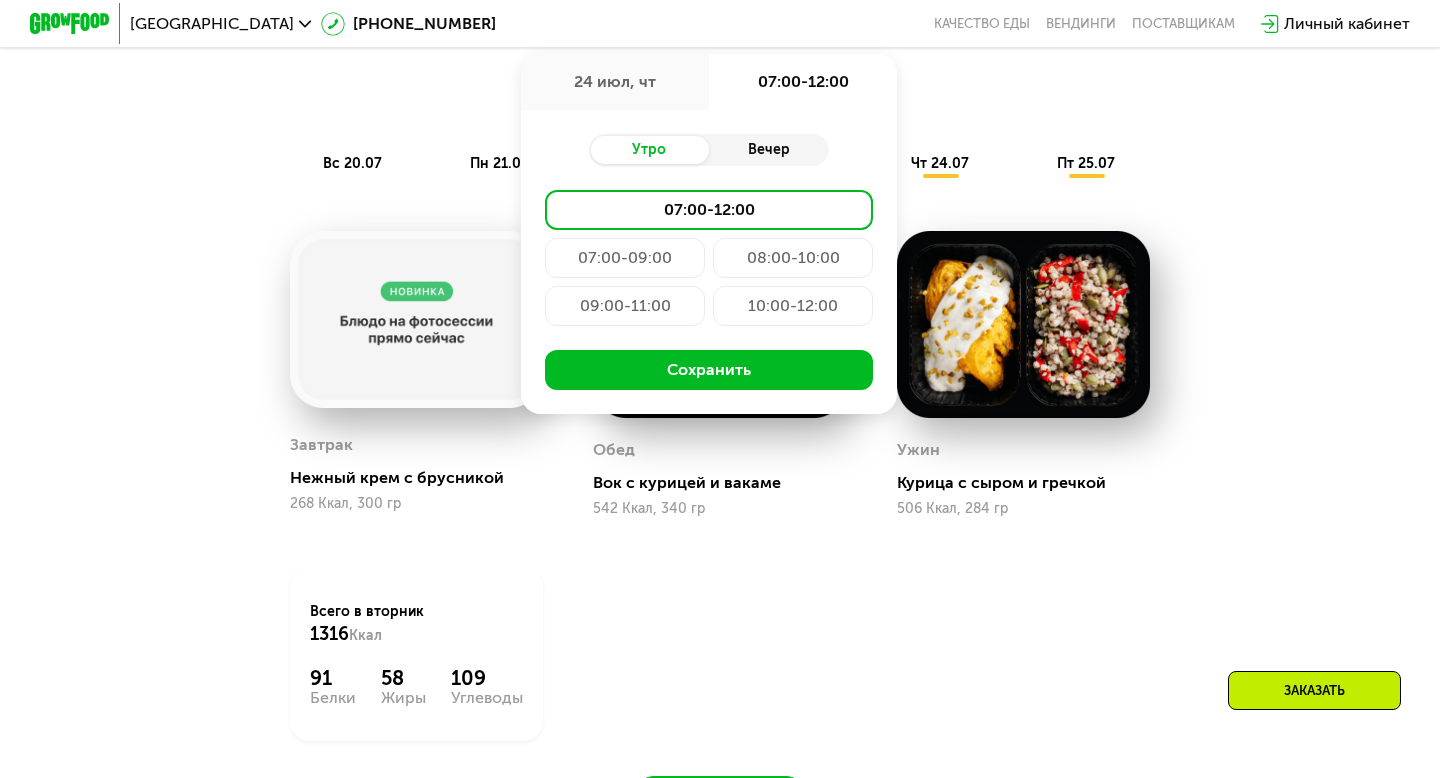 click on "Вечер" at bounding box center (769, 150) 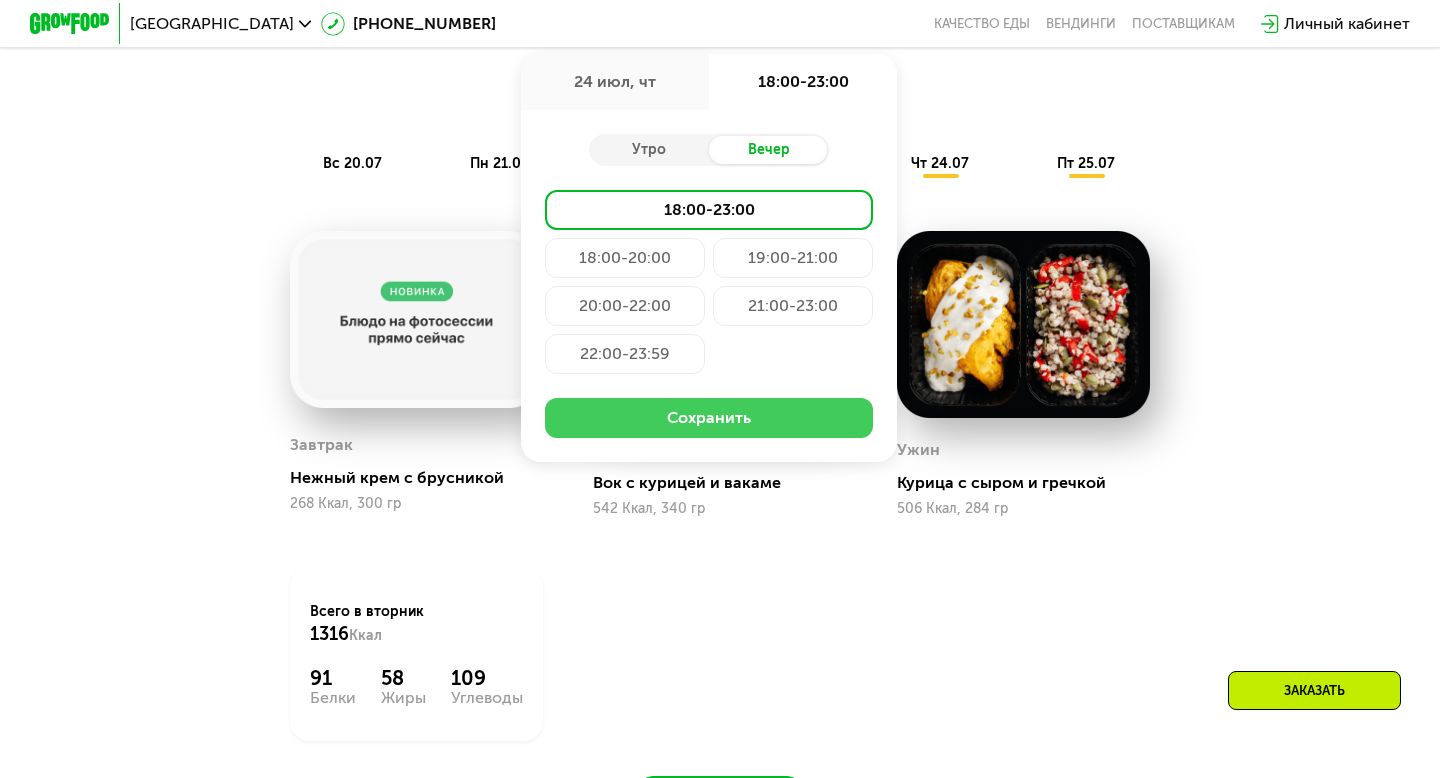 click on "Сохранить" at bounding box center [709, 418] 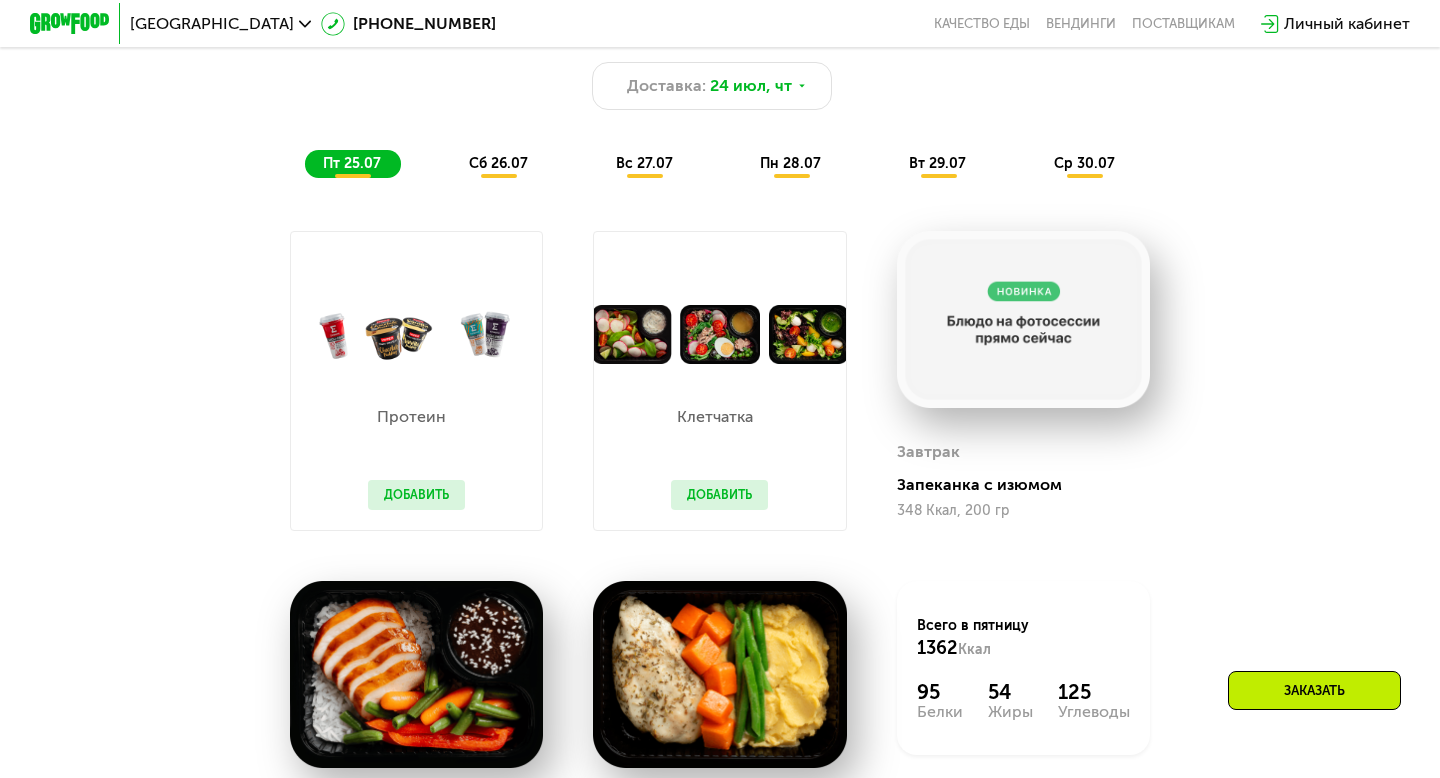 click on "сб 26.07" at bounding box center (498, 163) 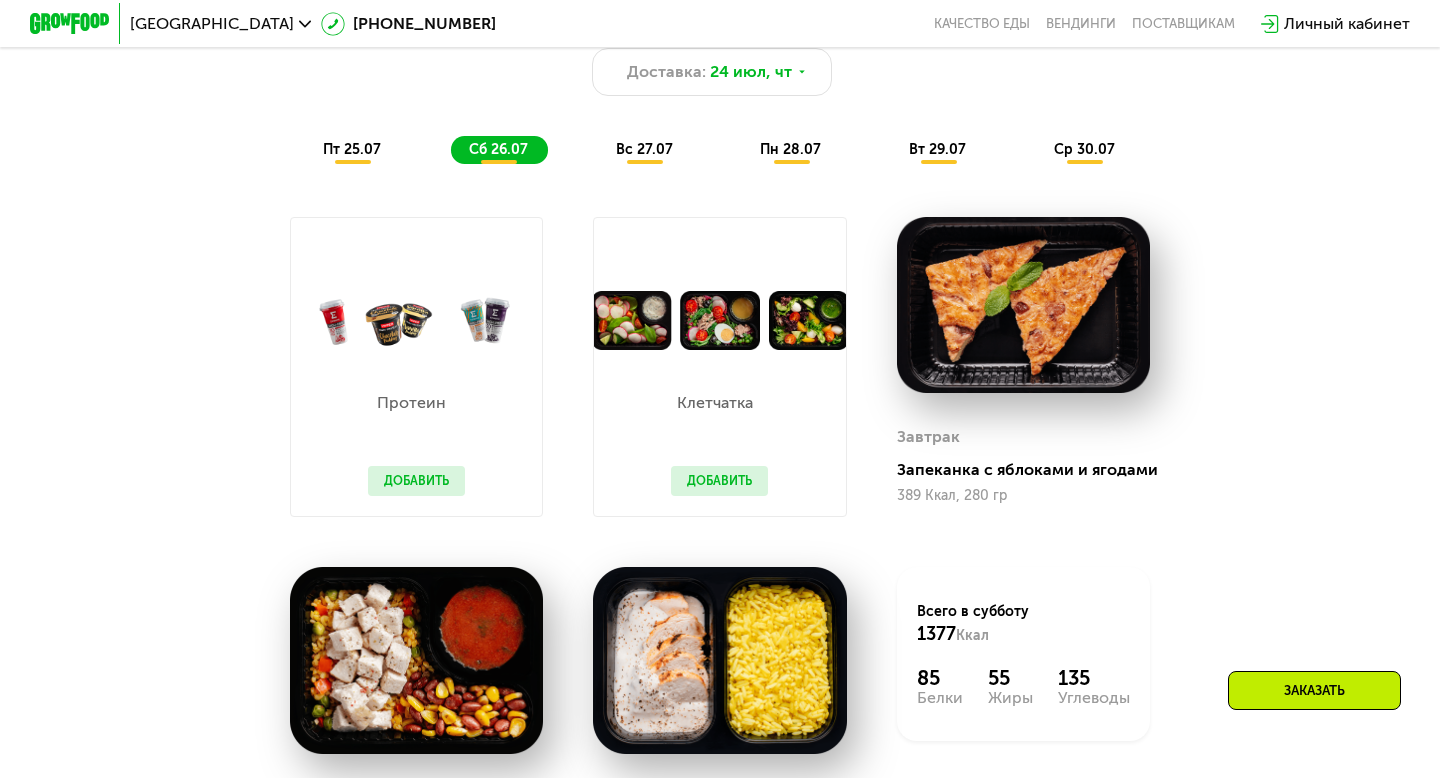 scroll, scrollTop: 1090, scrollLeft: 0, axis: vertical 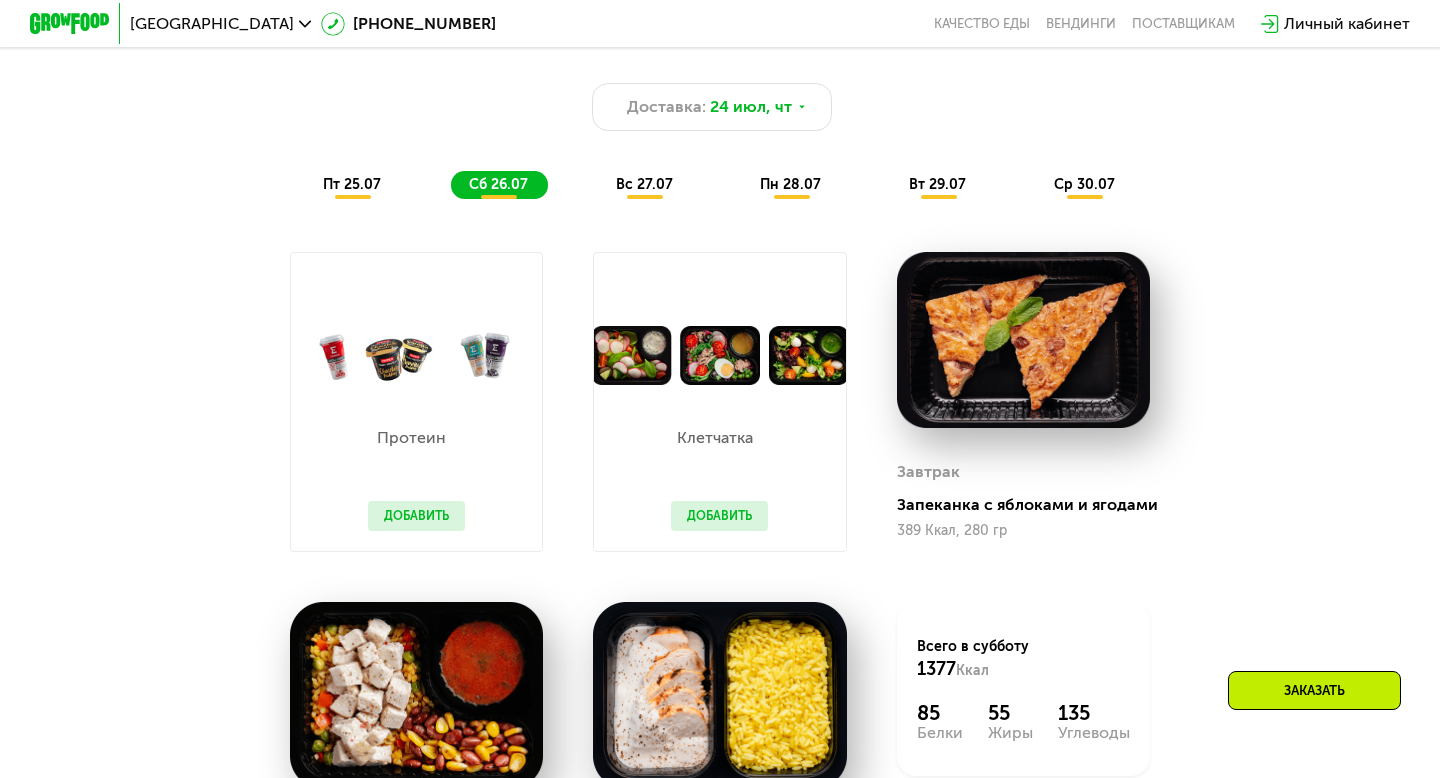 click on "пт 25.07" at bounding box center [352, 184] 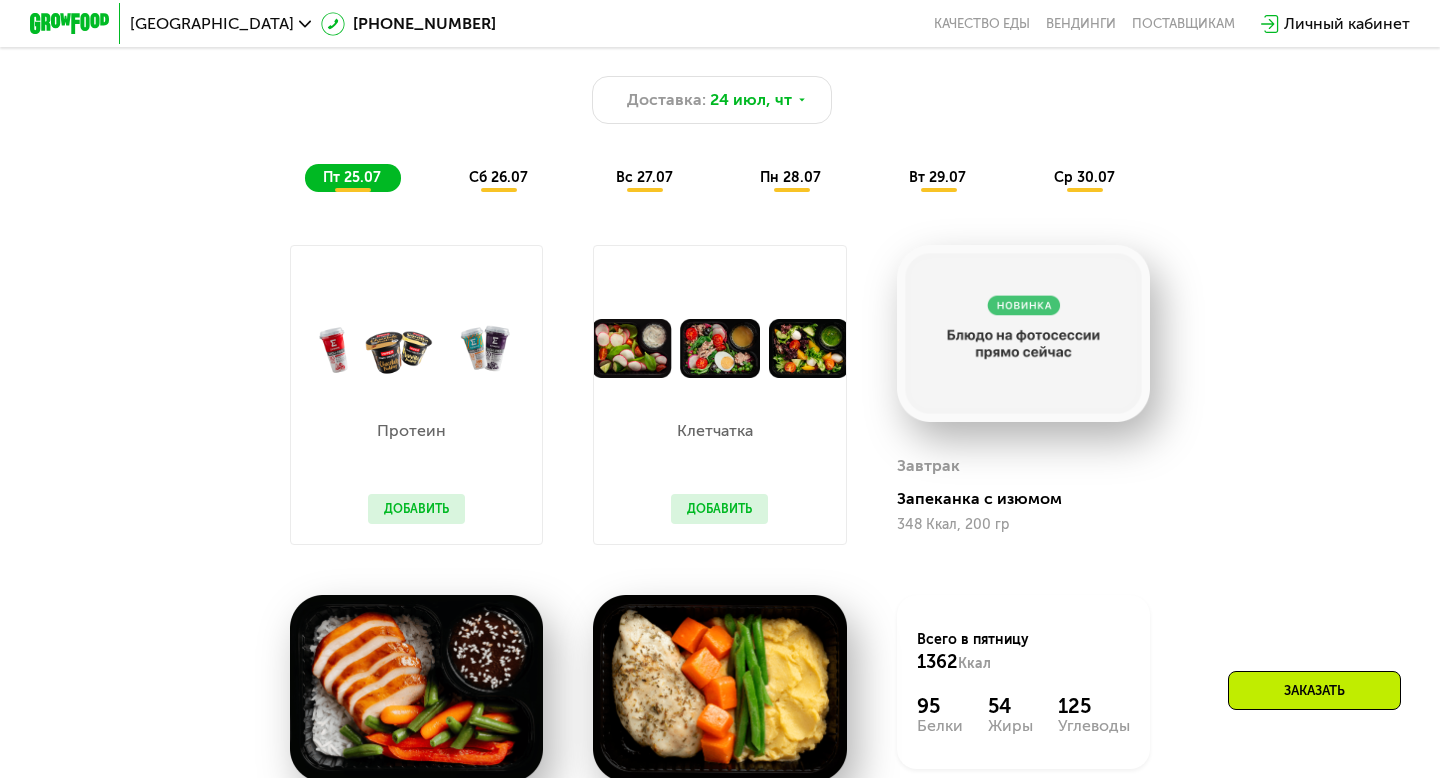 scroll, scrollTop: 1071, scrollLeft: 0, axis: vertical 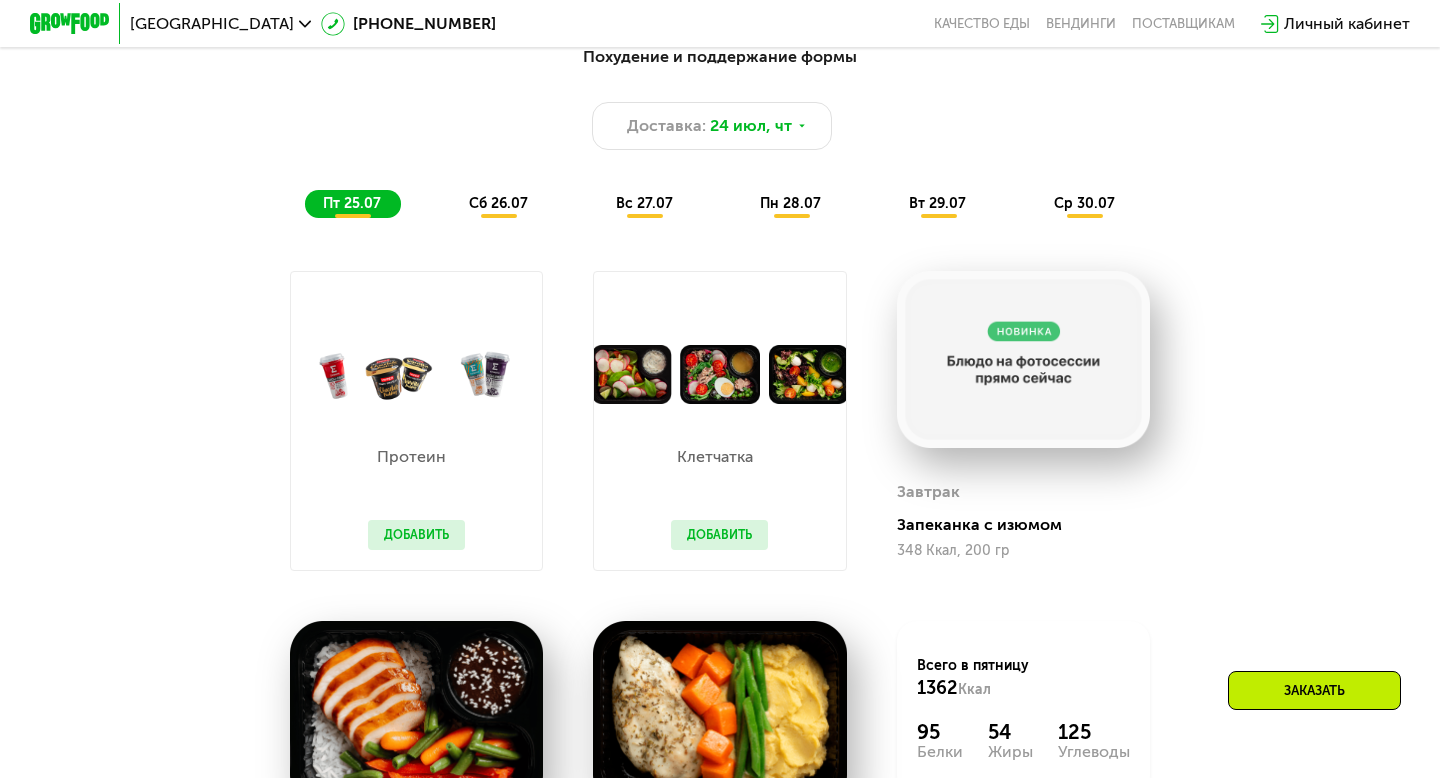 click on "вс 27.07" at bounding box center (644, 203) 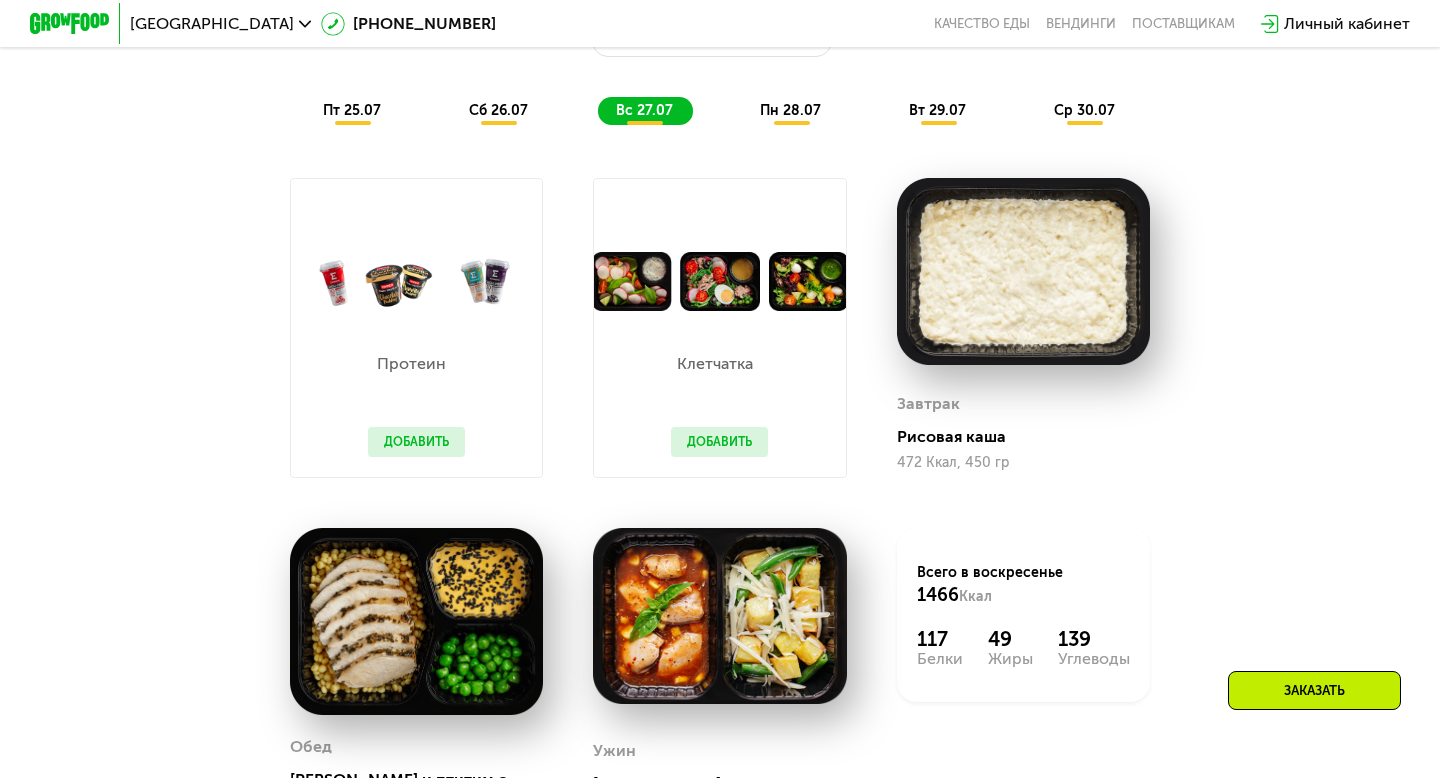 scroll, scrollTop: 1152, scrollLeft: 0, axis: vertical 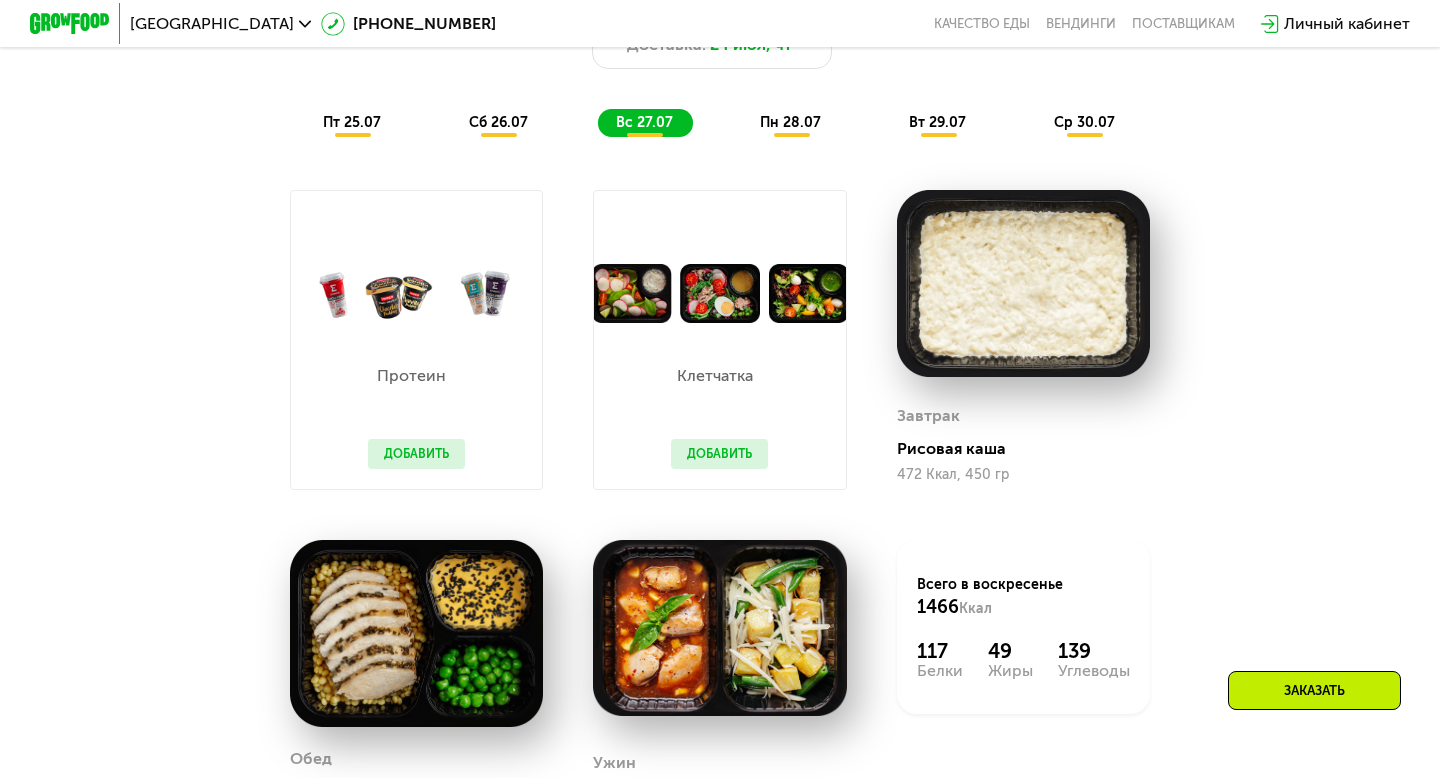 click on "пн 28.07" at bounding box center (790, 122) 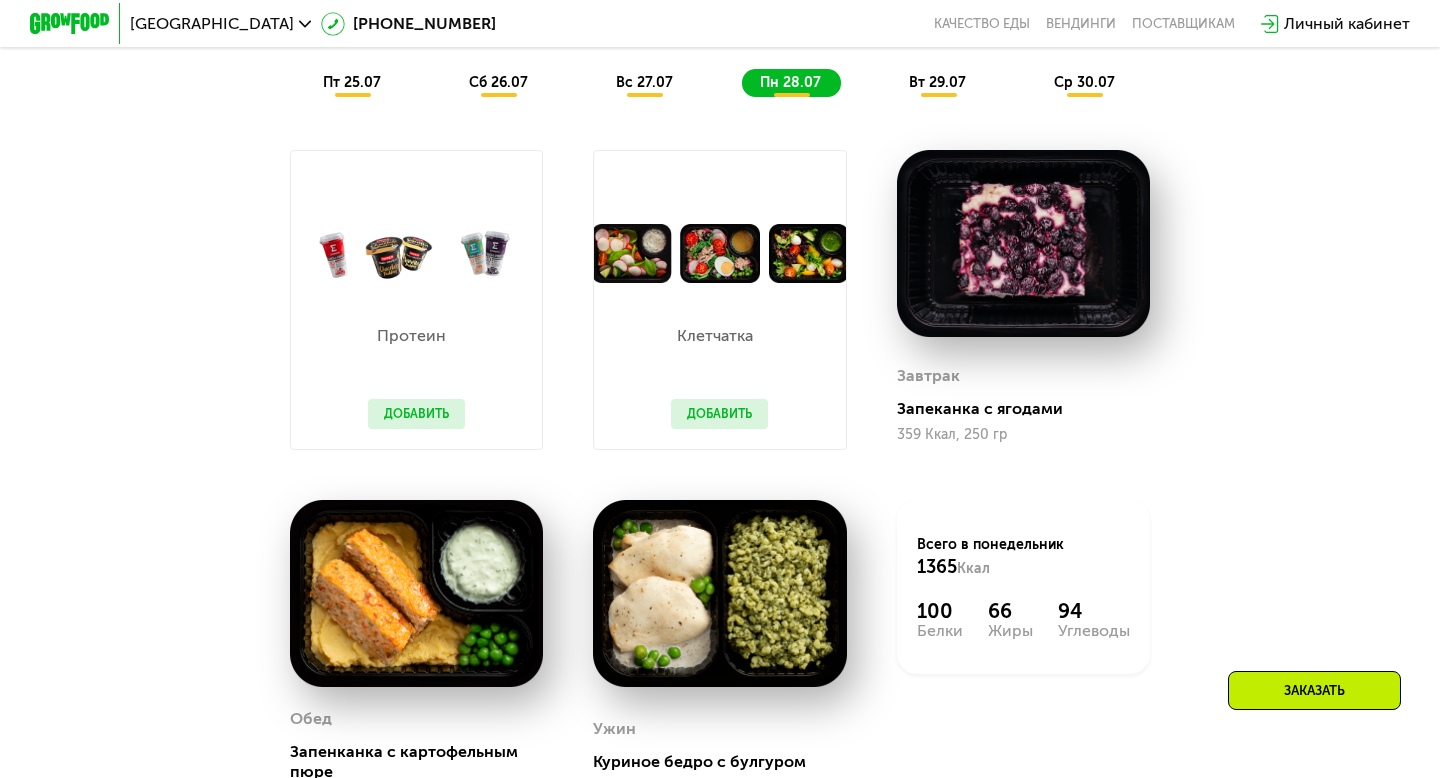 scroll, scrollTop: 1179, scrollLeft: 0, axis: vertical 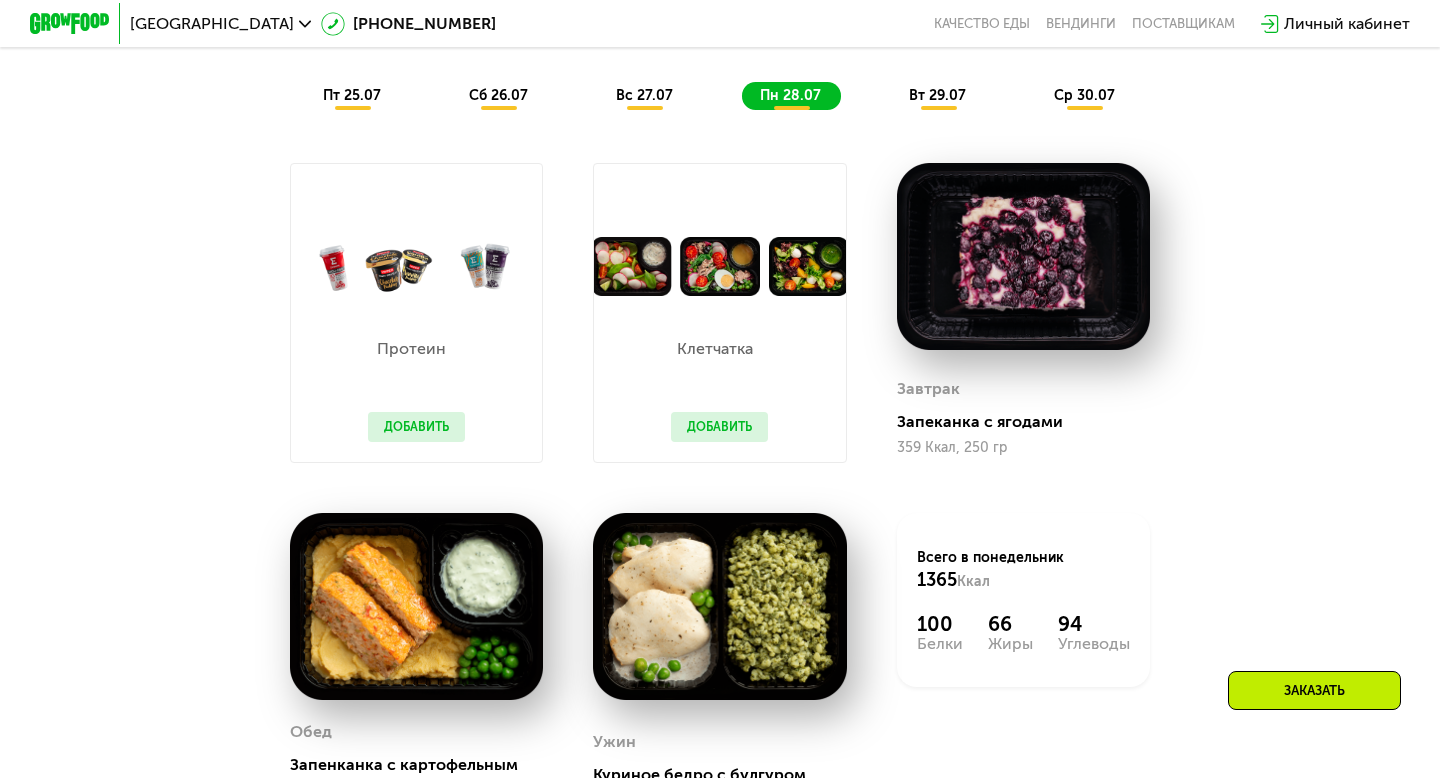 click on "вт 29.07" at bounding box center [937, 95] 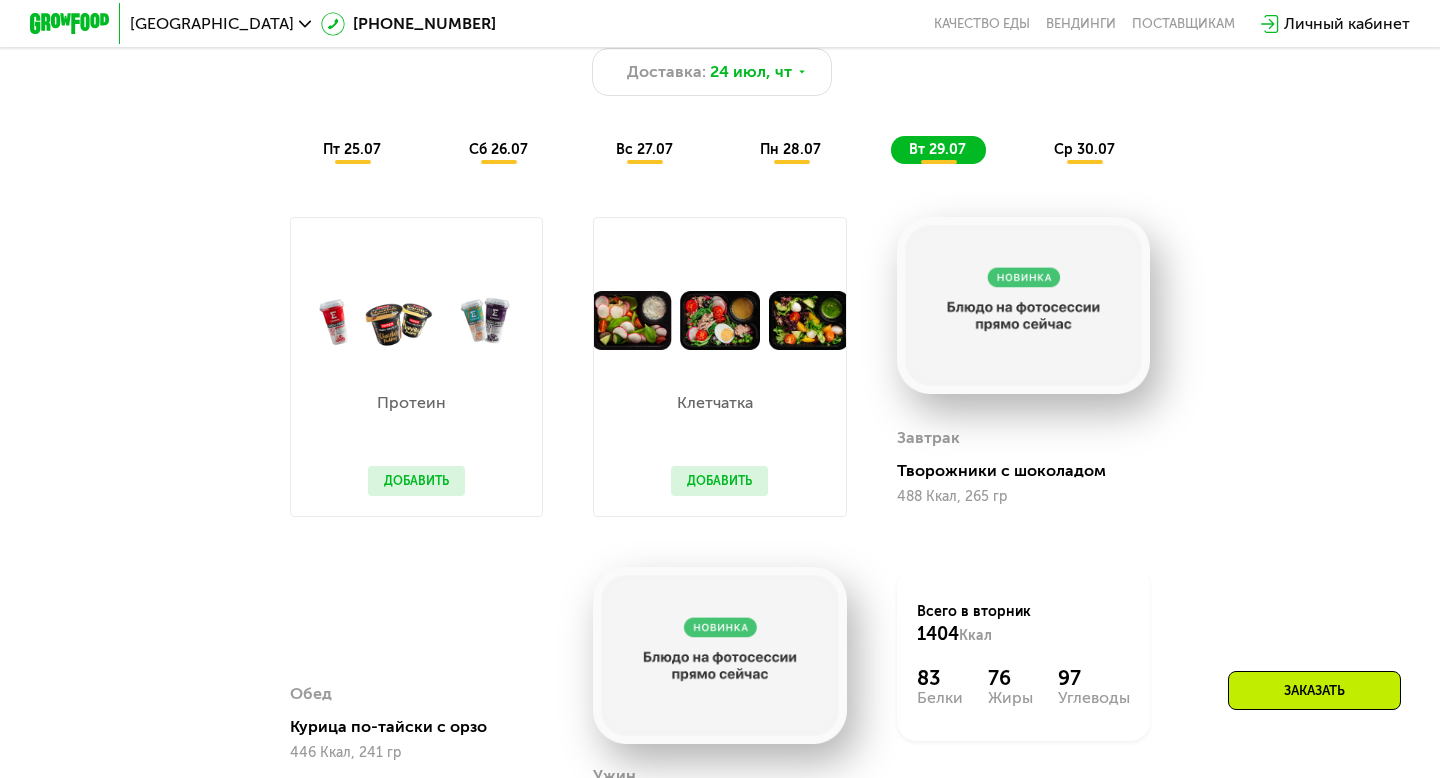 scroll, scrollTop: 1122, scrollLeft: 0, axis: vertical 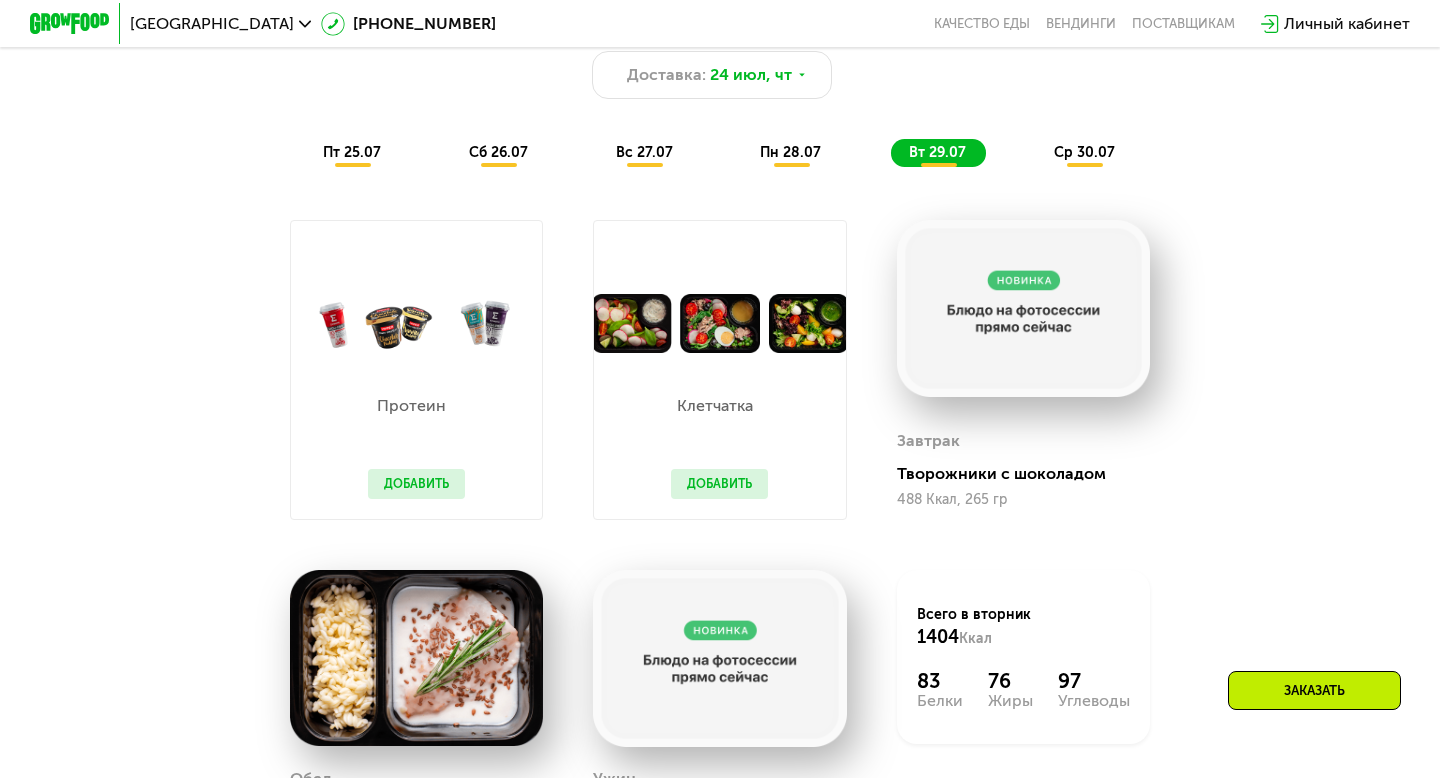 click on "вс 27.07" at bounding box center (644, 152) 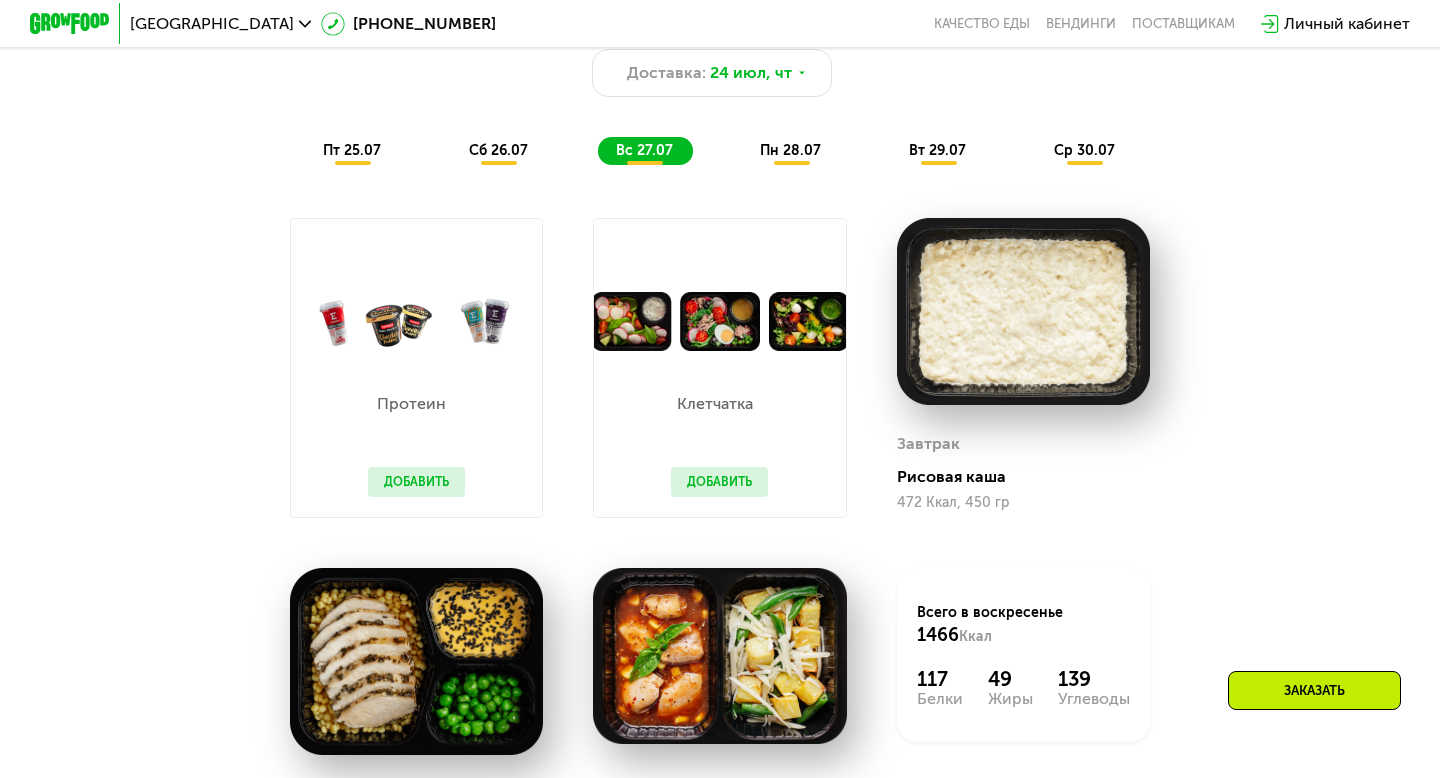 scroll, scrollTop: 1118, scrollLeft: 0, axis: vertical 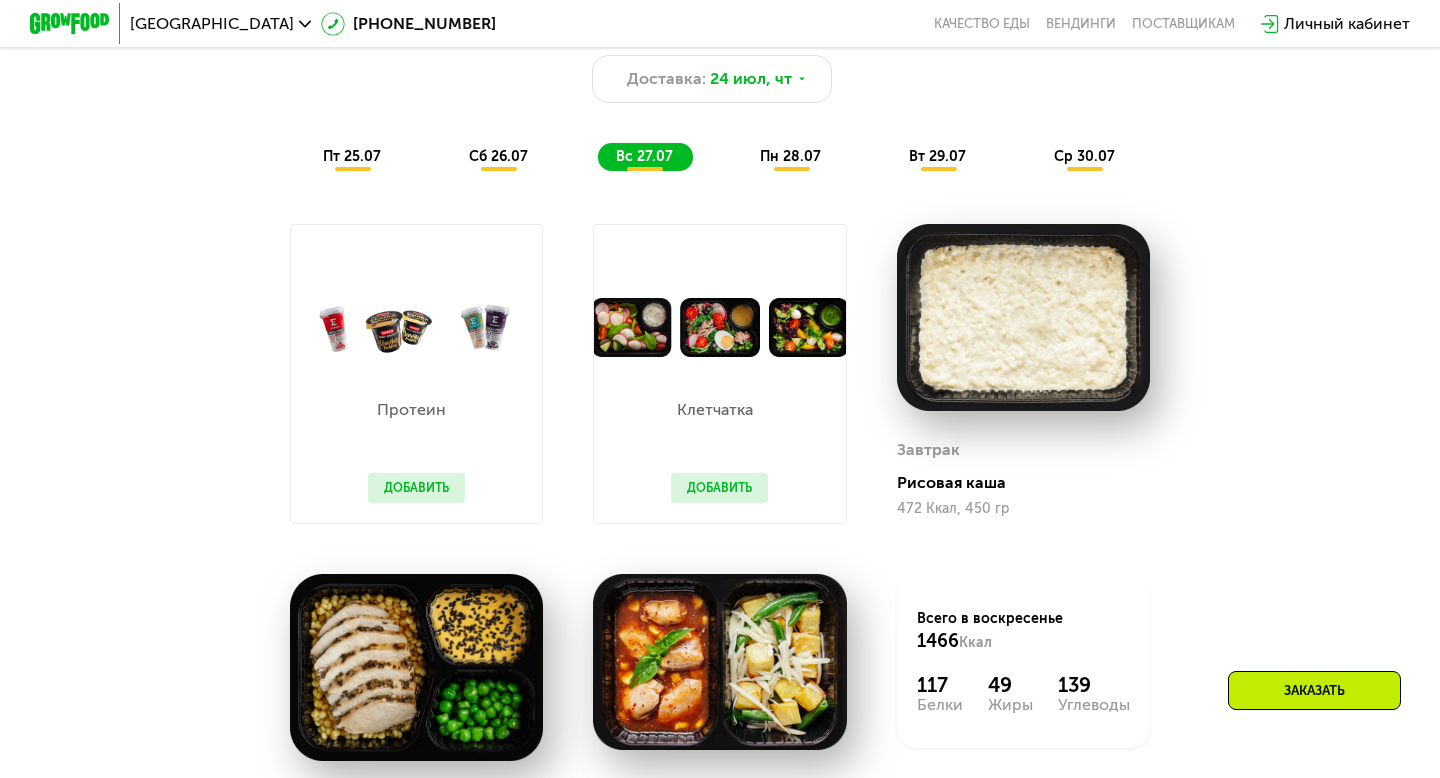 click on "сб 26.07" 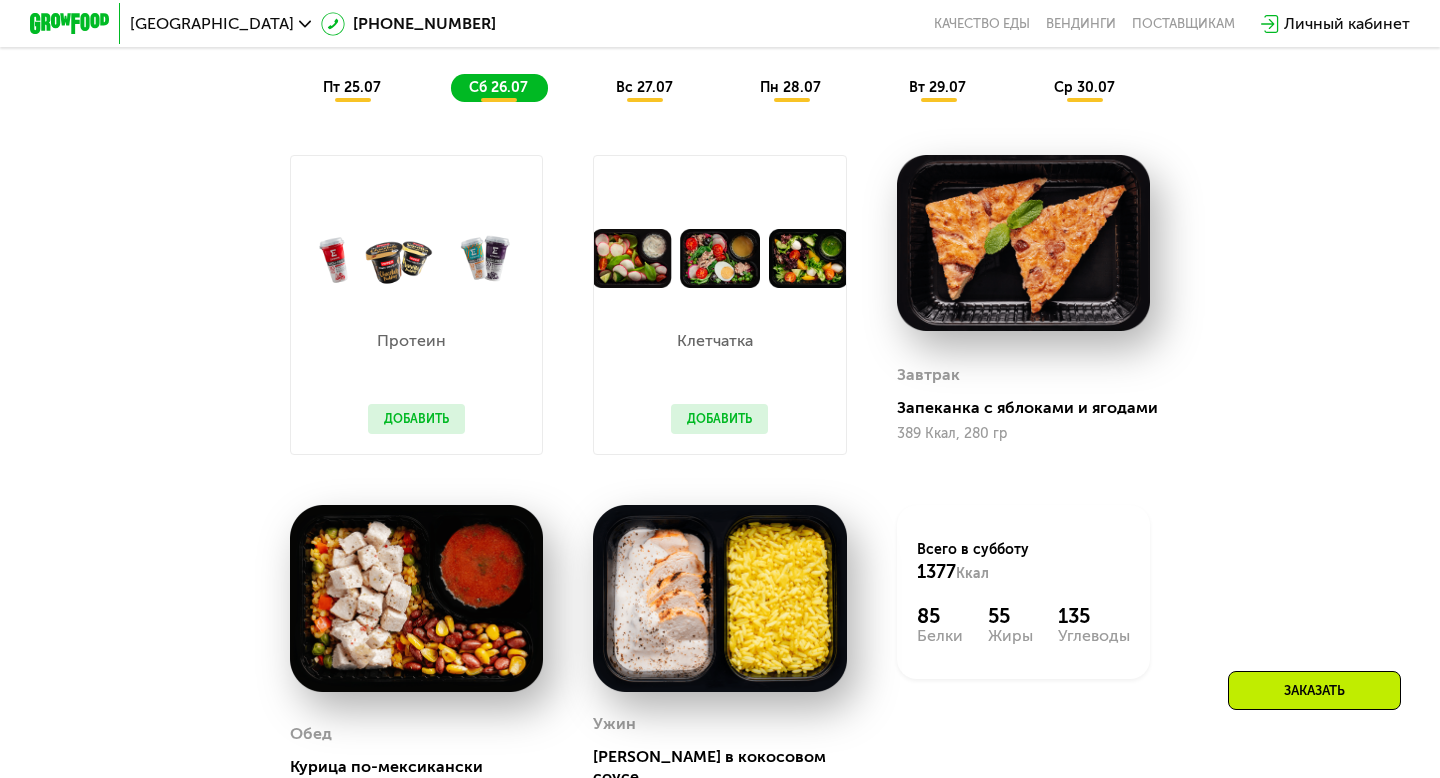scroll, scrollTop: 1178, scrollLeft: 0, axis: vertical 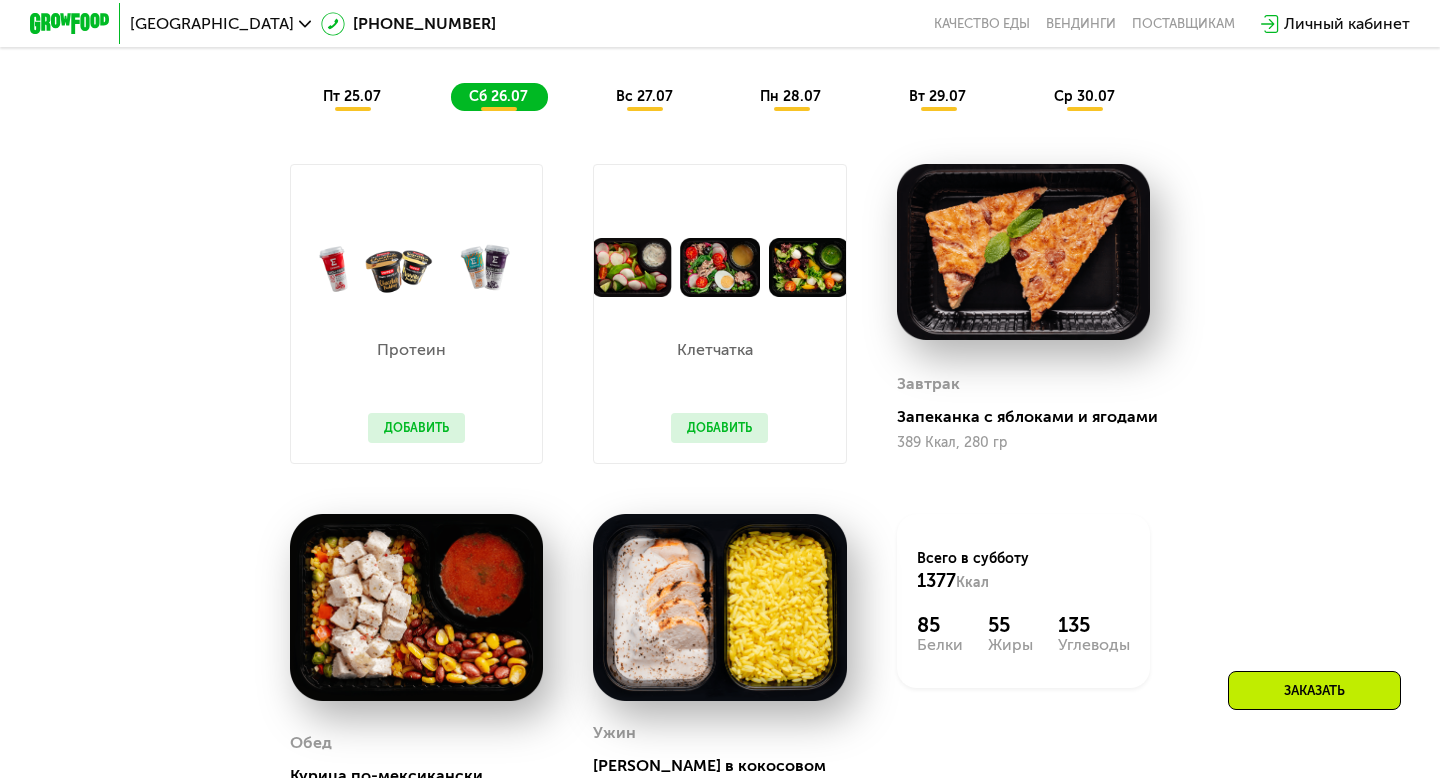 click on "пт 25.07" at bounding box center [352, 96] 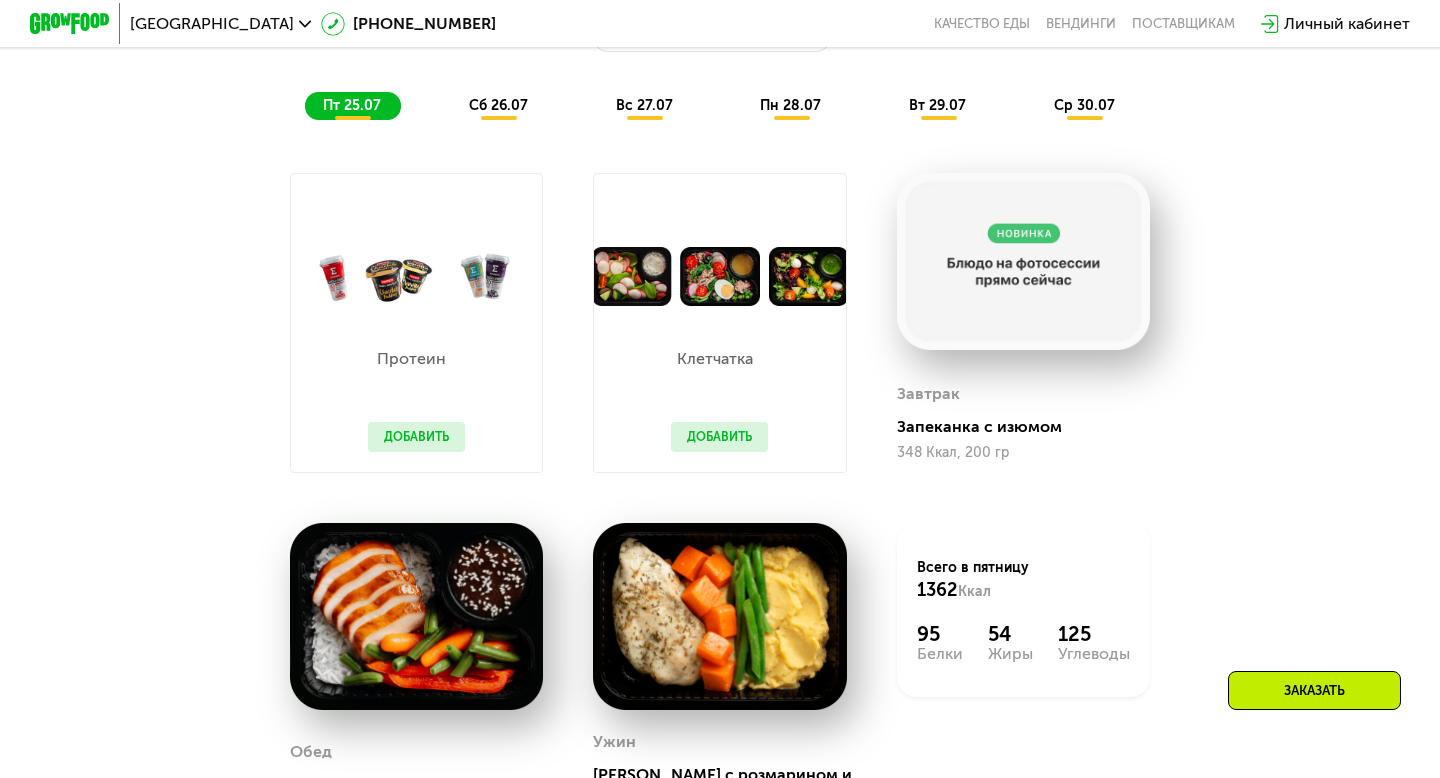 scroll, scrollTop: 1101, scrollLeft: 0, axis: vertical 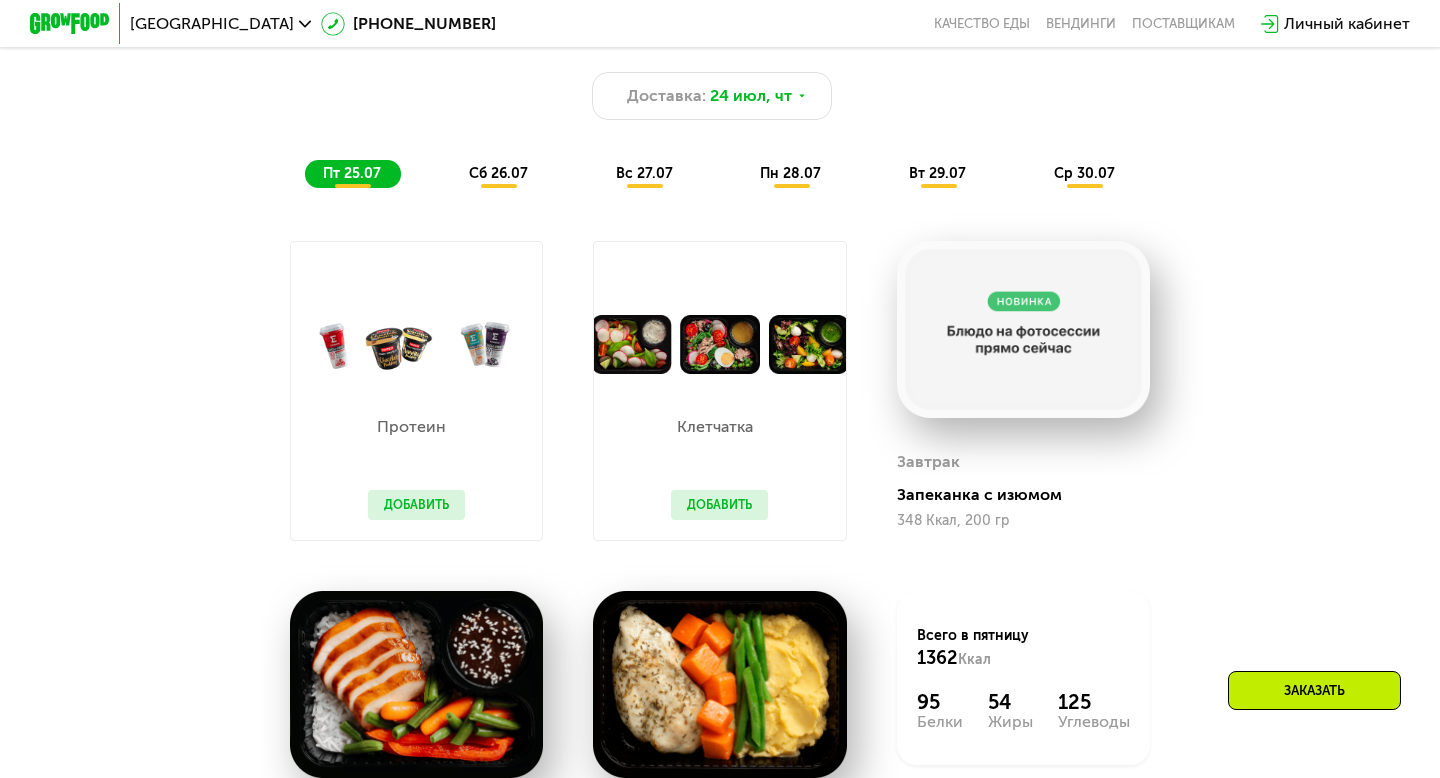 click on "ср 30.07" 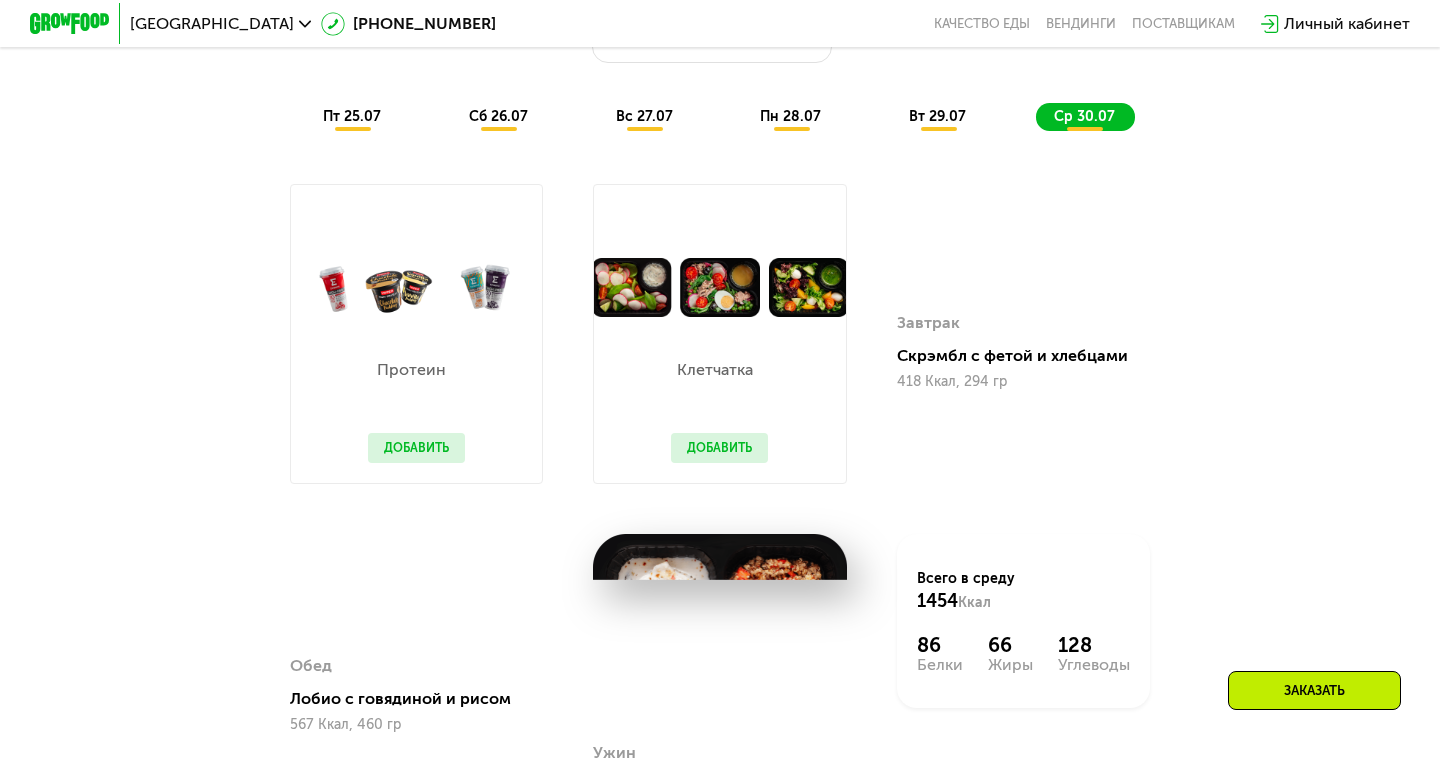 scroll, scrollTop: 1138, scrollLeft: 0, axis: vertical 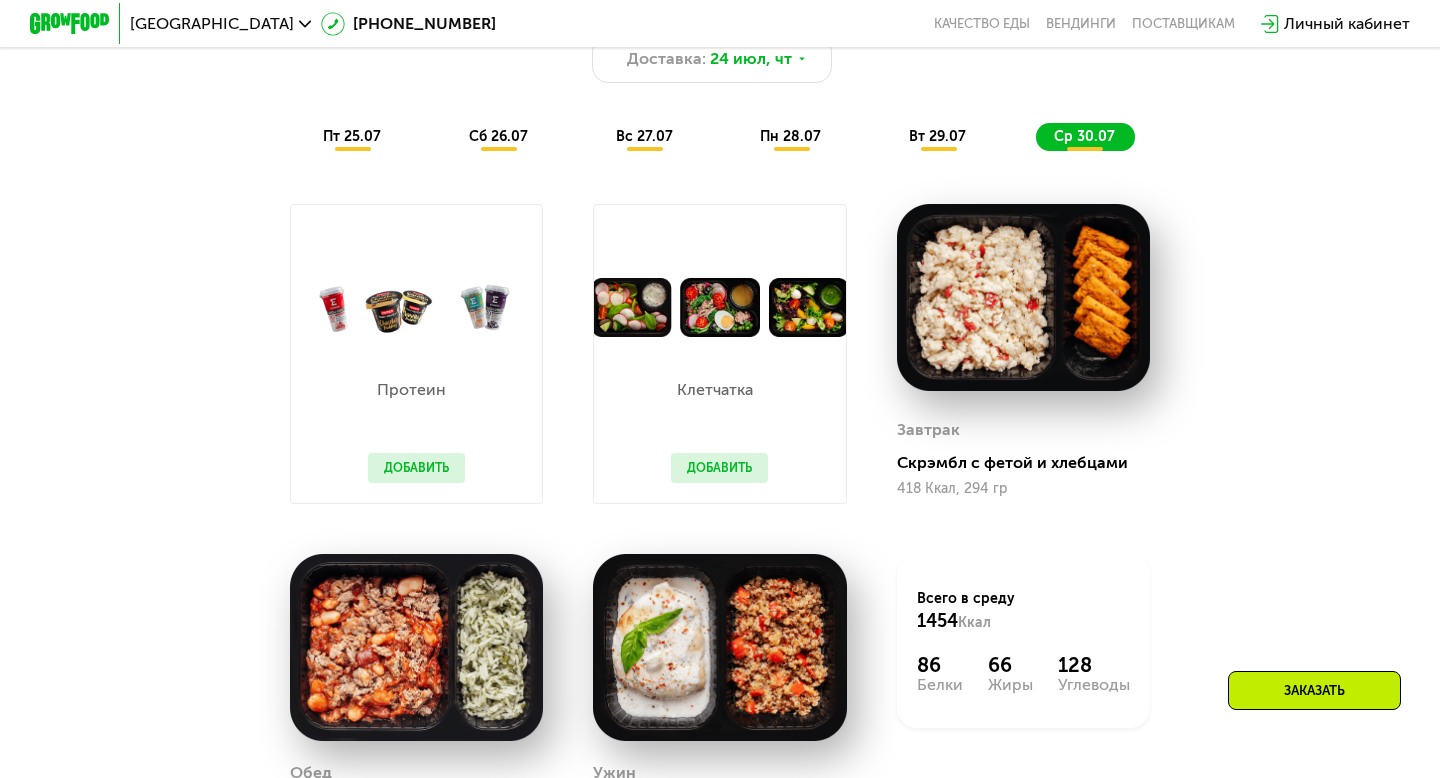 click on "вт 29.07" at bounding box center (937, 136) 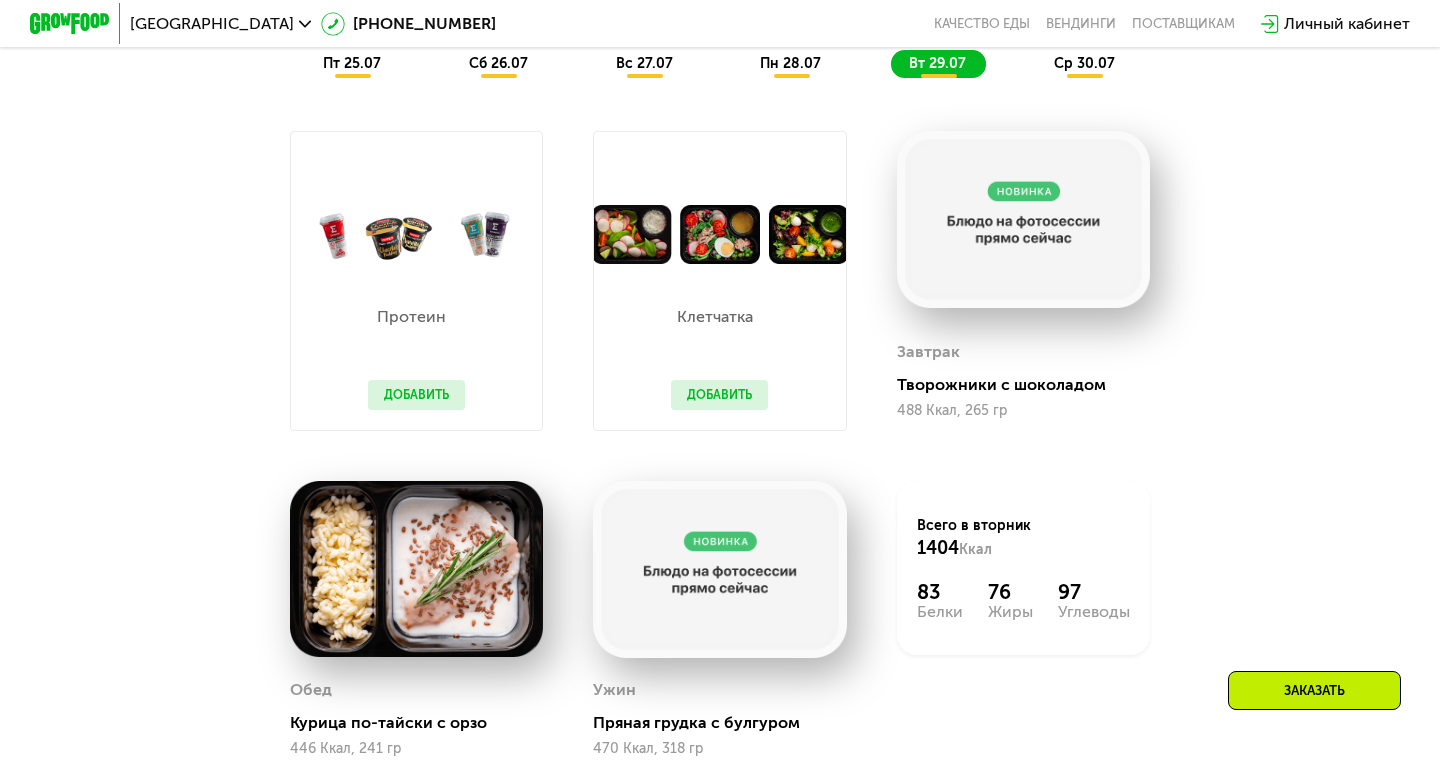scroll, scrollTop: 1215, scrollLeft: 0, axis: vertical 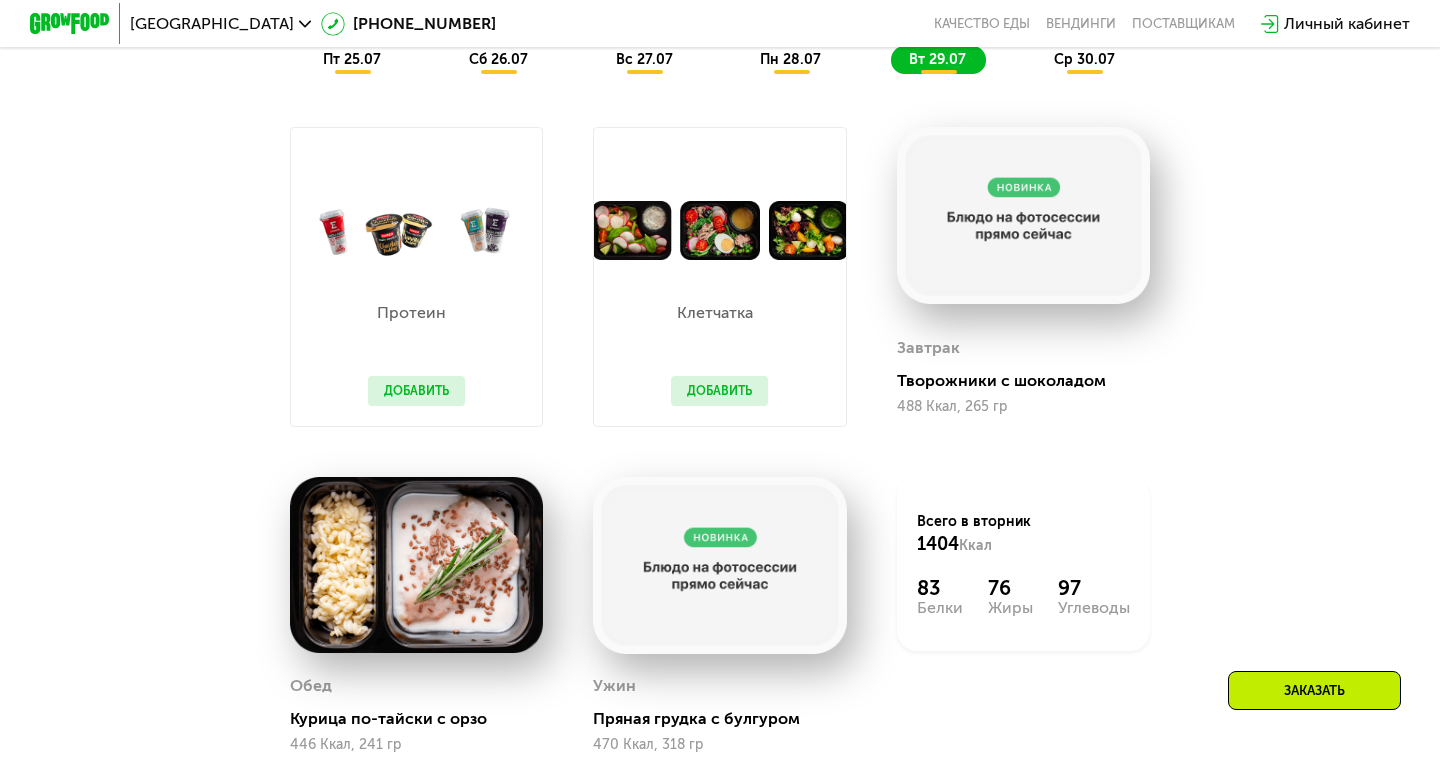 click on "пн 28.07" at bounding box center (790, 59) 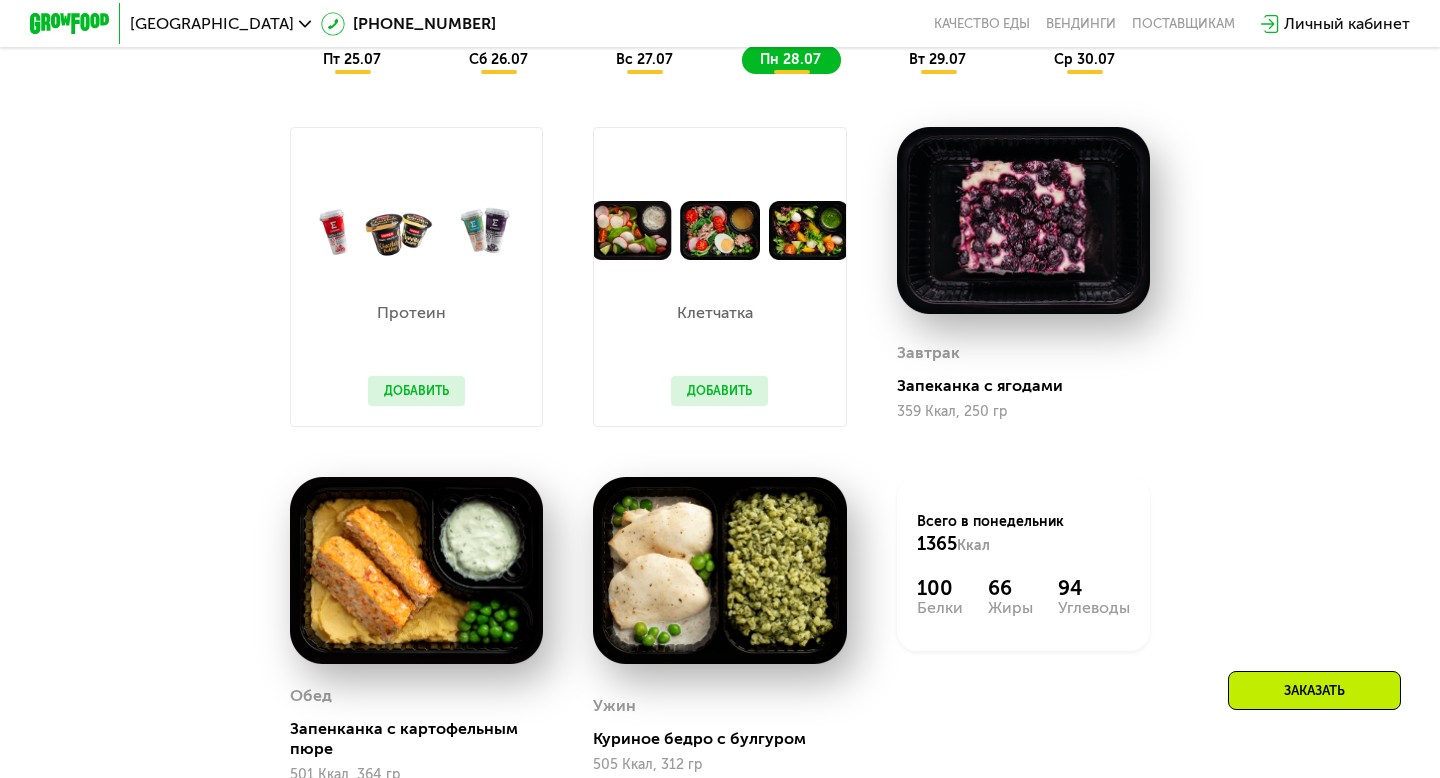 click on "вт 29.07" at bounding box center (937, 59) 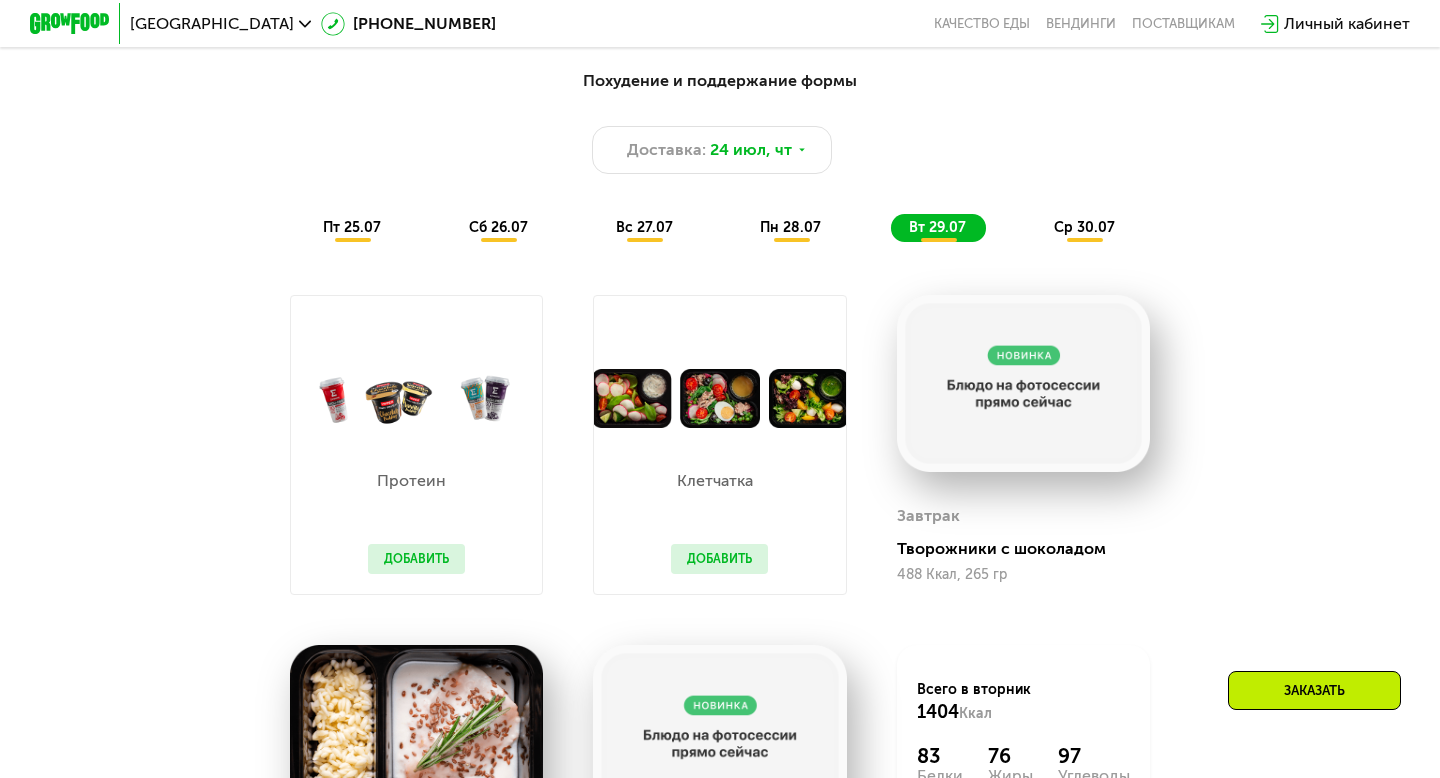 scroll, scrollTop: 1045, scrollLeft: 0, axis: vertical 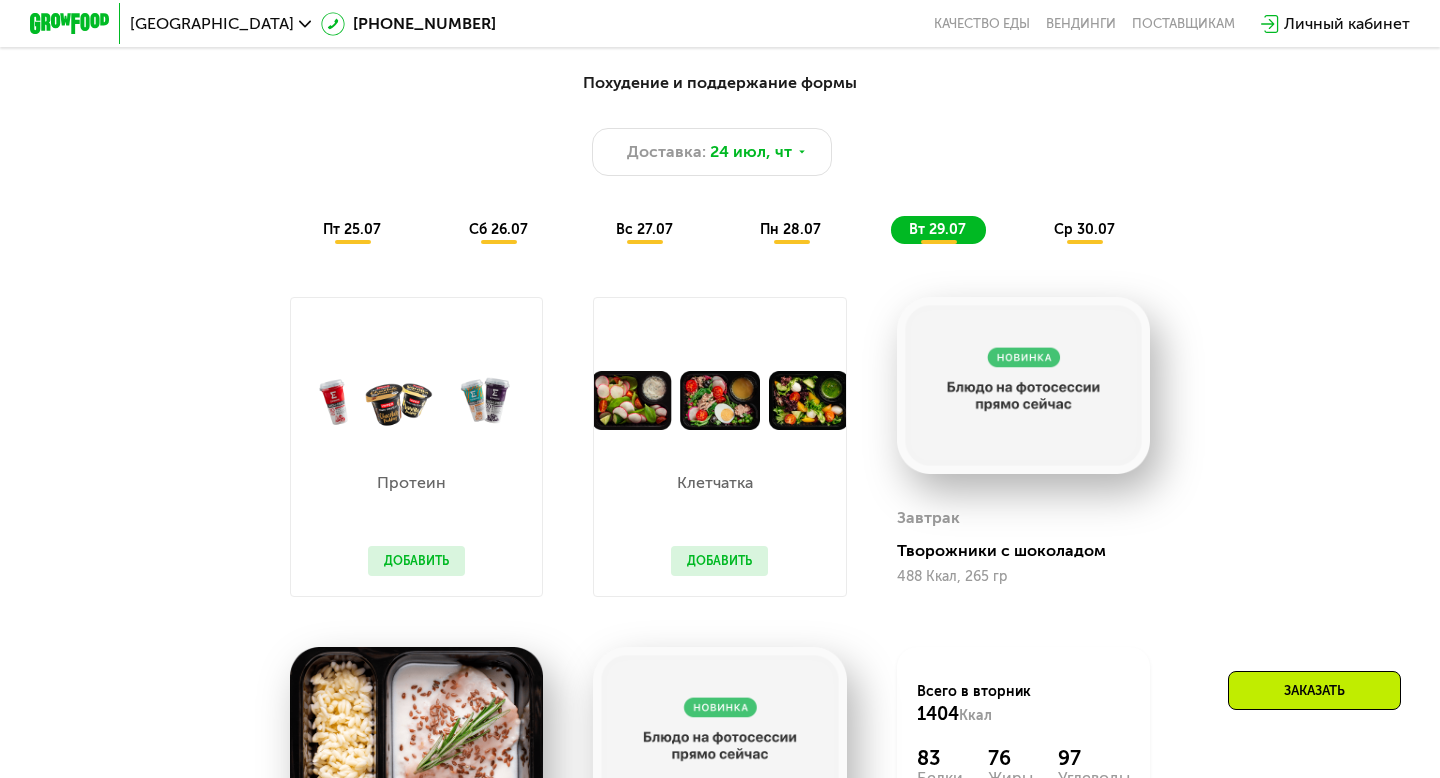 click on "ср 30.07" 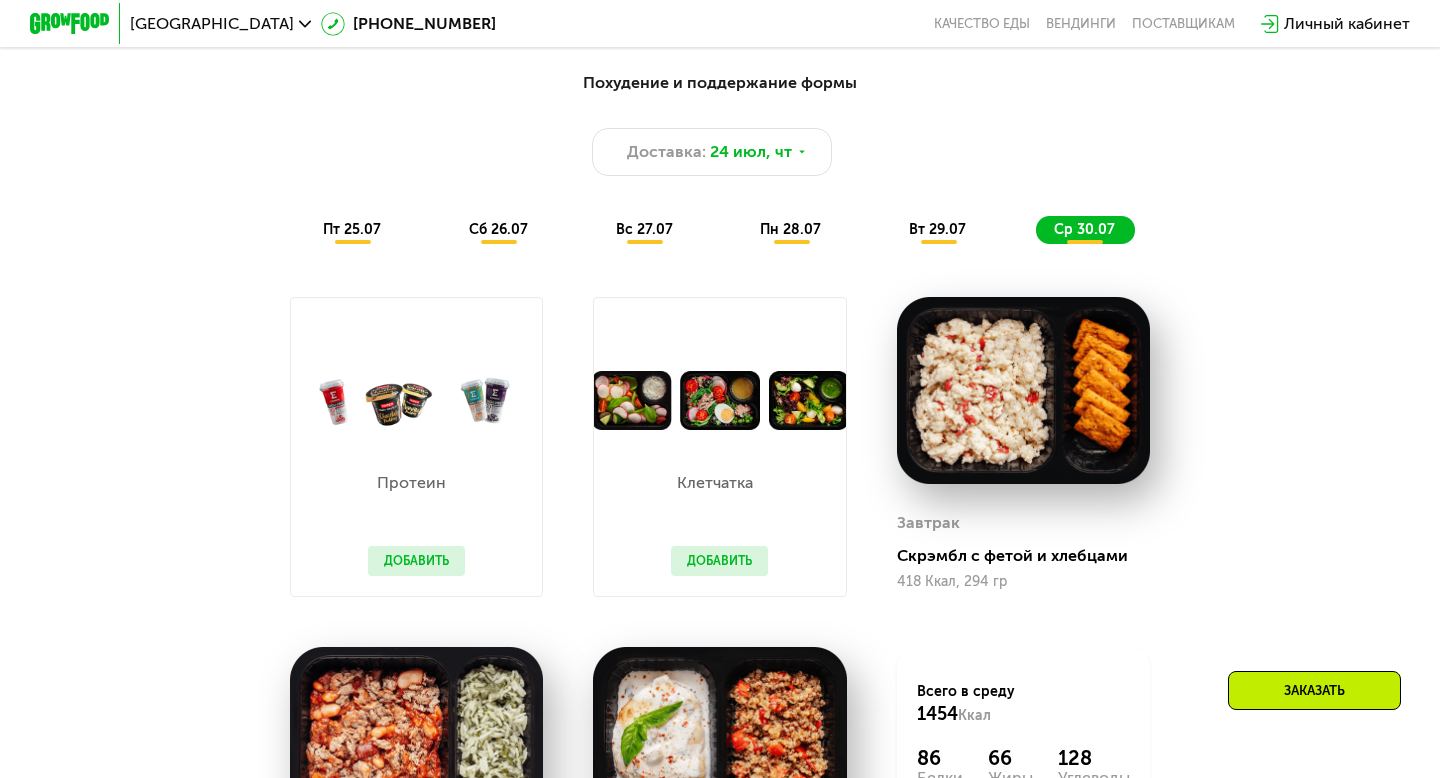 click on "вт 29.07" at bounding box center [937, 229] 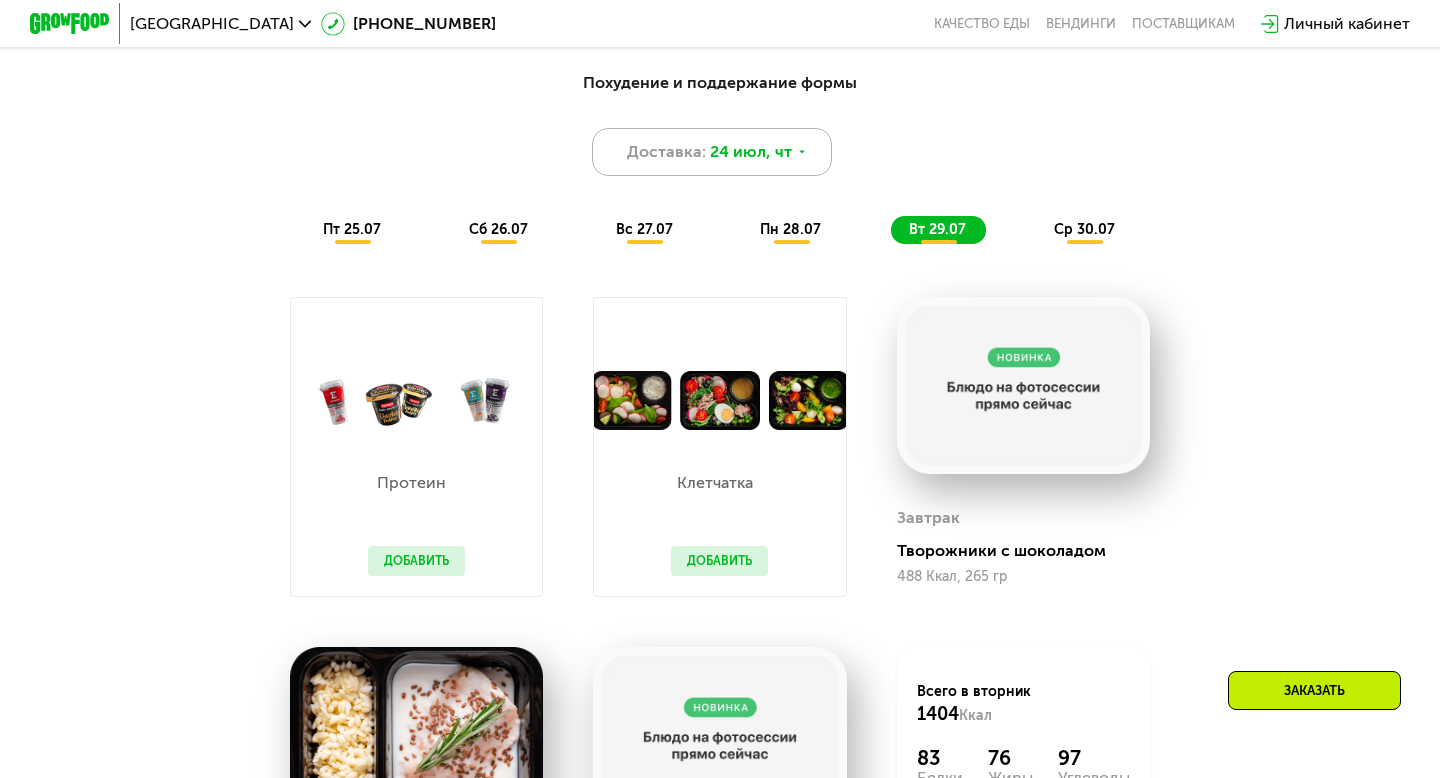 click on "24 июл, чт" at bounding box center (751, 152) 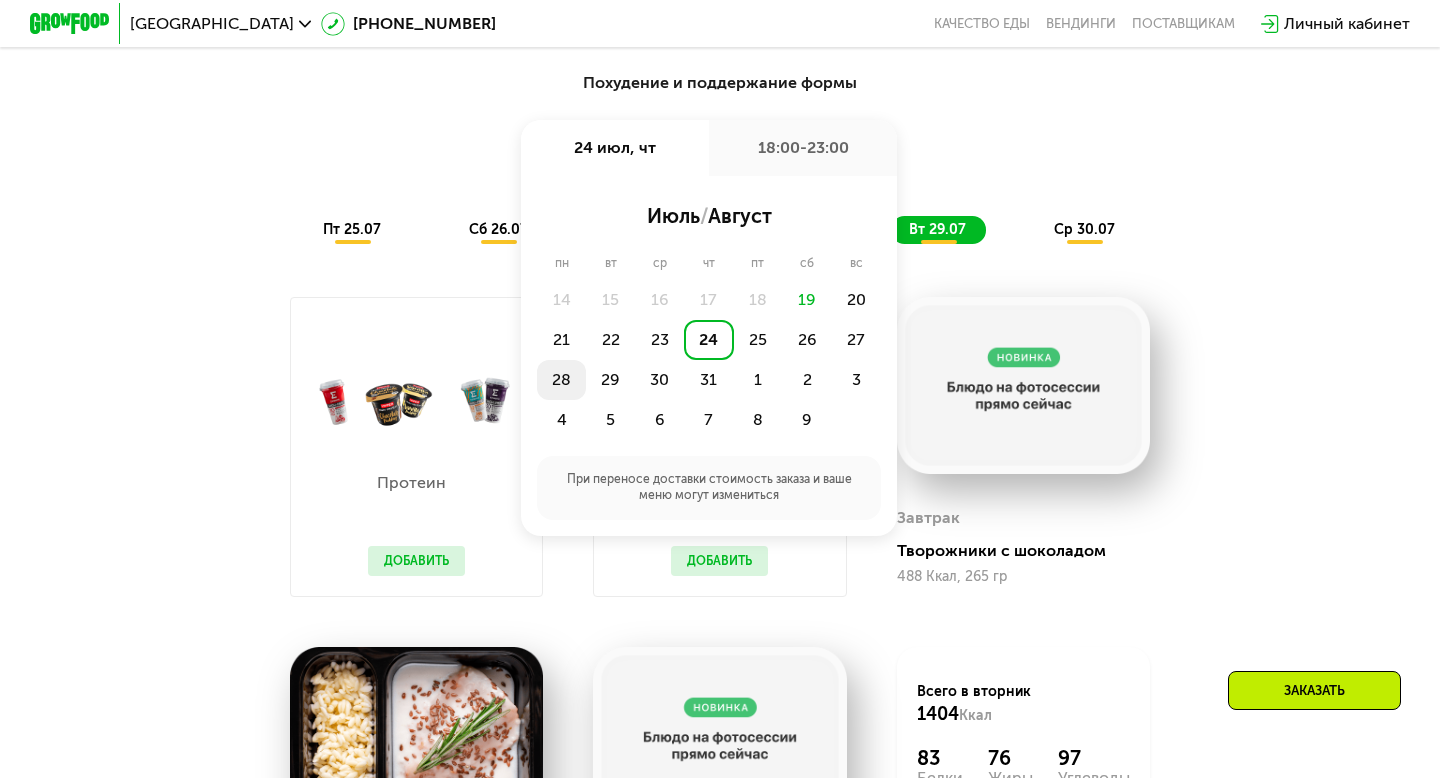 click on "28" 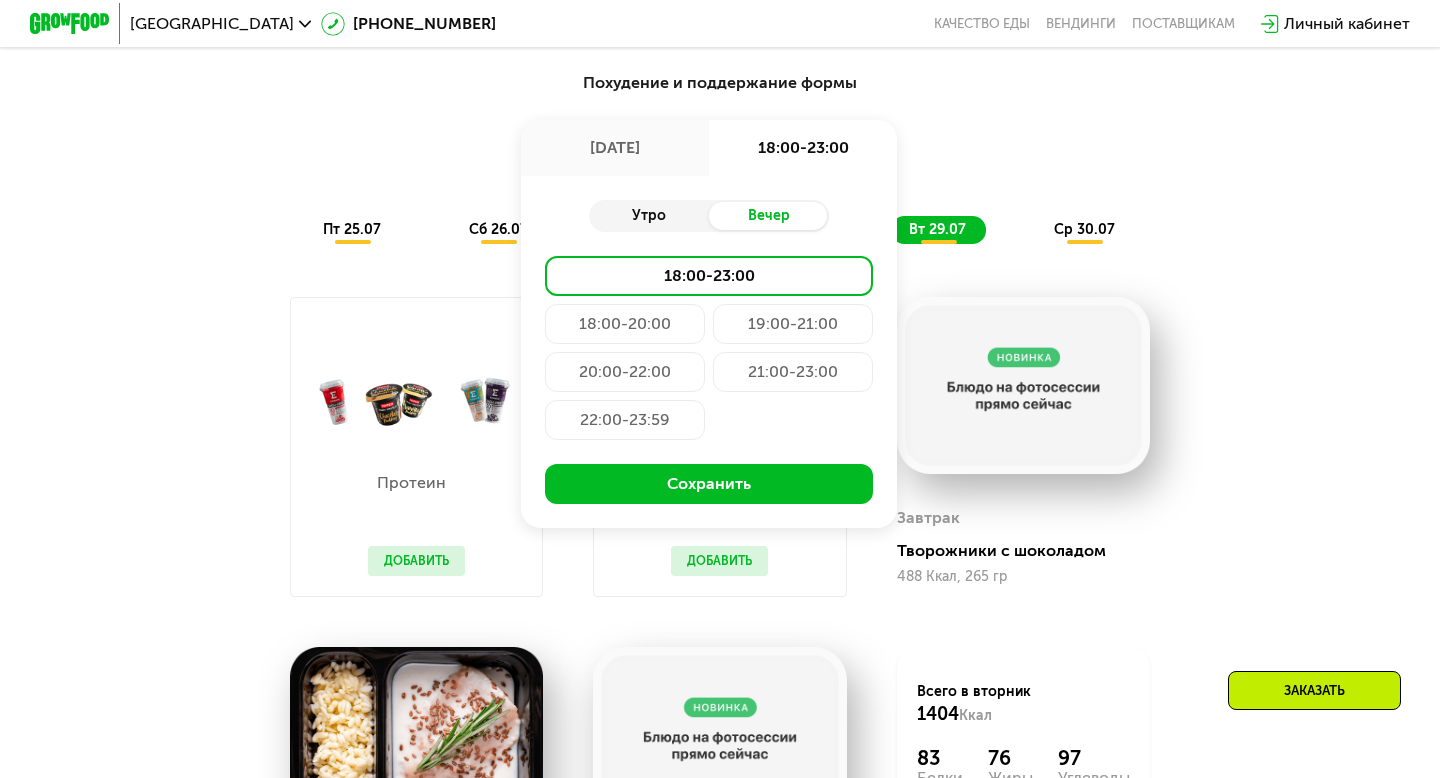 click on "Утро" at bounding box center (649, 216) 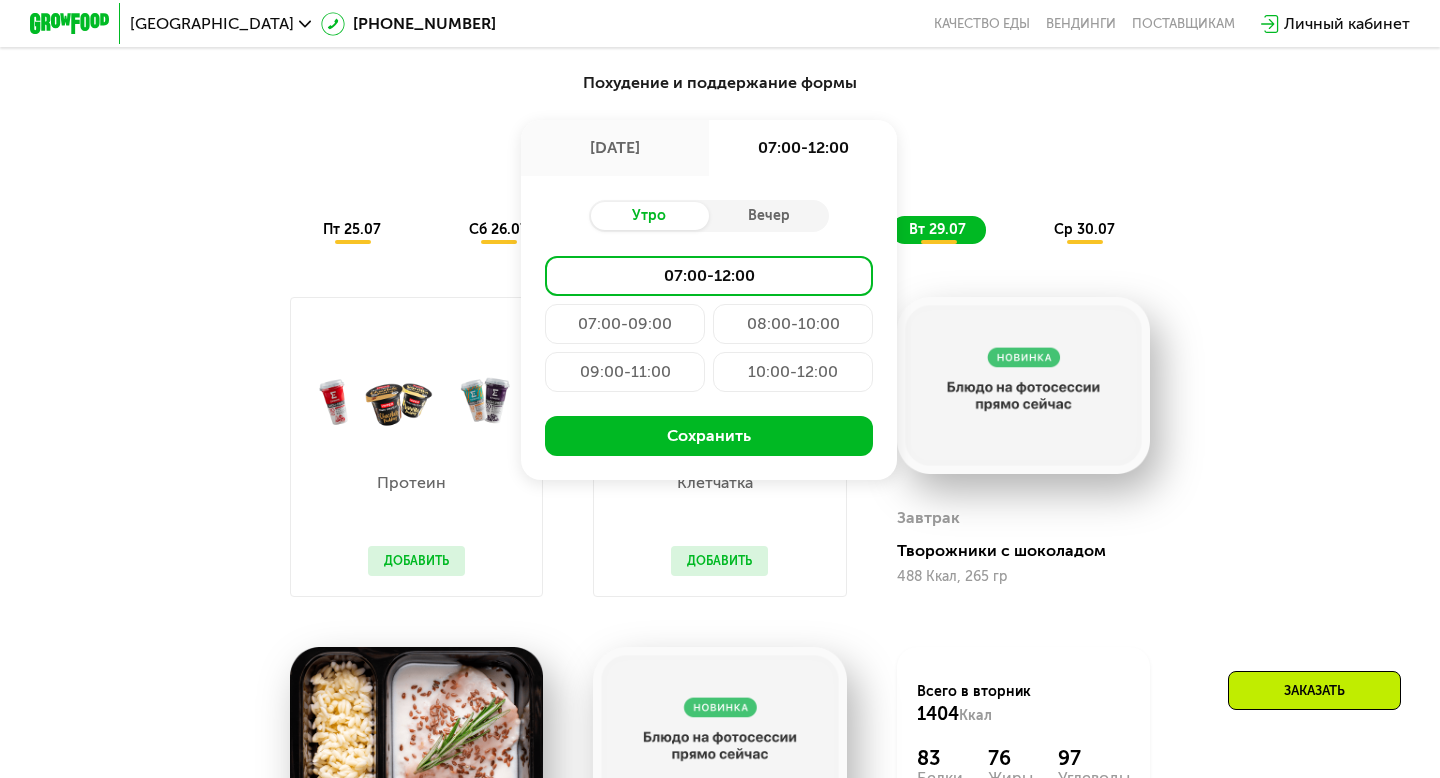 click on "08:00-10:00" 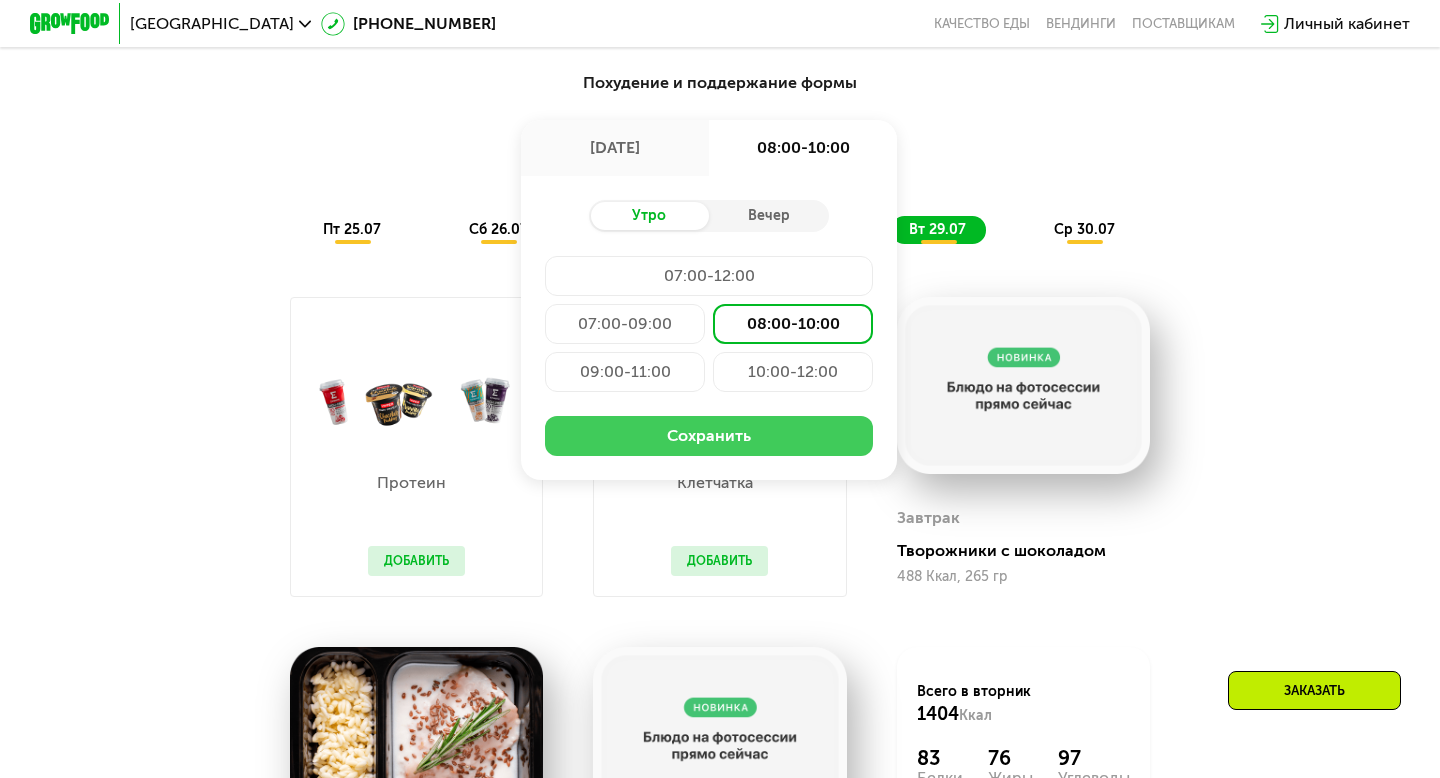 click on "Сохранить" at bounding box center (709, 436) 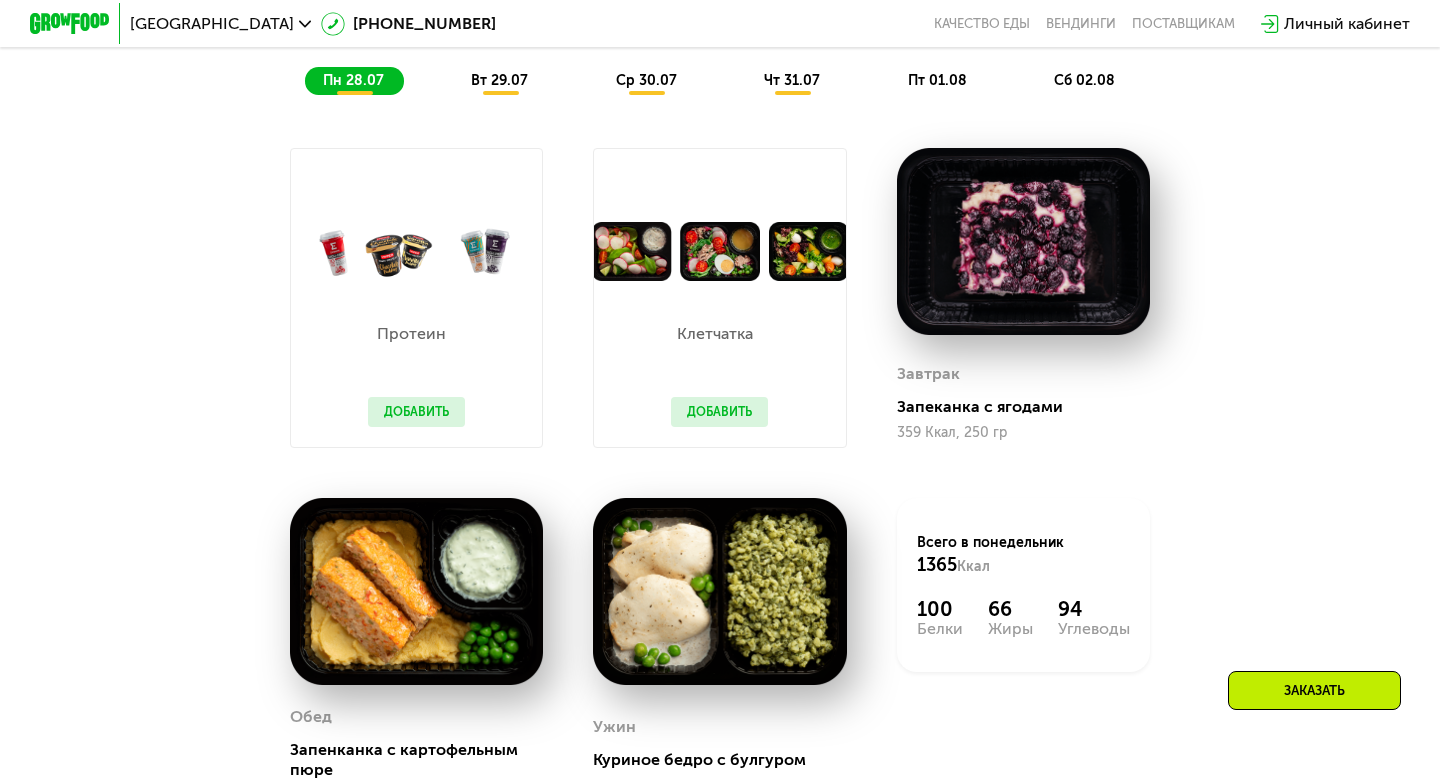 scroll, scrollTop: 1189, scrollLeft: 0, axis: vertical 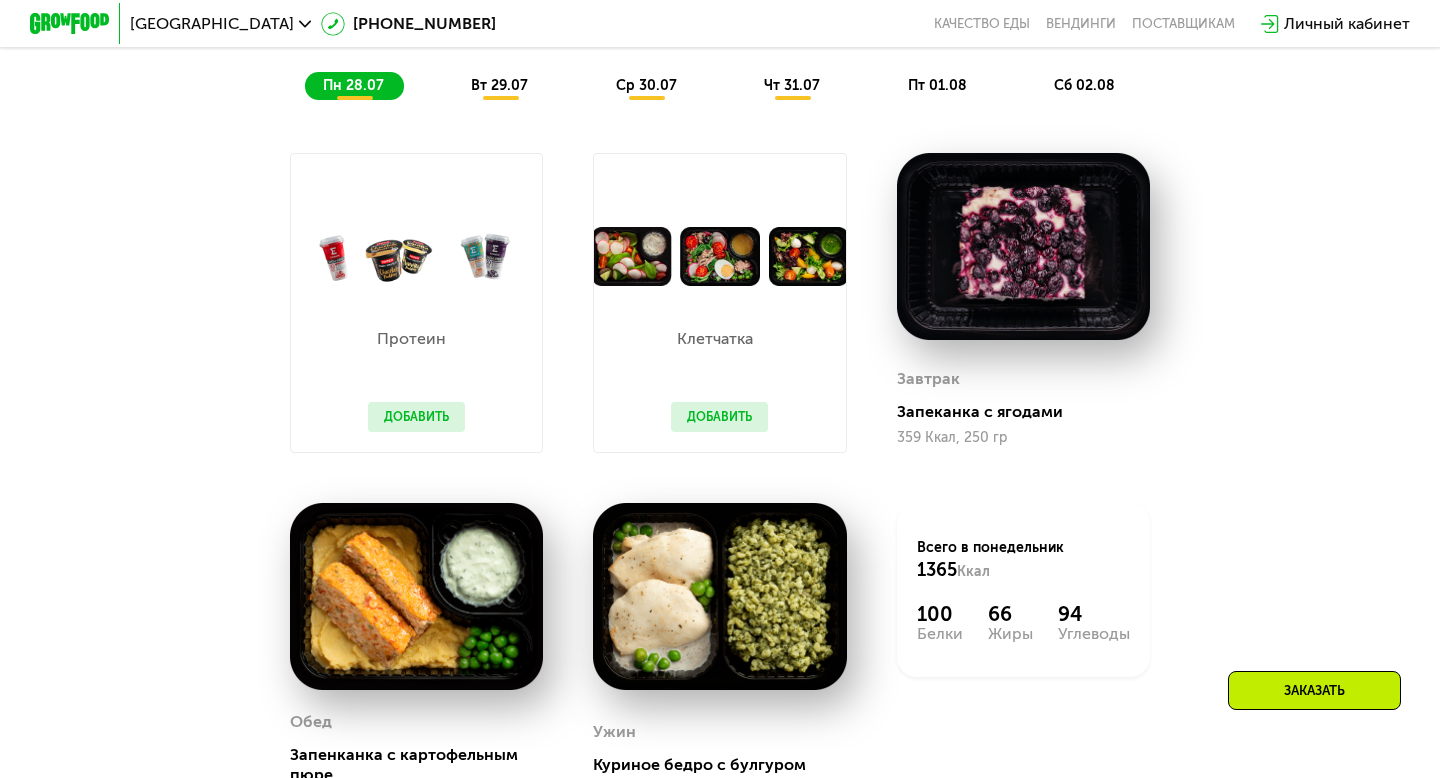 click on "вт 29.07" at bounding box center [499, 85] 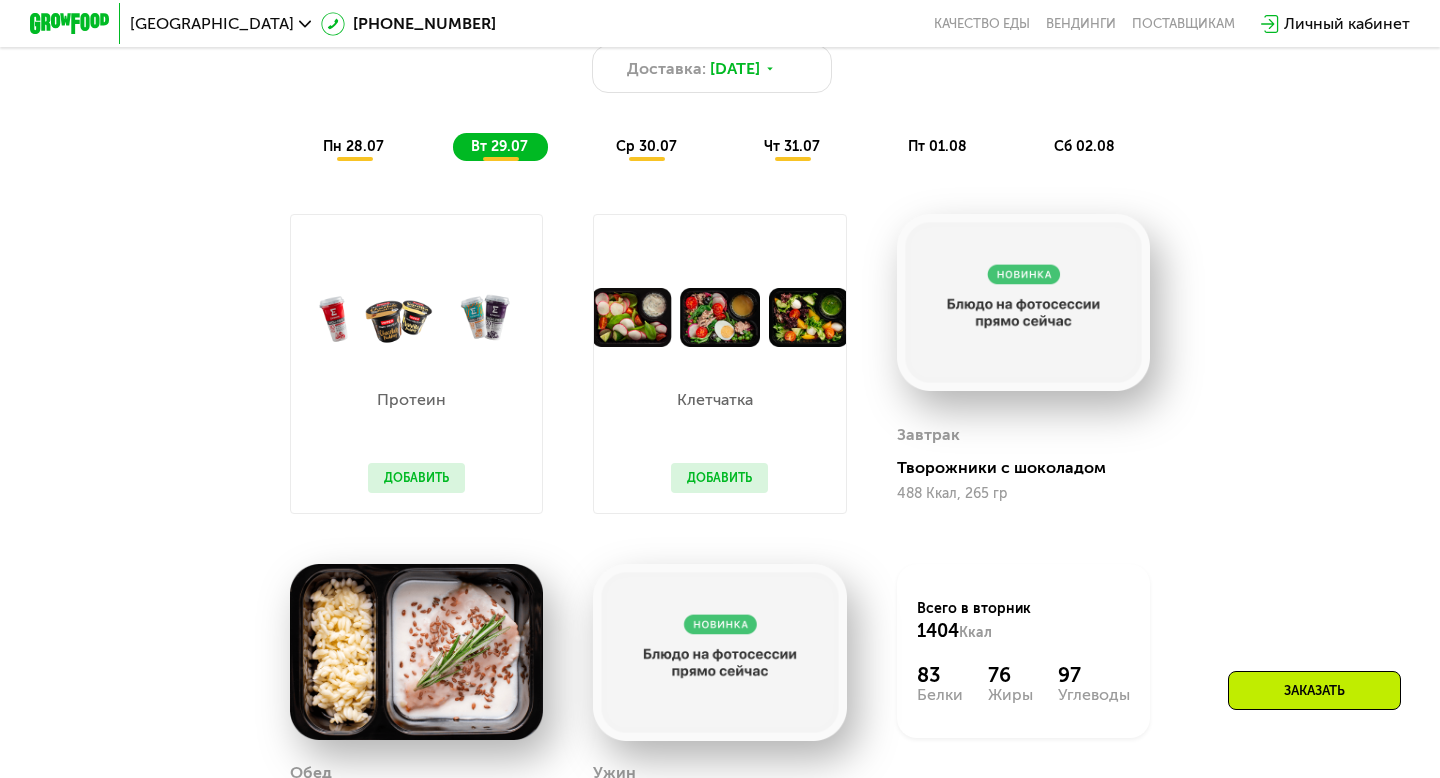 scroll, scrollTop: 1127, scrollLeft: 0, axis: vertical 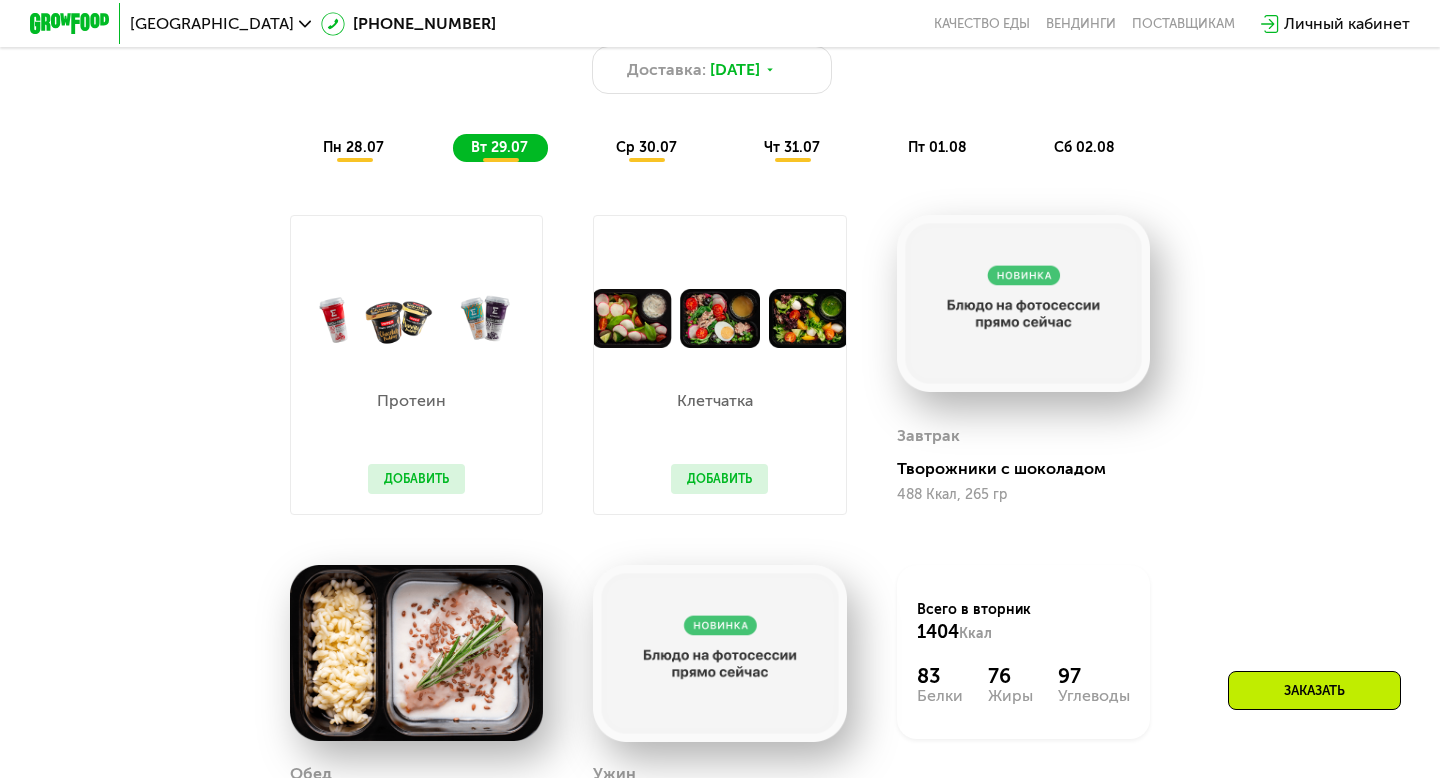 click on "ср 30.07" at bounding box center (646, 147) 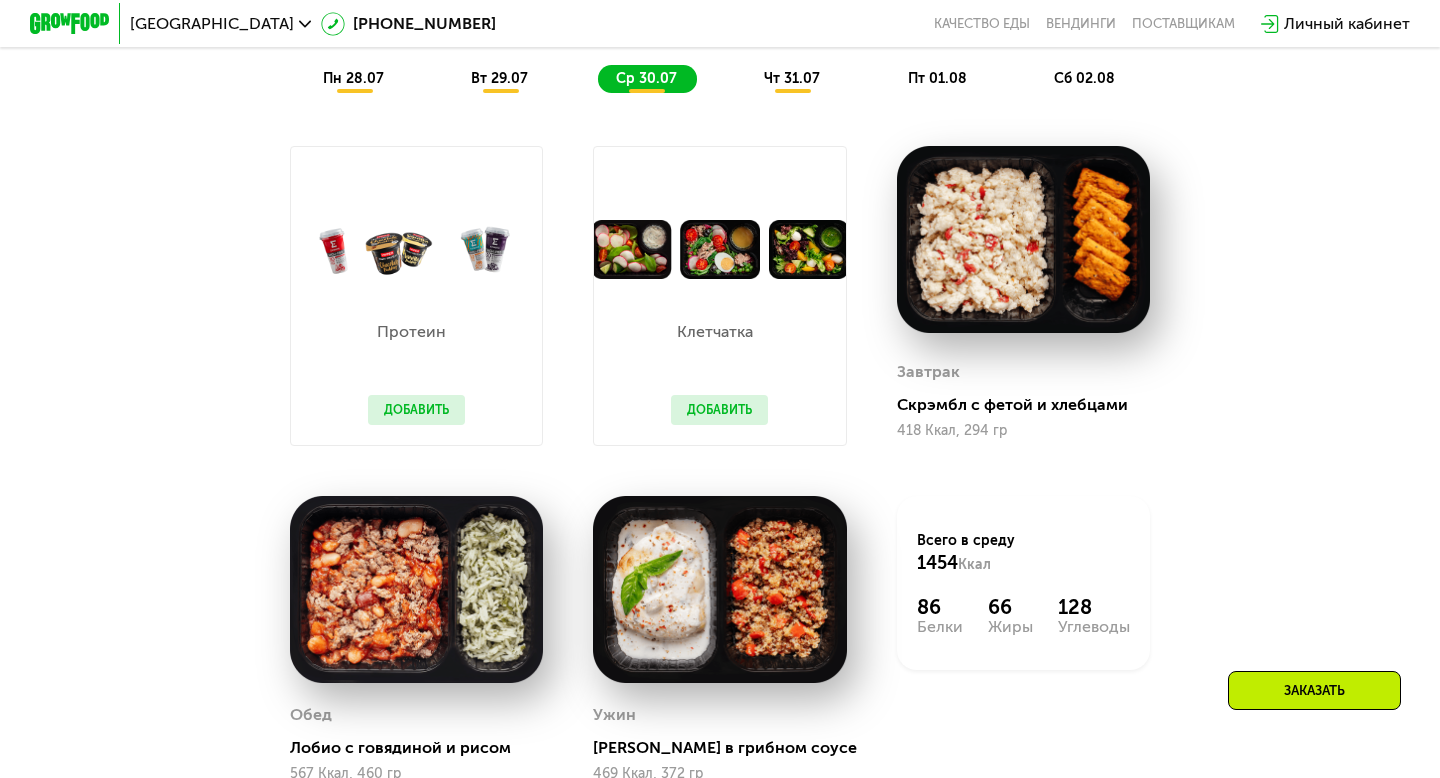 scroll, scrollTop: 1195, scrollLeft: 0, axis: vertical 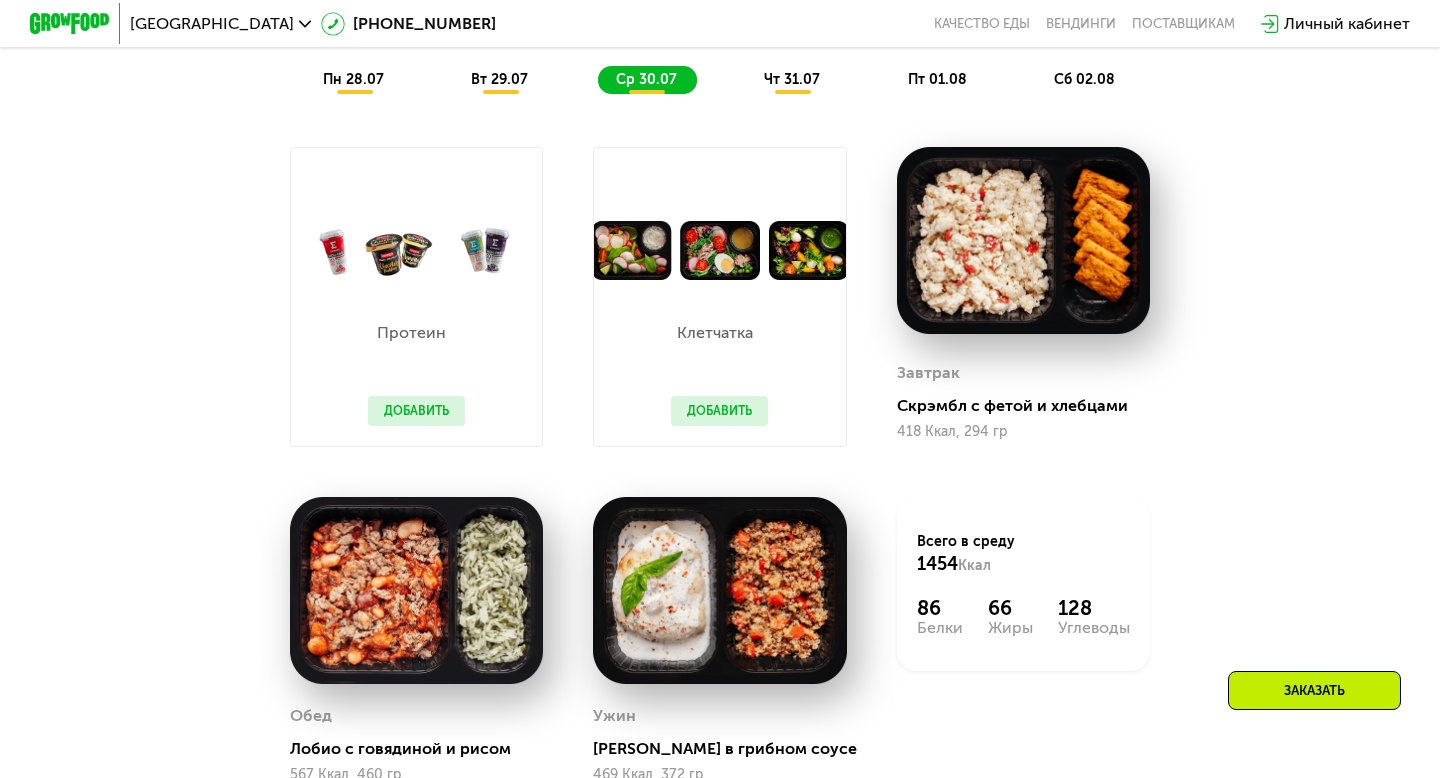click on "чт 31.07" 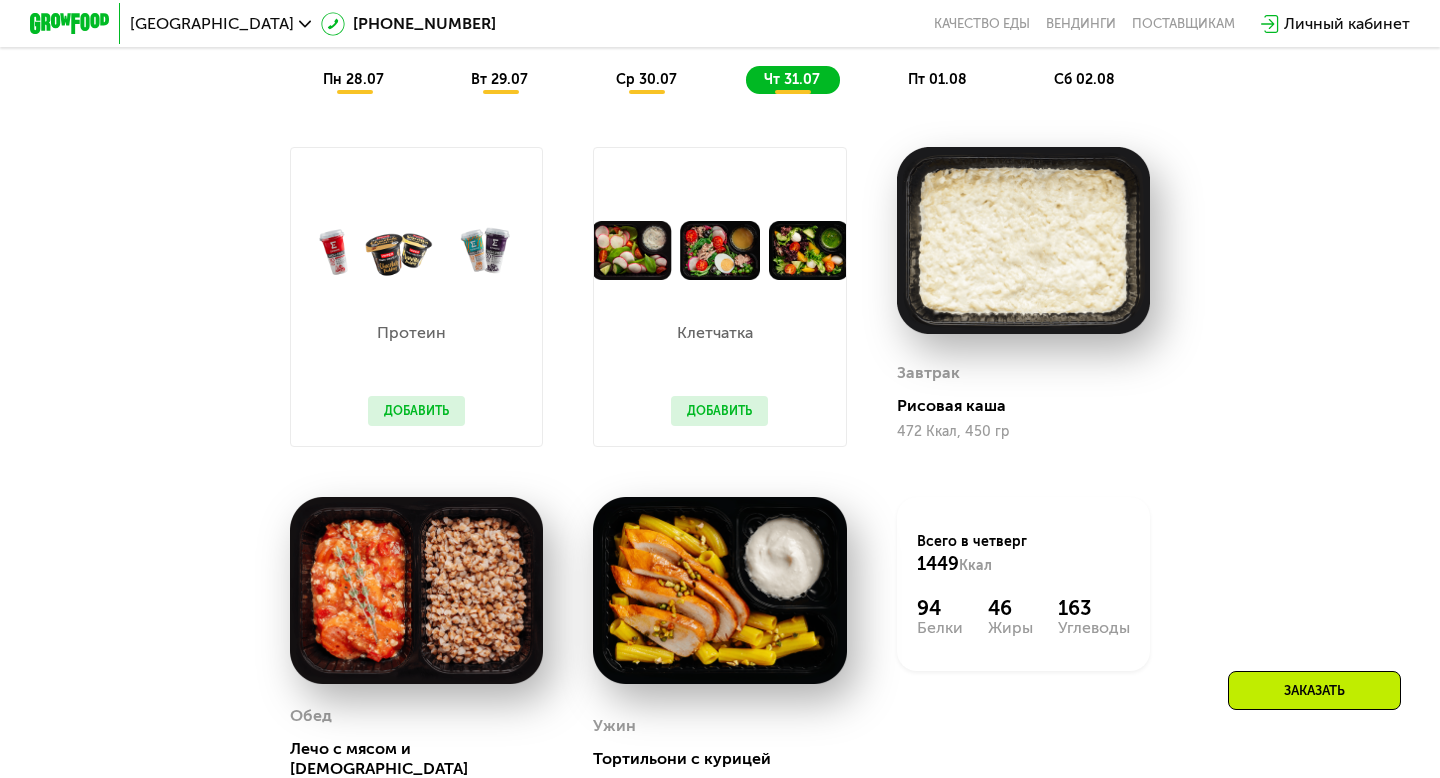 click on "пн 28.07" 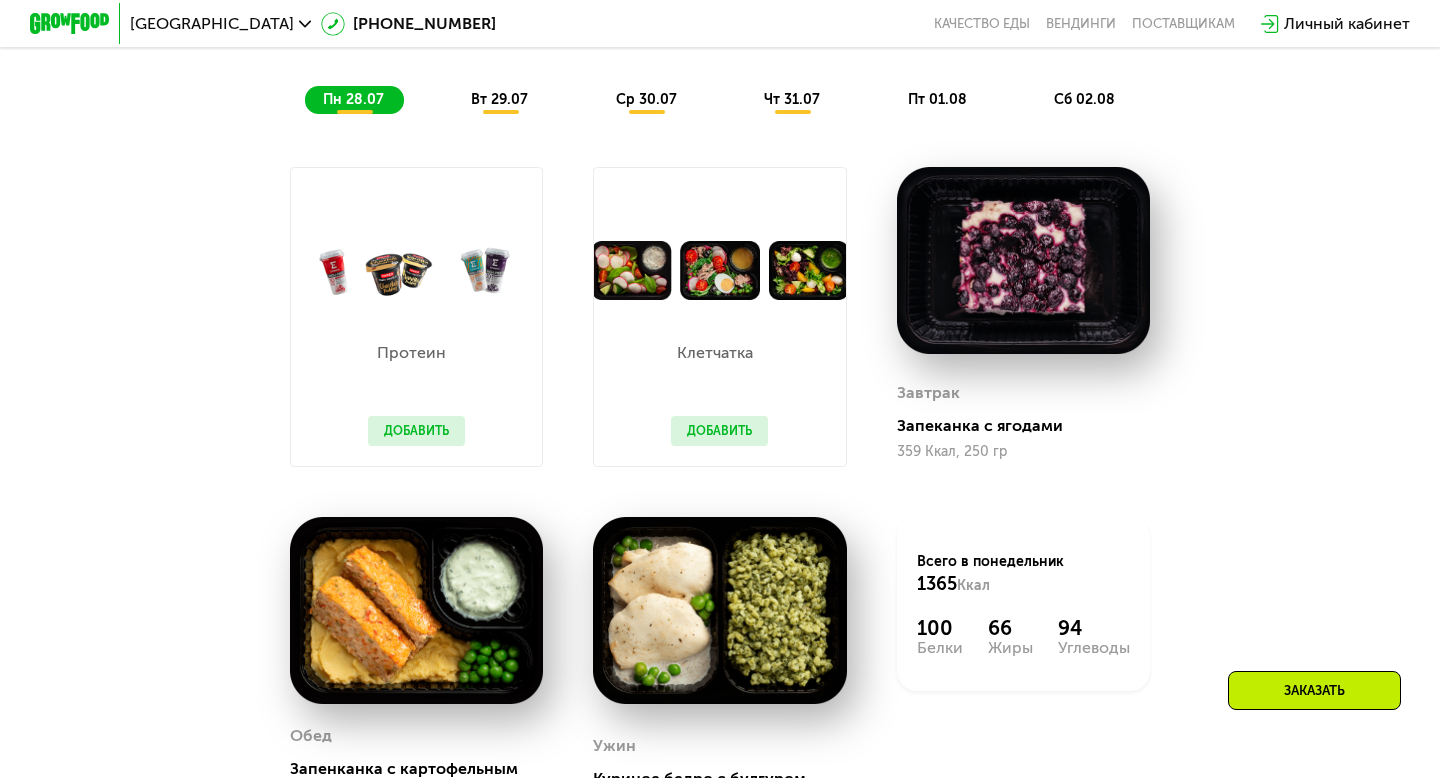 scroll, scrollTop: 1146, scrollLeft: 0, axis: vertical 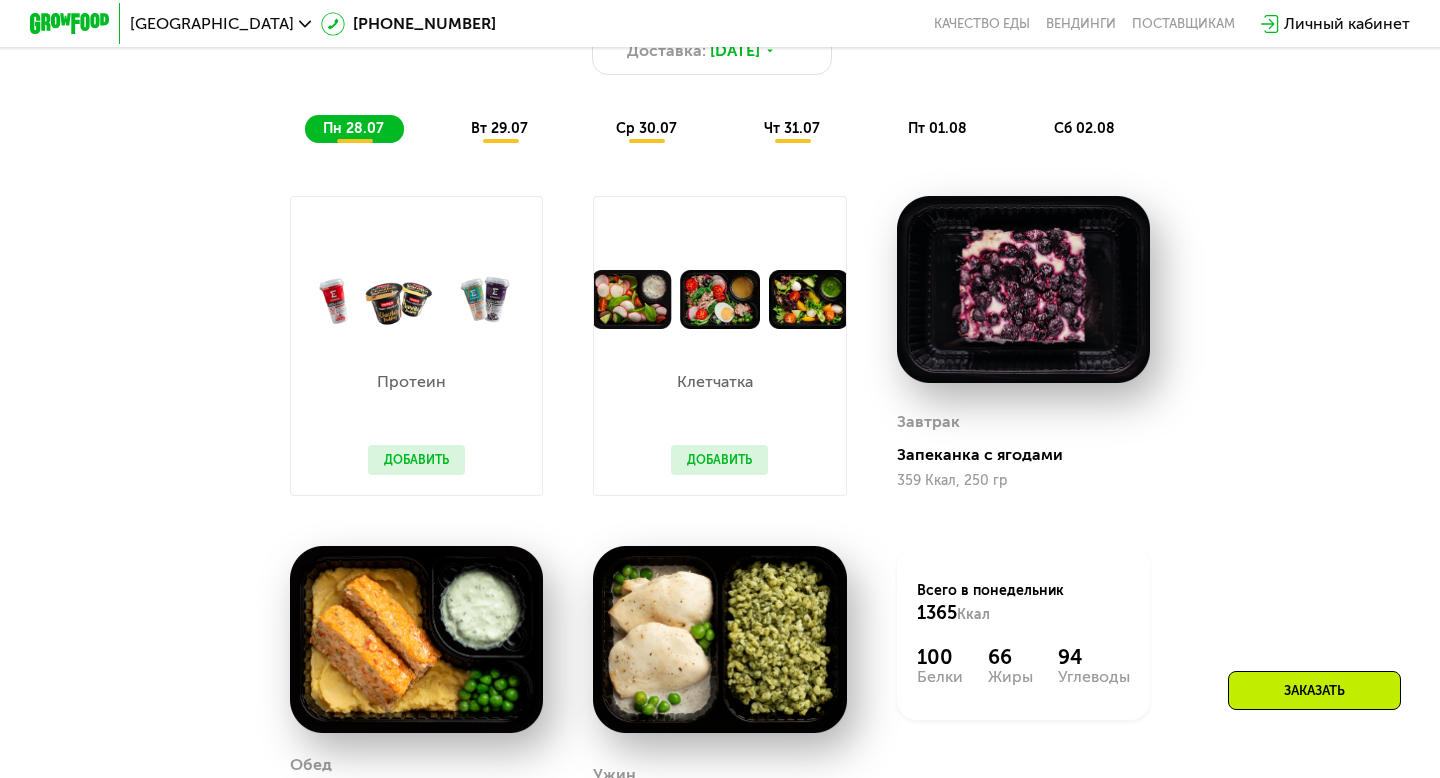 click on "вт 29.07" at bounding box center (499, 128) 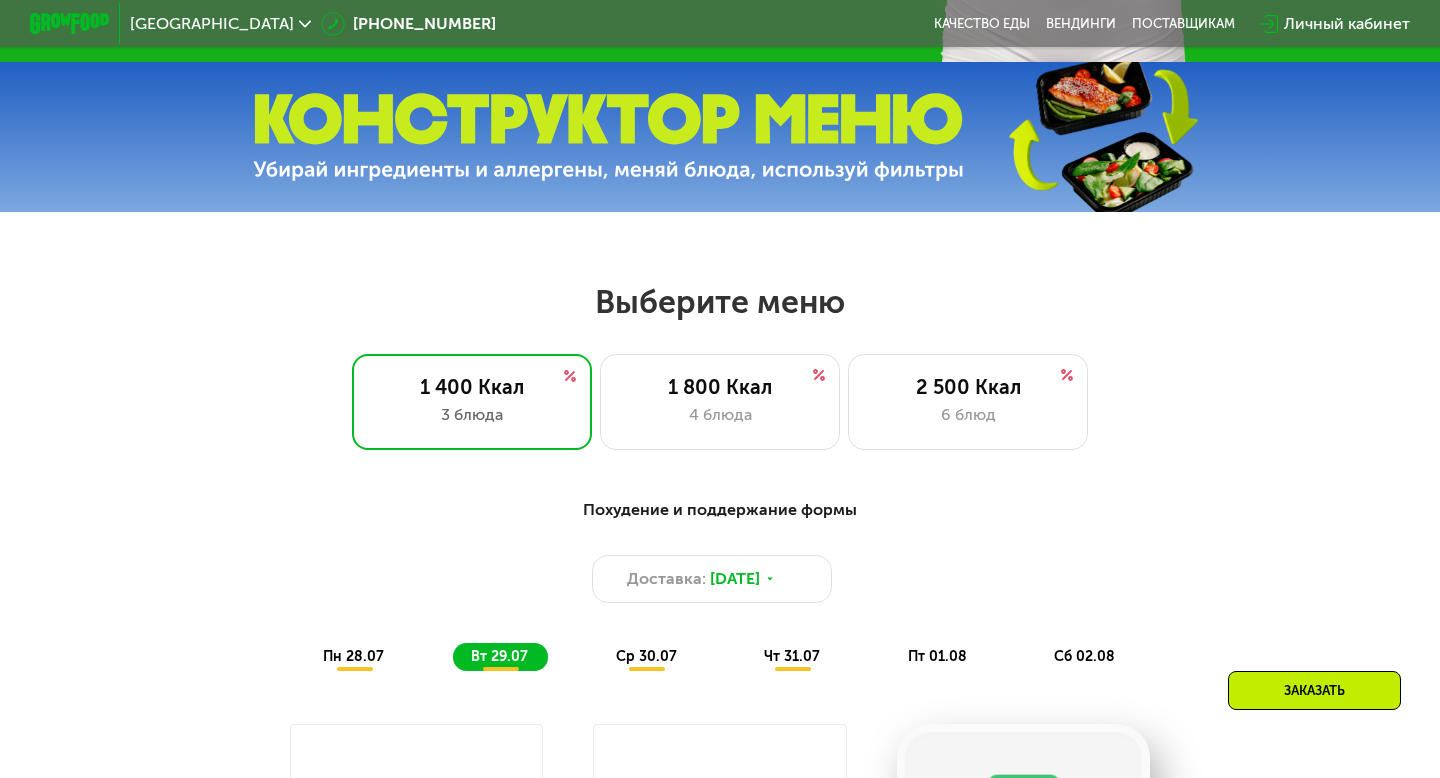 scroll, scrollTop: 619, scrollLeft: 0, axis: vertical 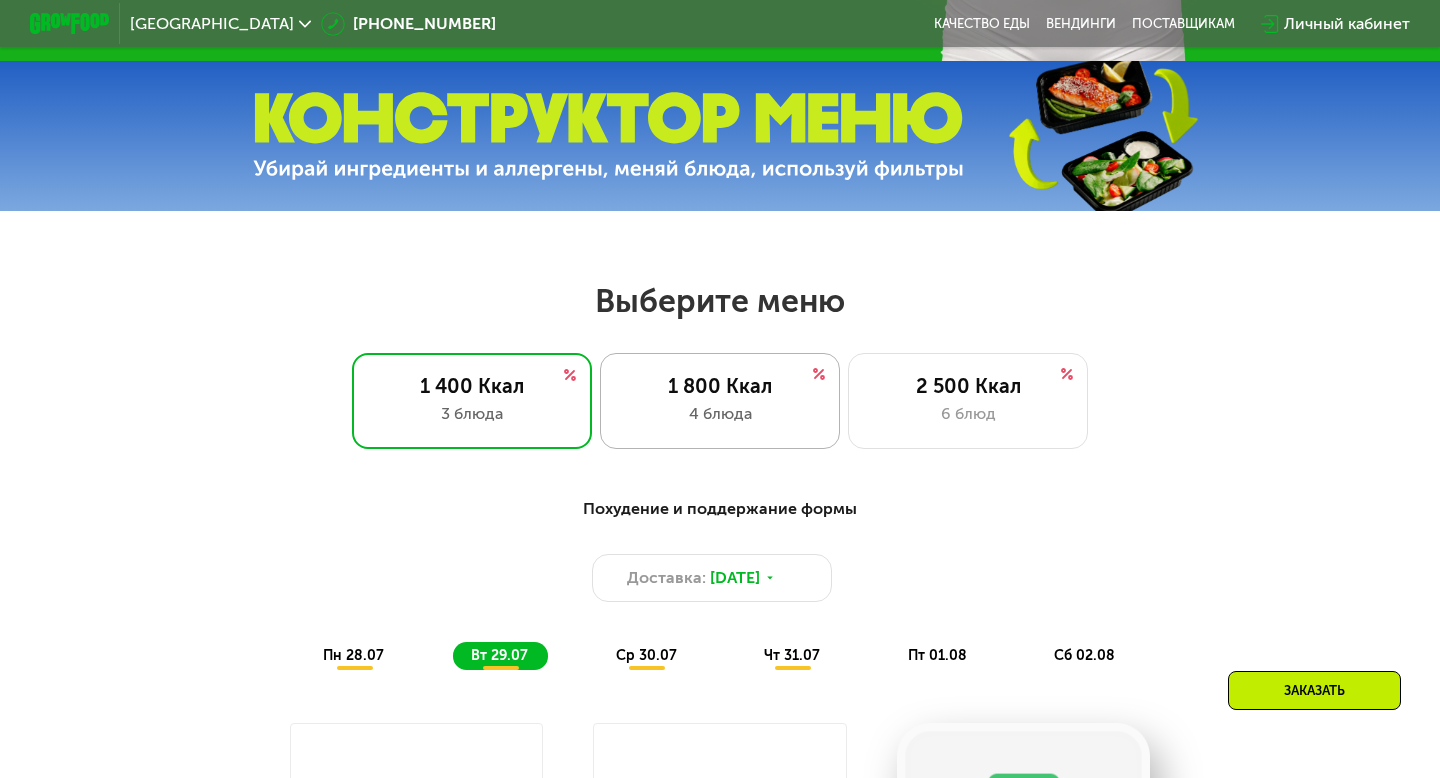 click on "4 блюда" at bounding box center (720, 414) 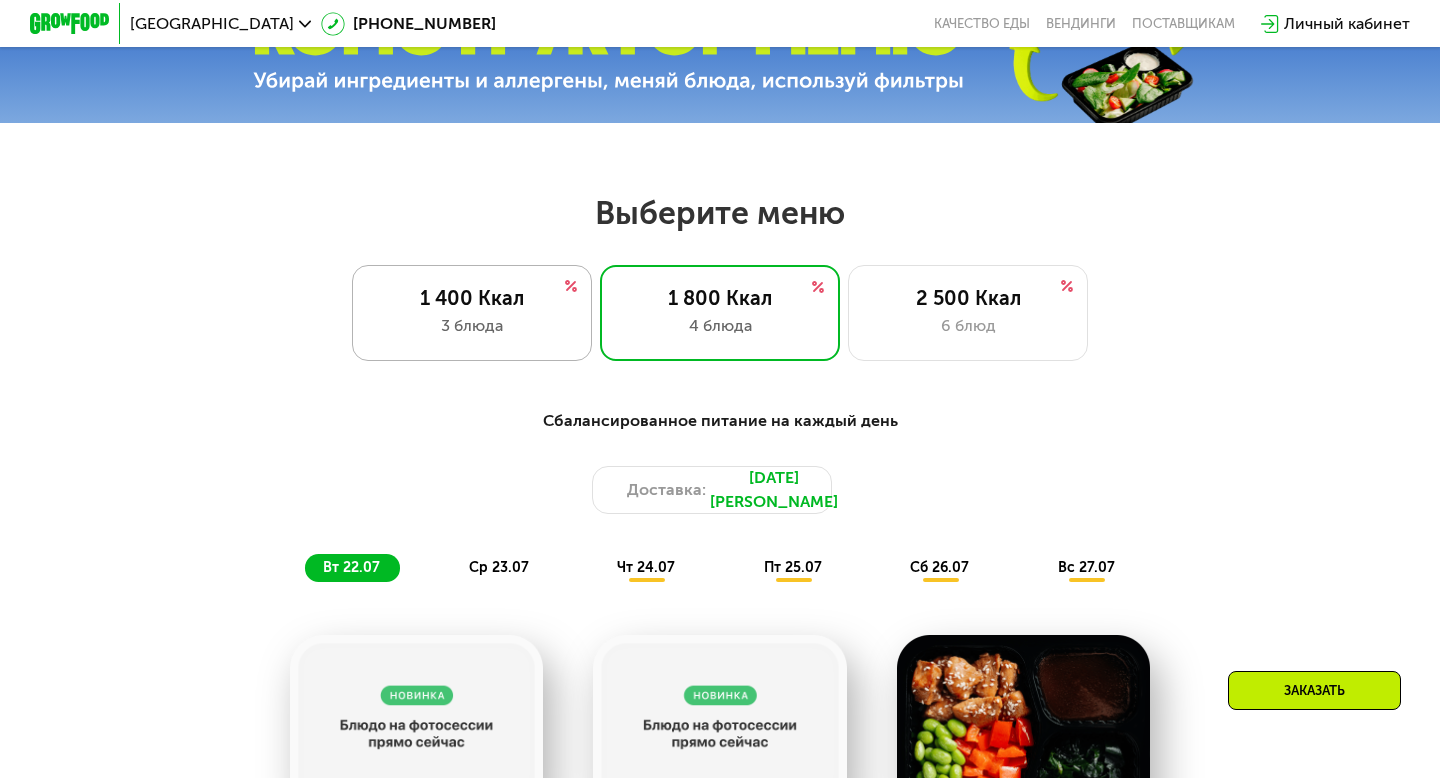 scroll, scrollTop: 710, scrollLeft: 0, axis: vertical 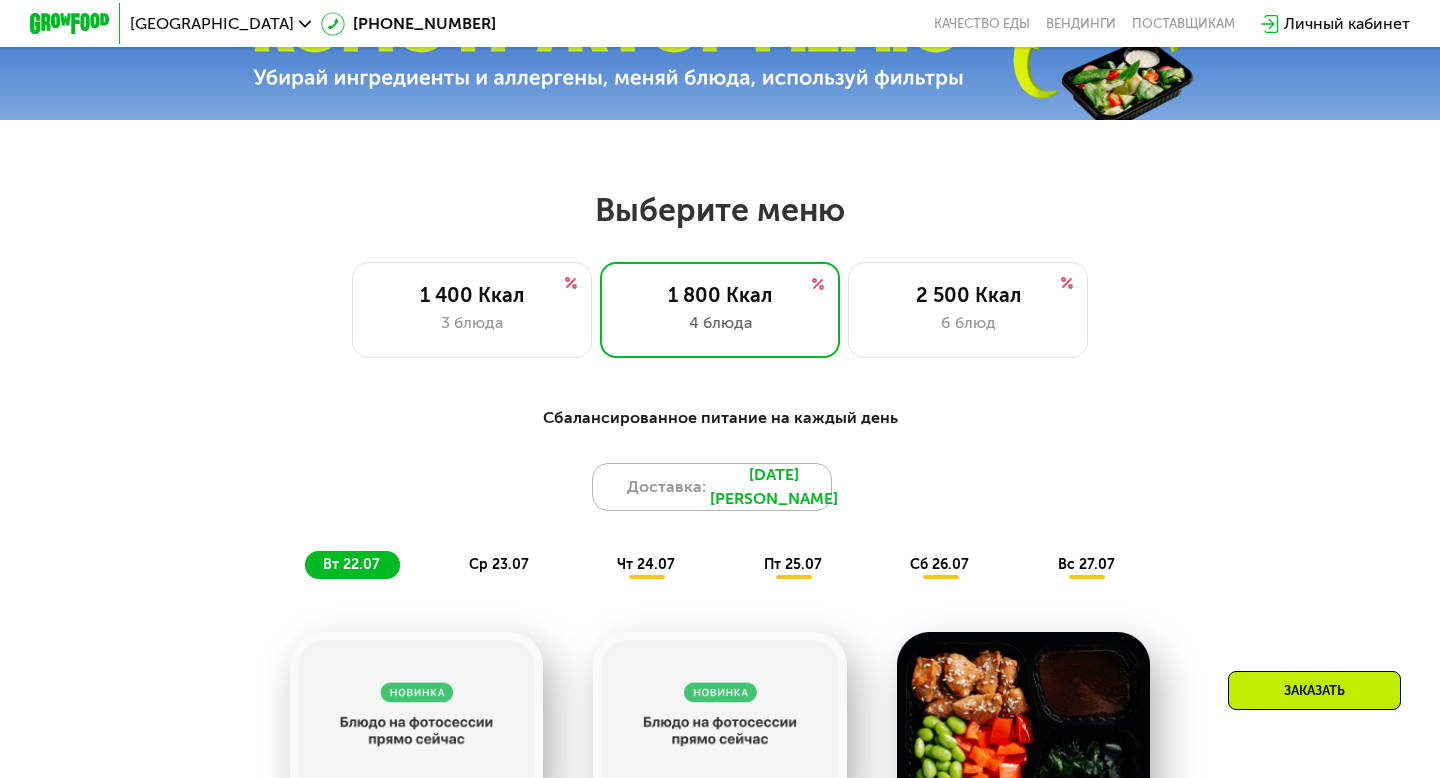click on "21 июл, пн" at bounding box center [774, 487] 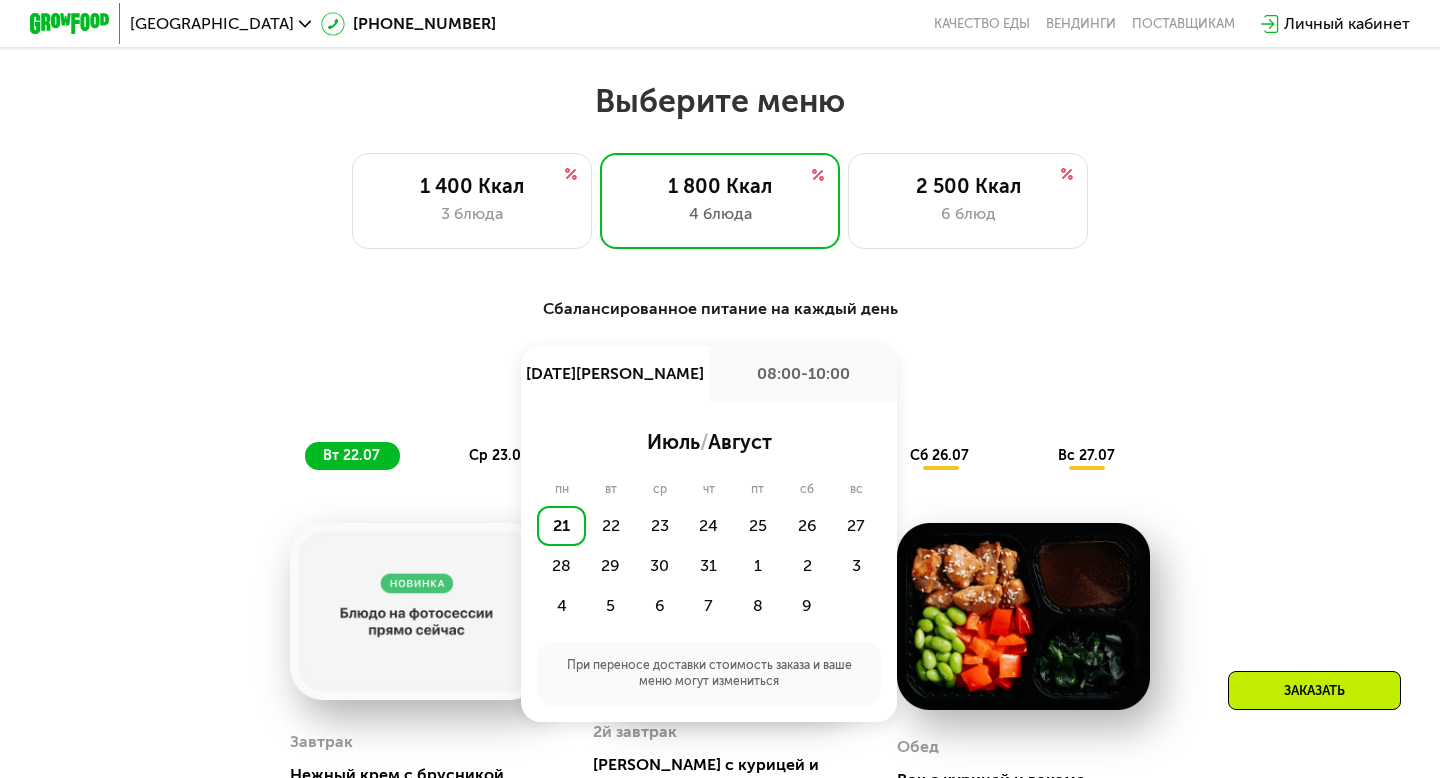 scroll, scrollTop: 841, scrollLeft: 0, axis: vertical 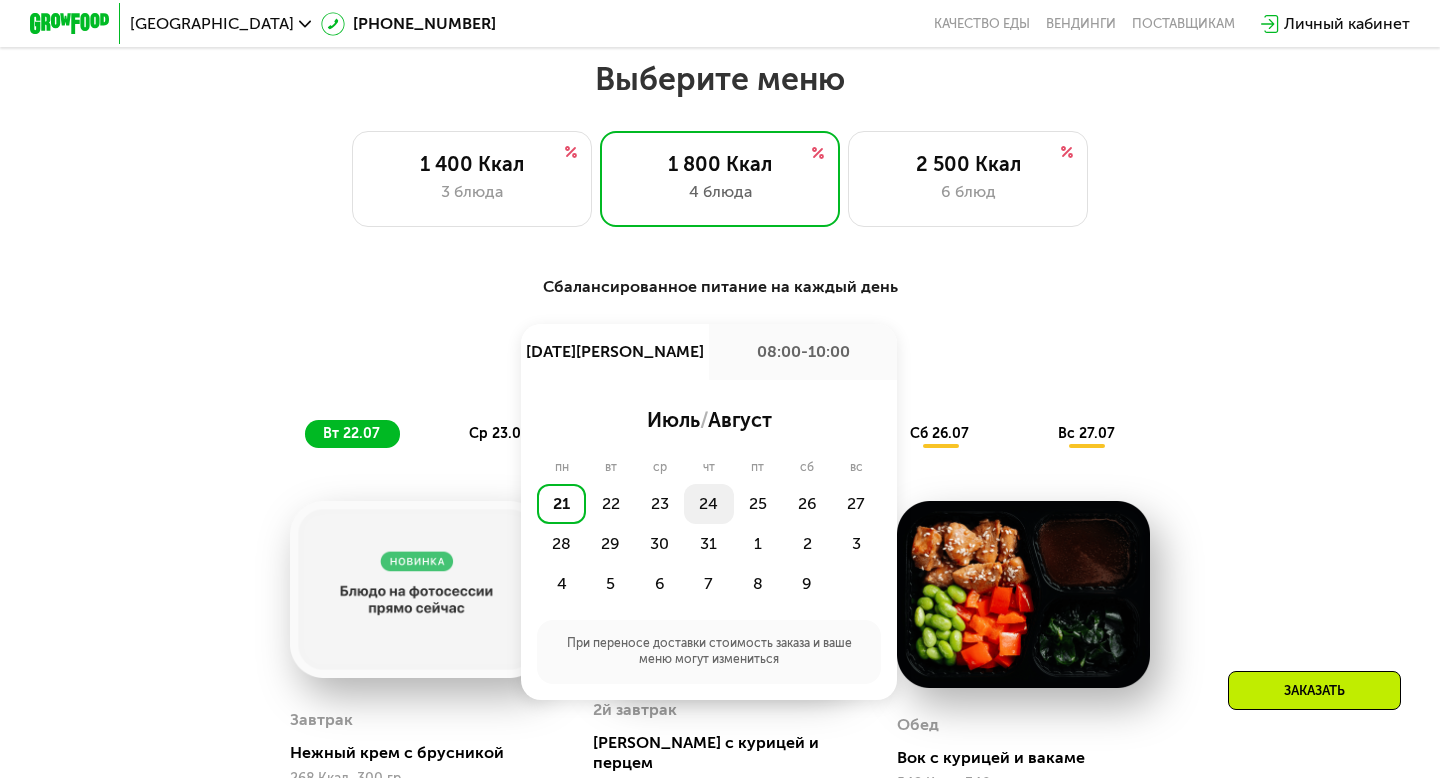 click on "24" 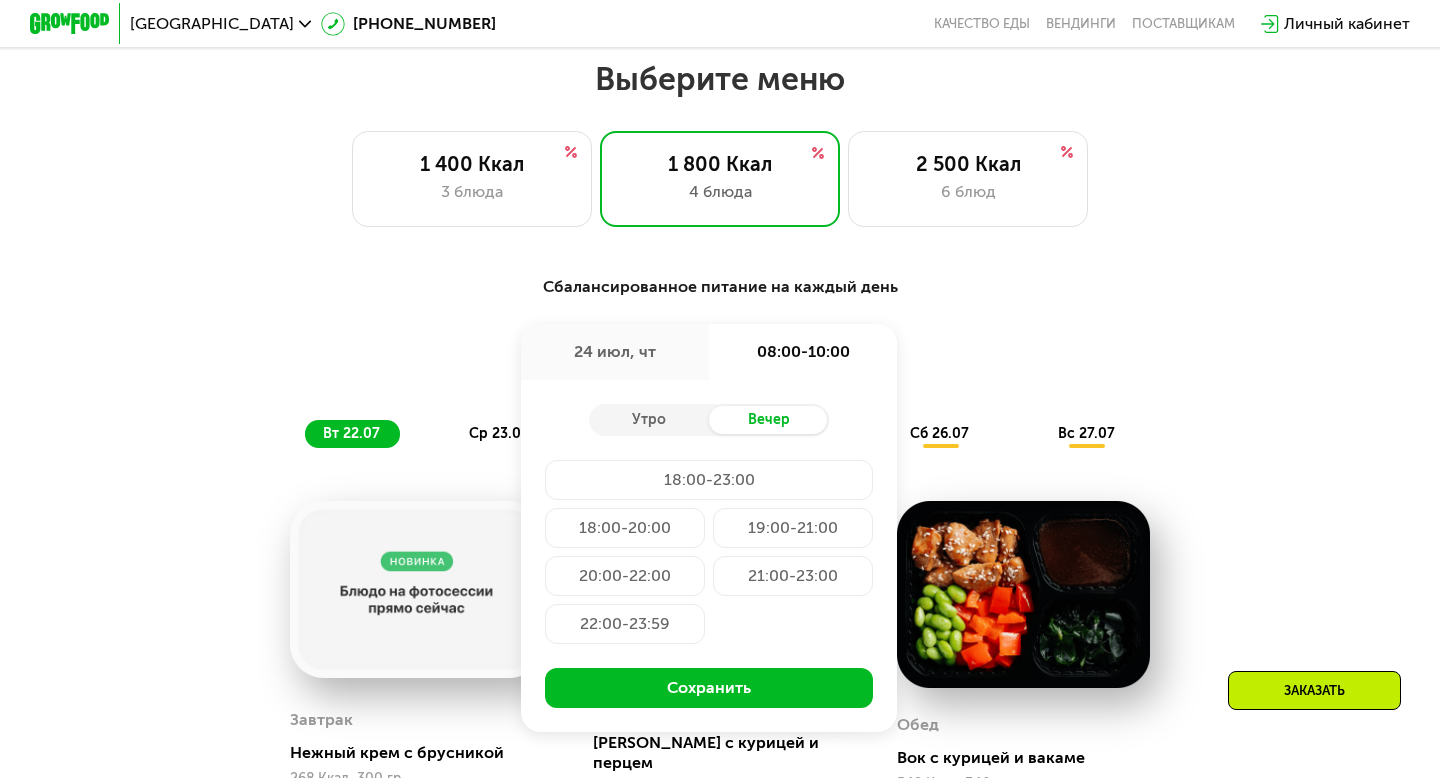 click on "18:00-23:00" 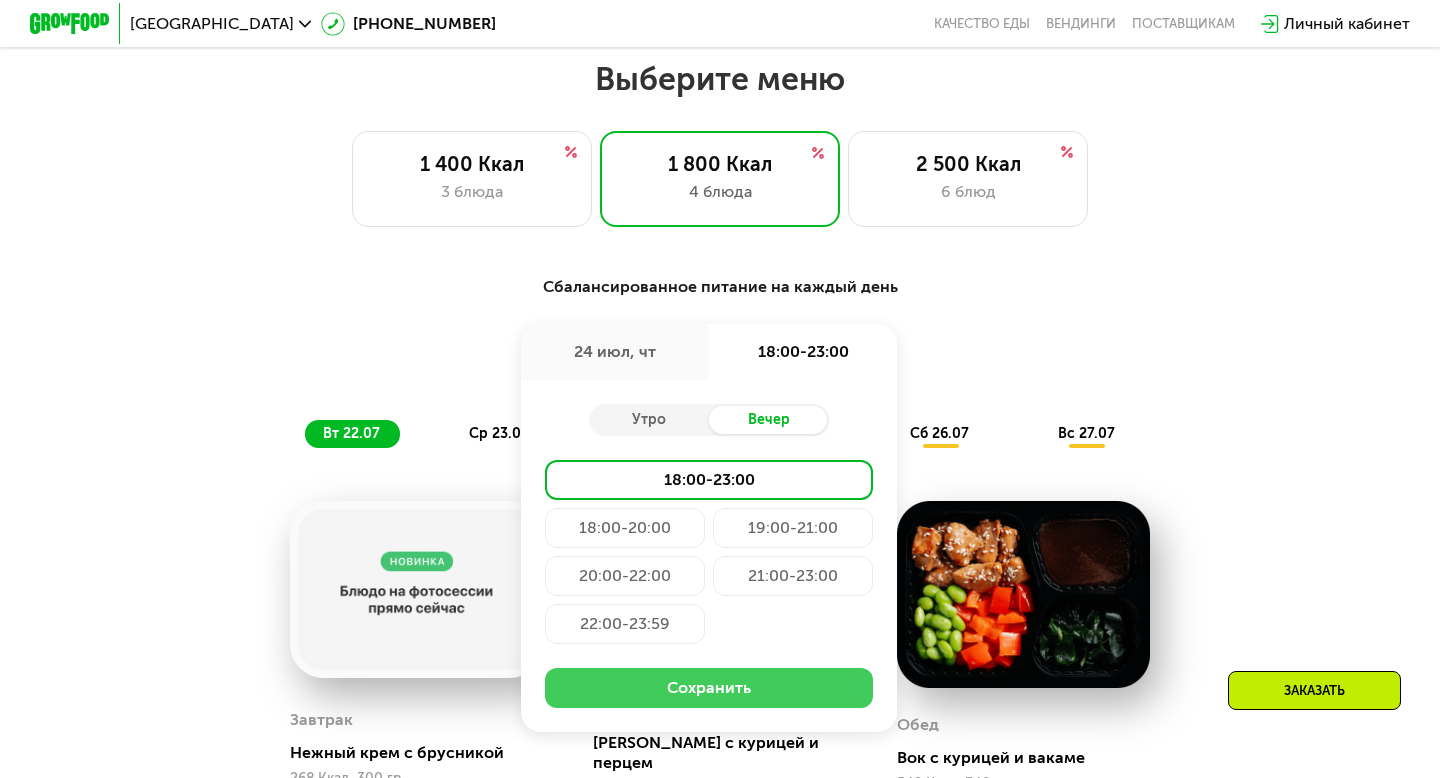 click on "Сохранить" at bounding box center [709, 688] 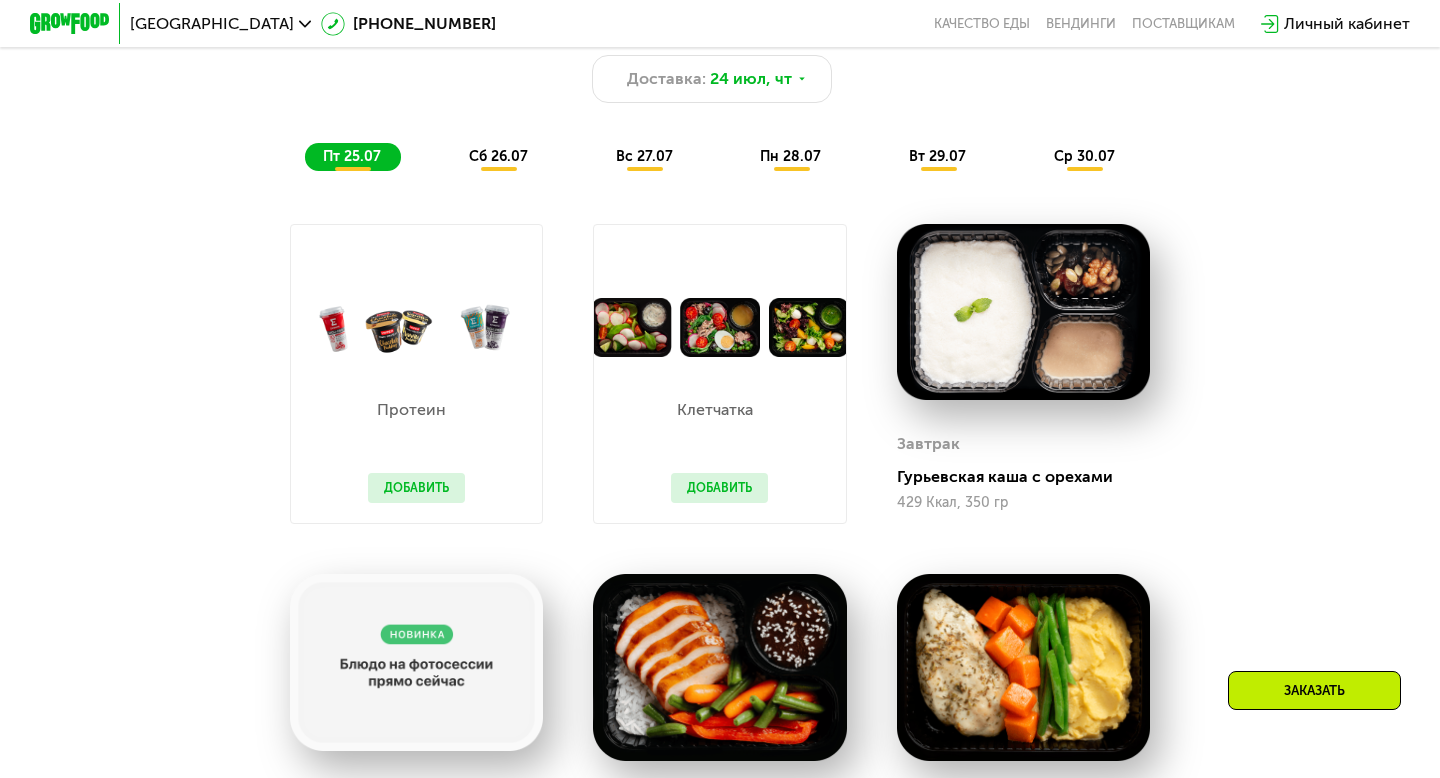 scroll, scrollTop: 1079, scrollLeft: 0, axis: vertical 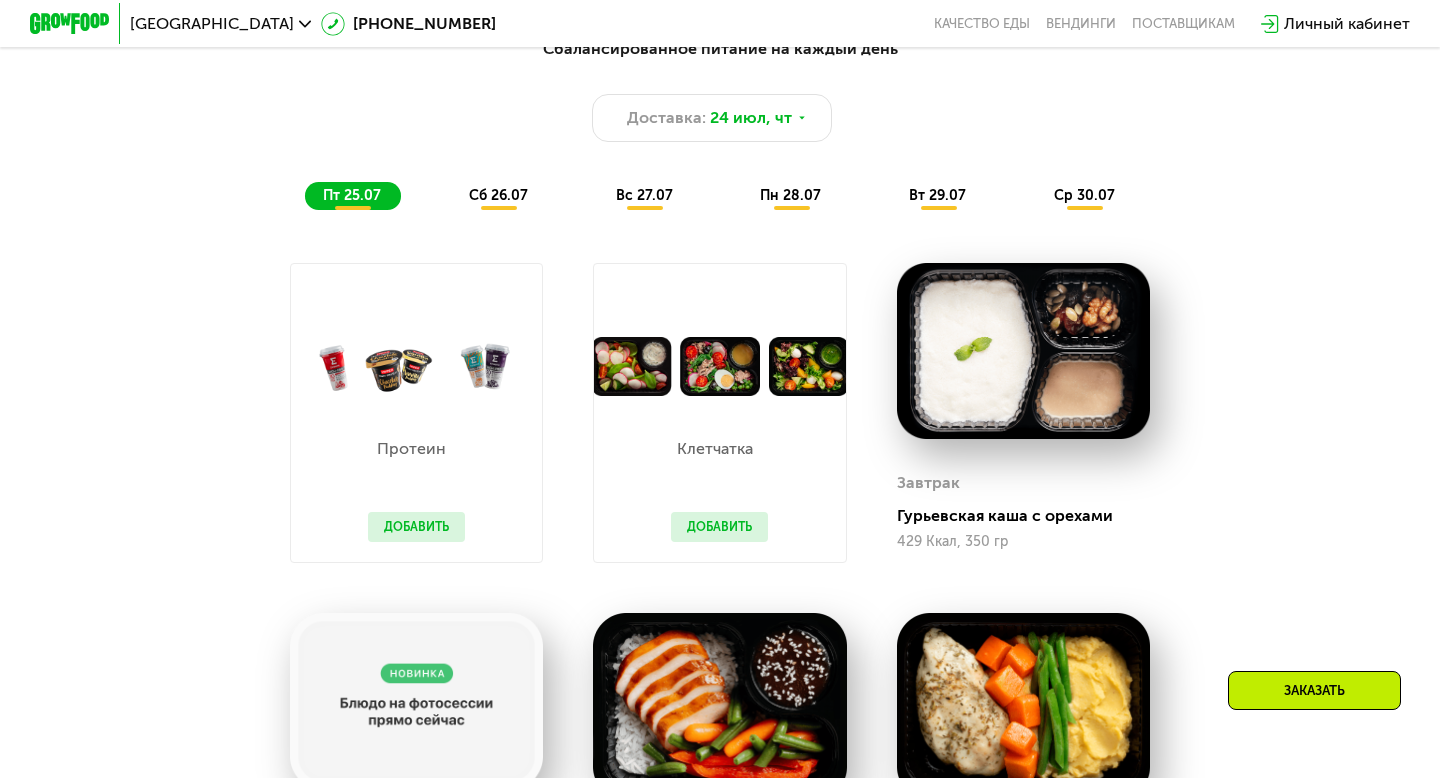 click on "сб 26.07" at bounding box center (498, 195) 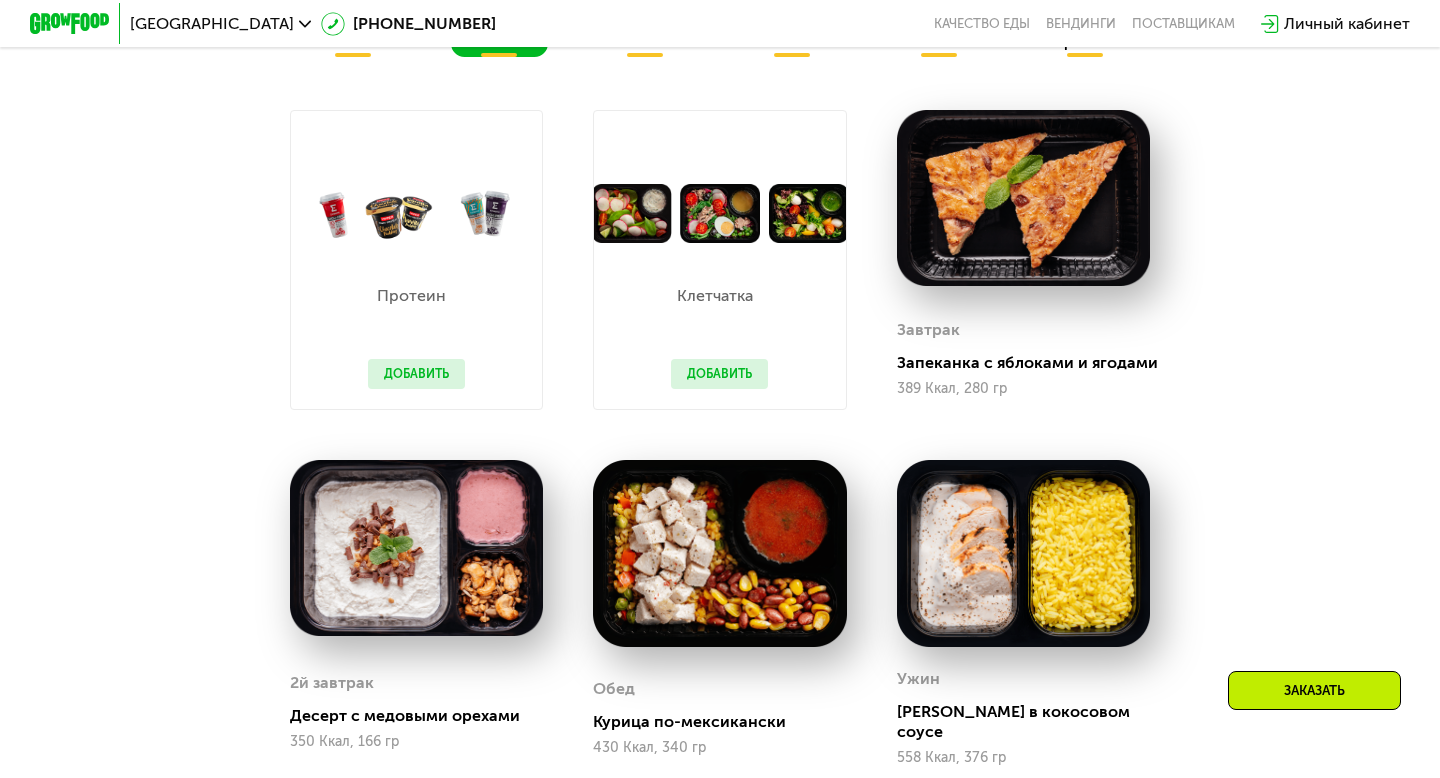 scroll, scrollTop: 1195, scrollLeft: 0, axis: vertical 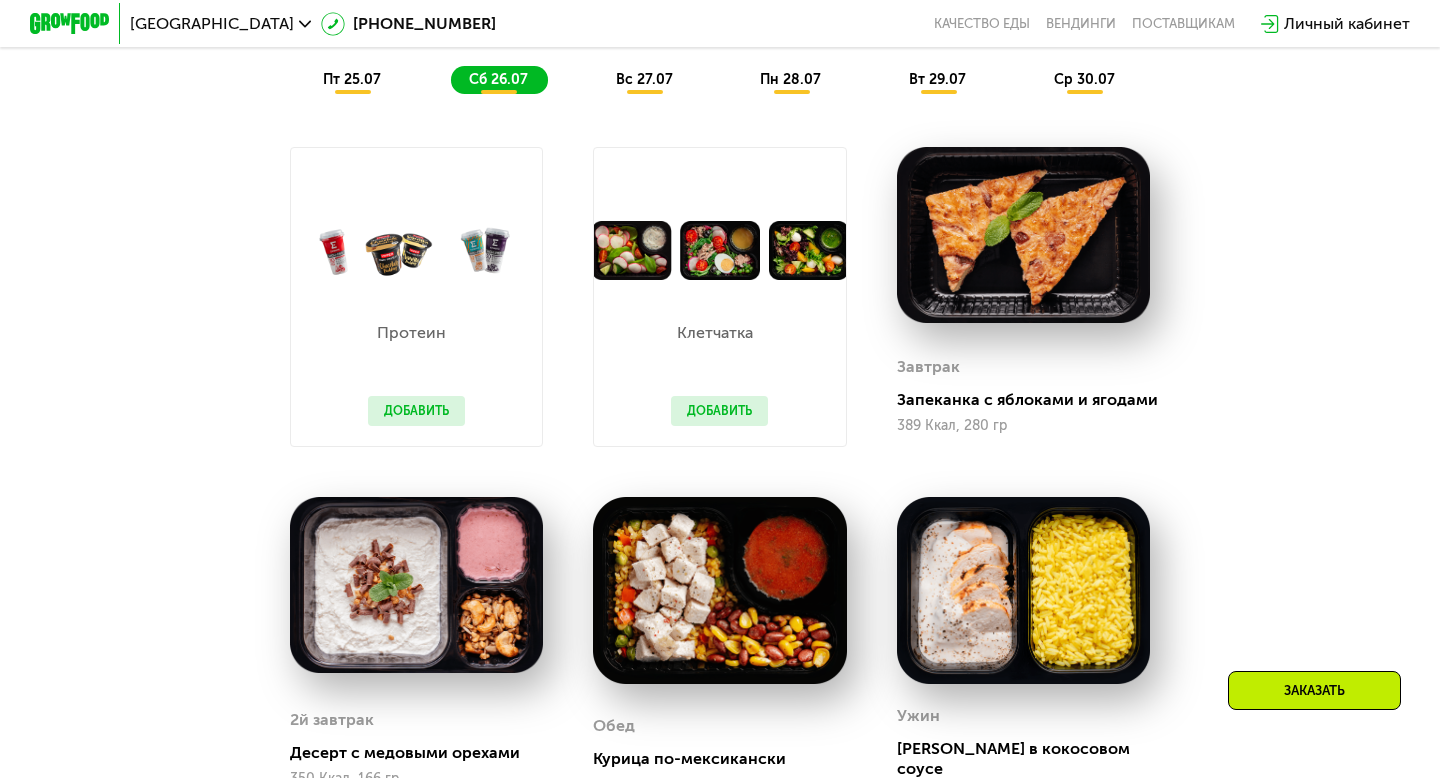 click on "вс 27.07" at bounding box center [644, 79] 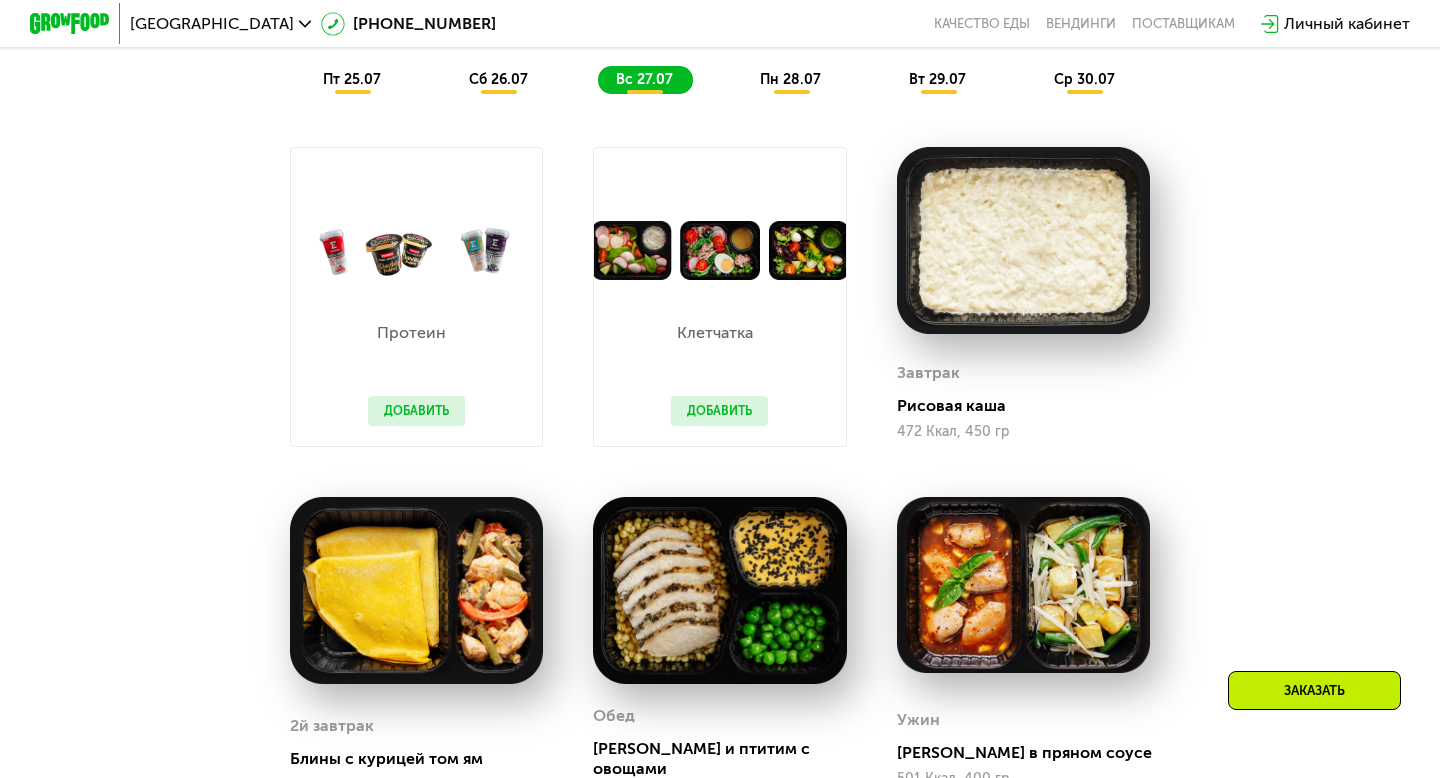 click on "пн 28.07" at bounding box center [790, 79] 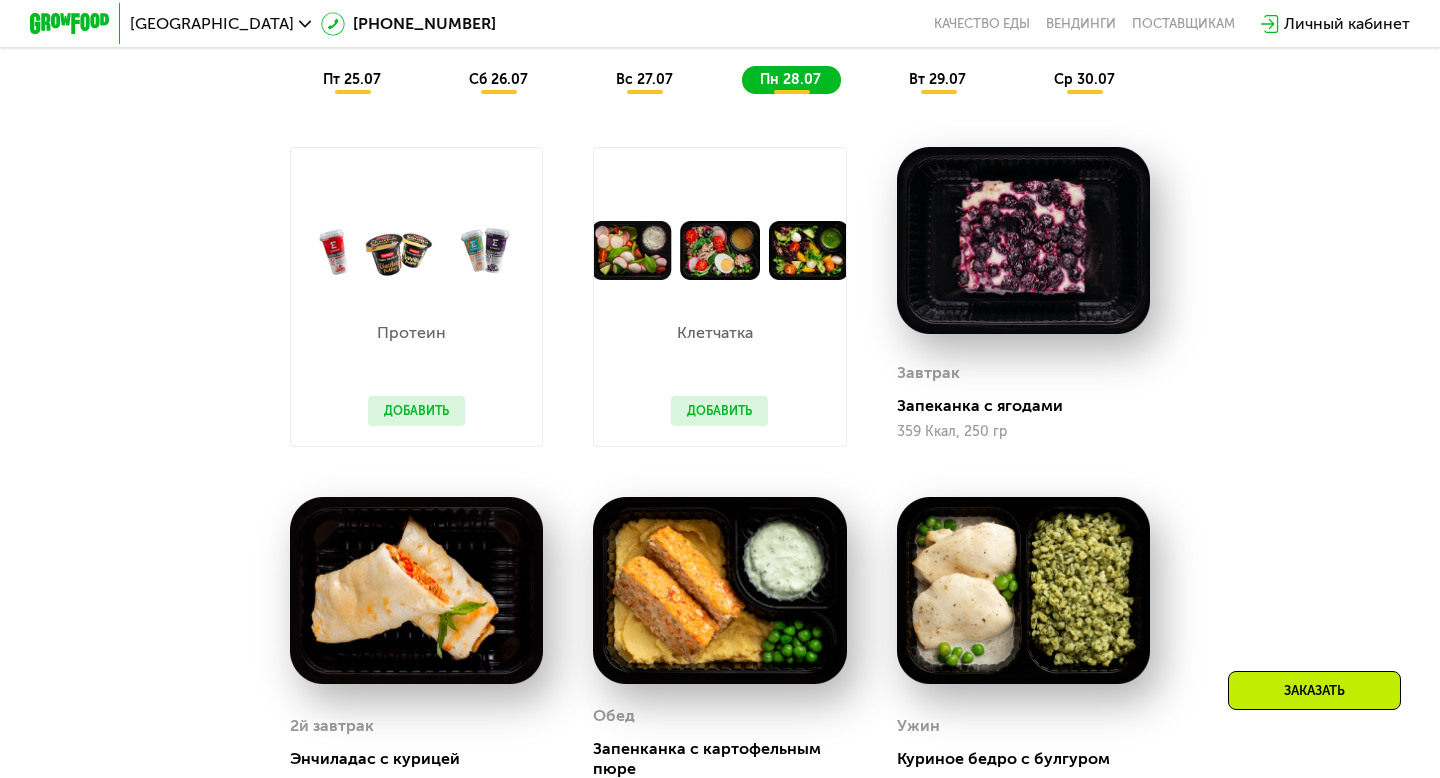 click on "вт 29.07" 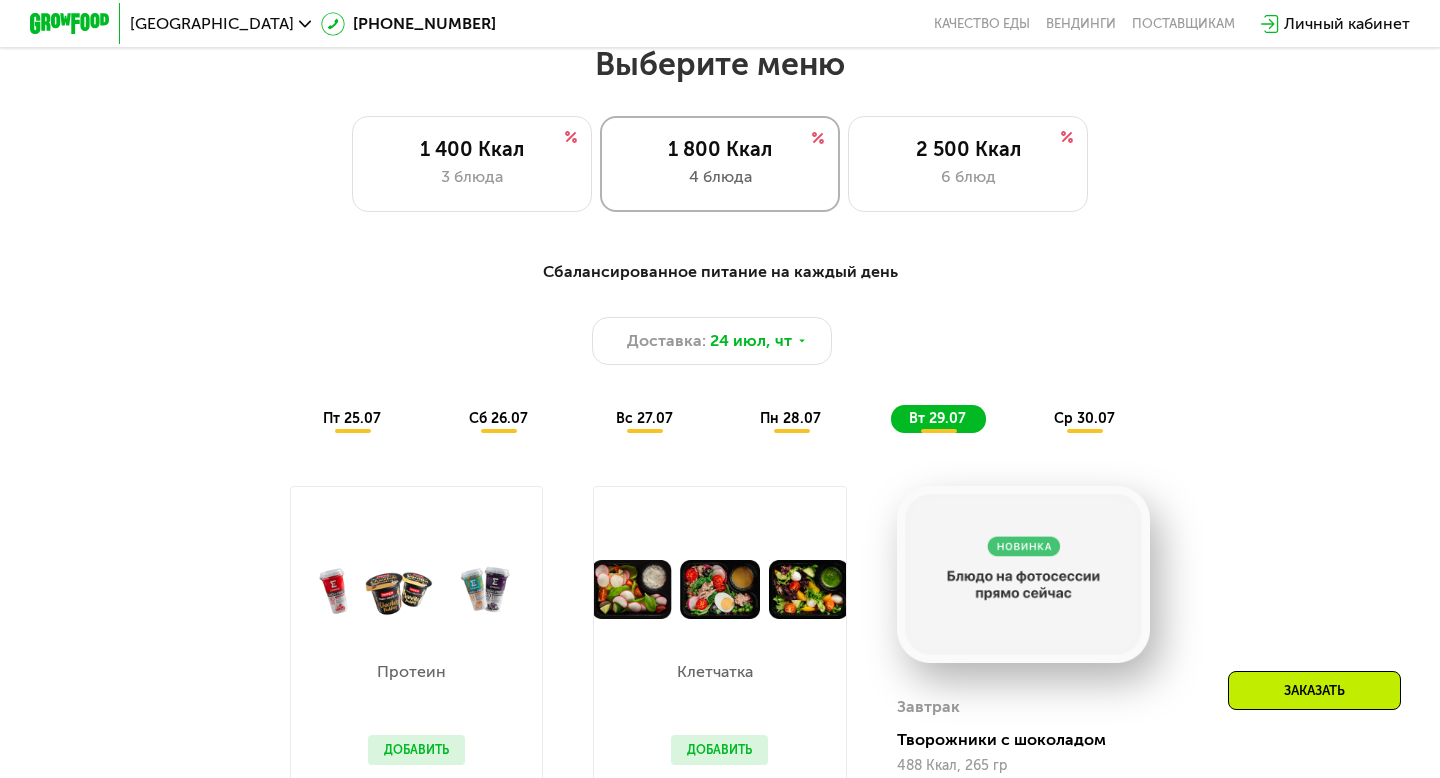 scroll, scrollTop: 876, scrollLeft: 0, axis: vertical 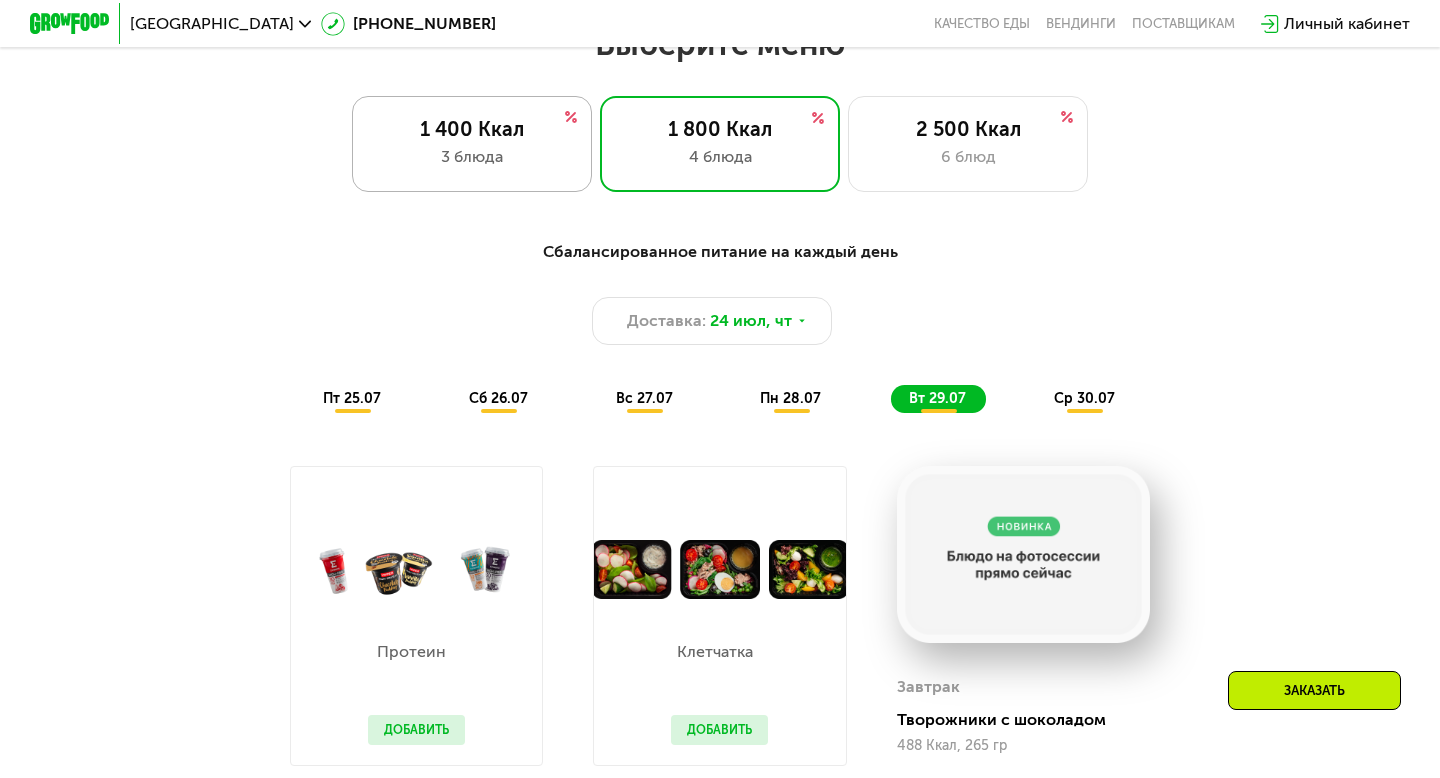 click on "1 400 Ккал 3 блюда" 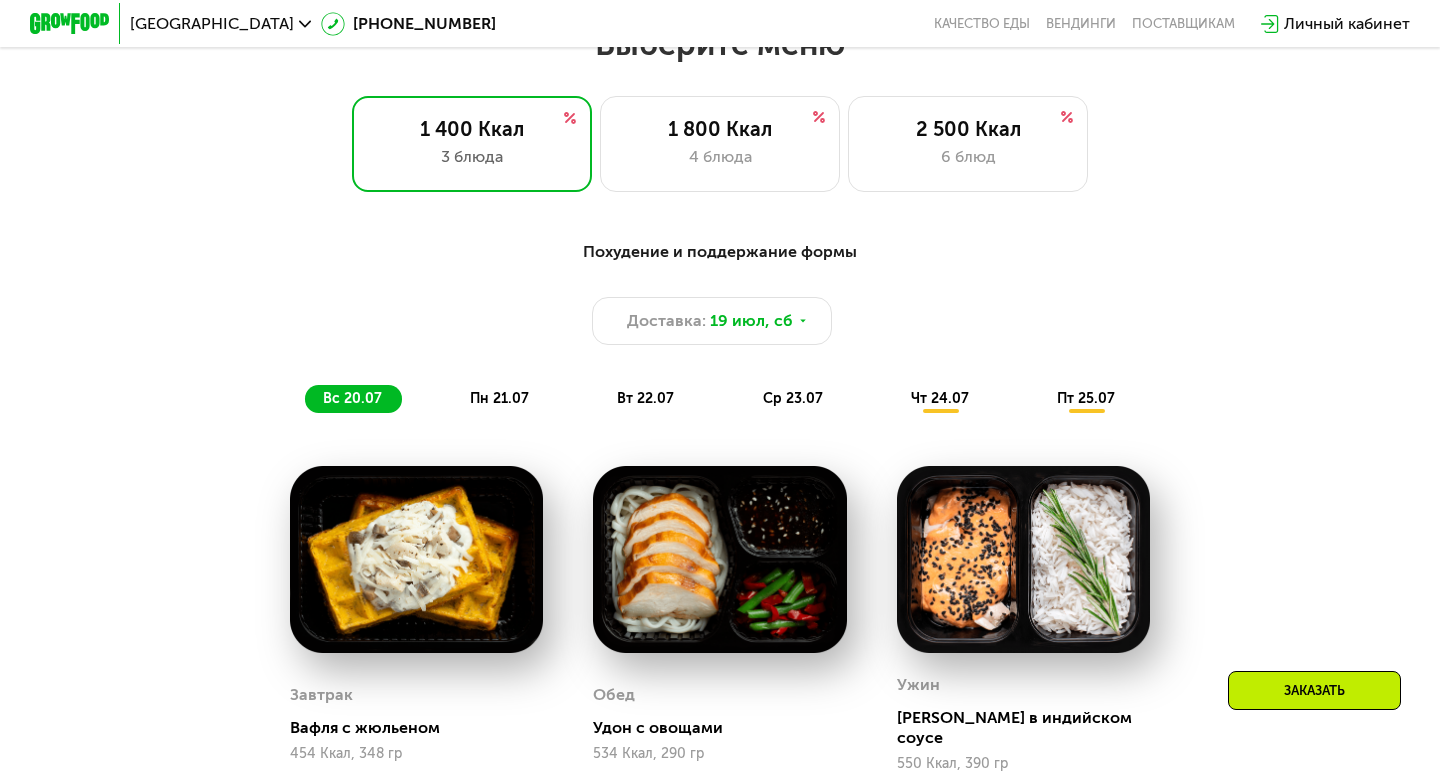 scroll, scrollTop: 1129, scrollLeft: 0, axis: vertical 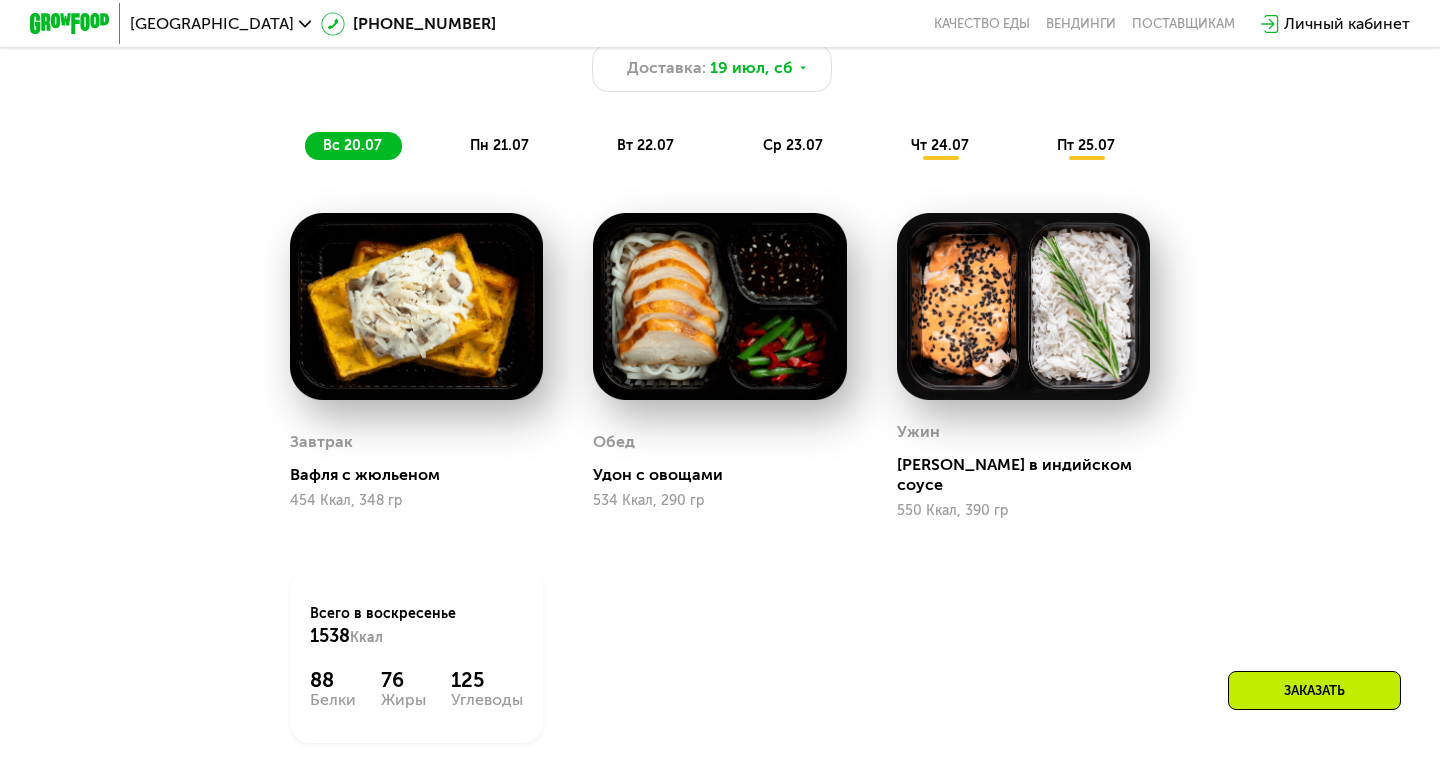 click on "чт 24.07" at bounding box center [940, 145] 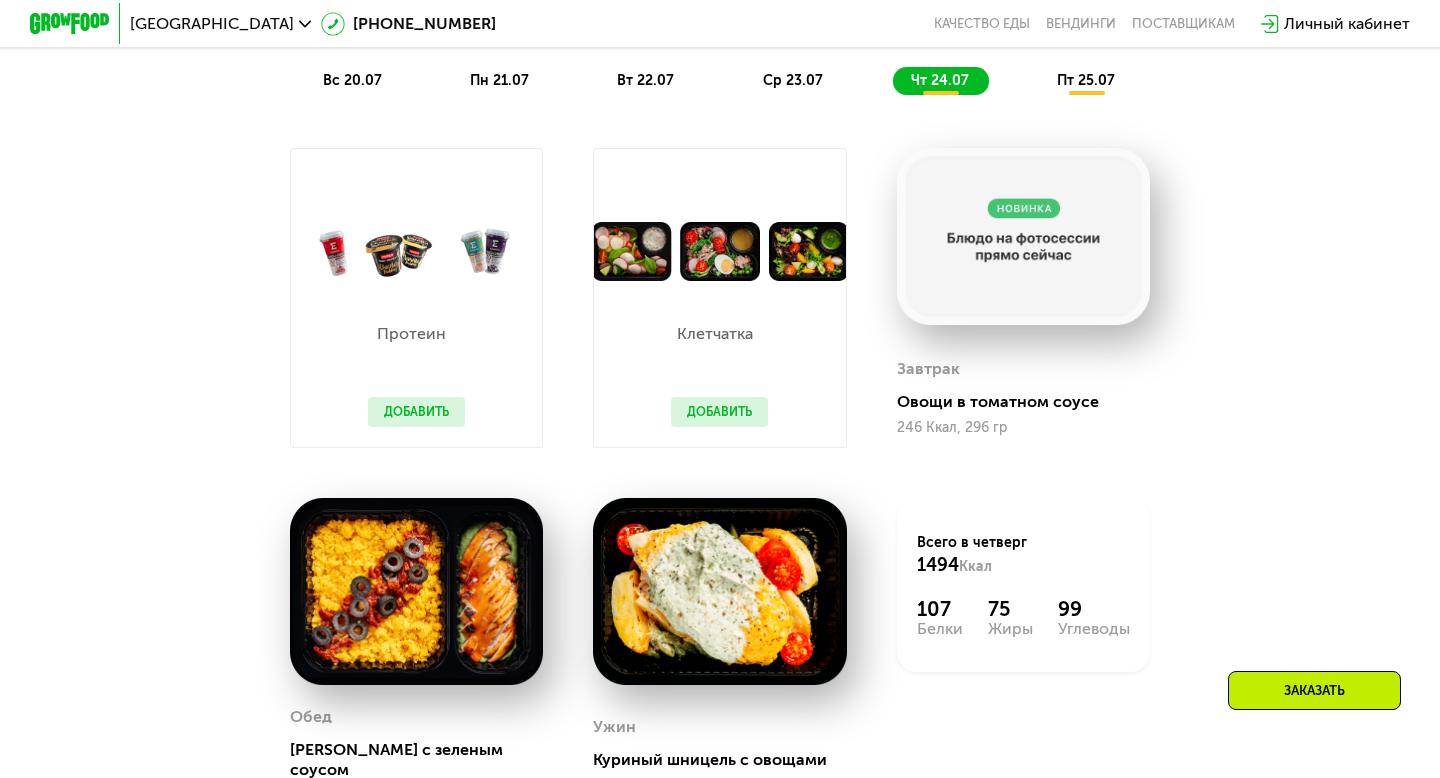 scroll, scrollTop: 1186, scrollLeft: 0, axis: vertical 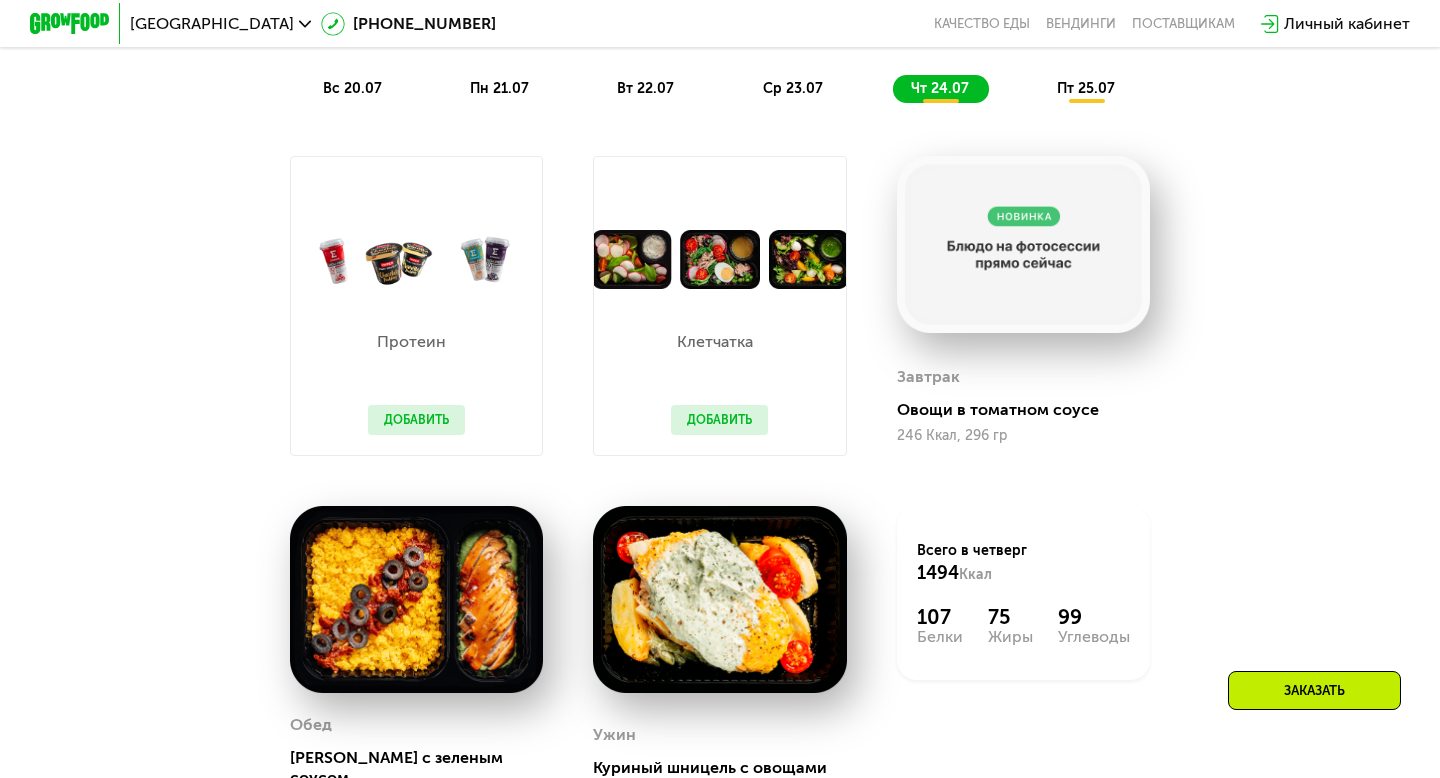 click on "пт 25.07" at bounding box center (1086, 88) 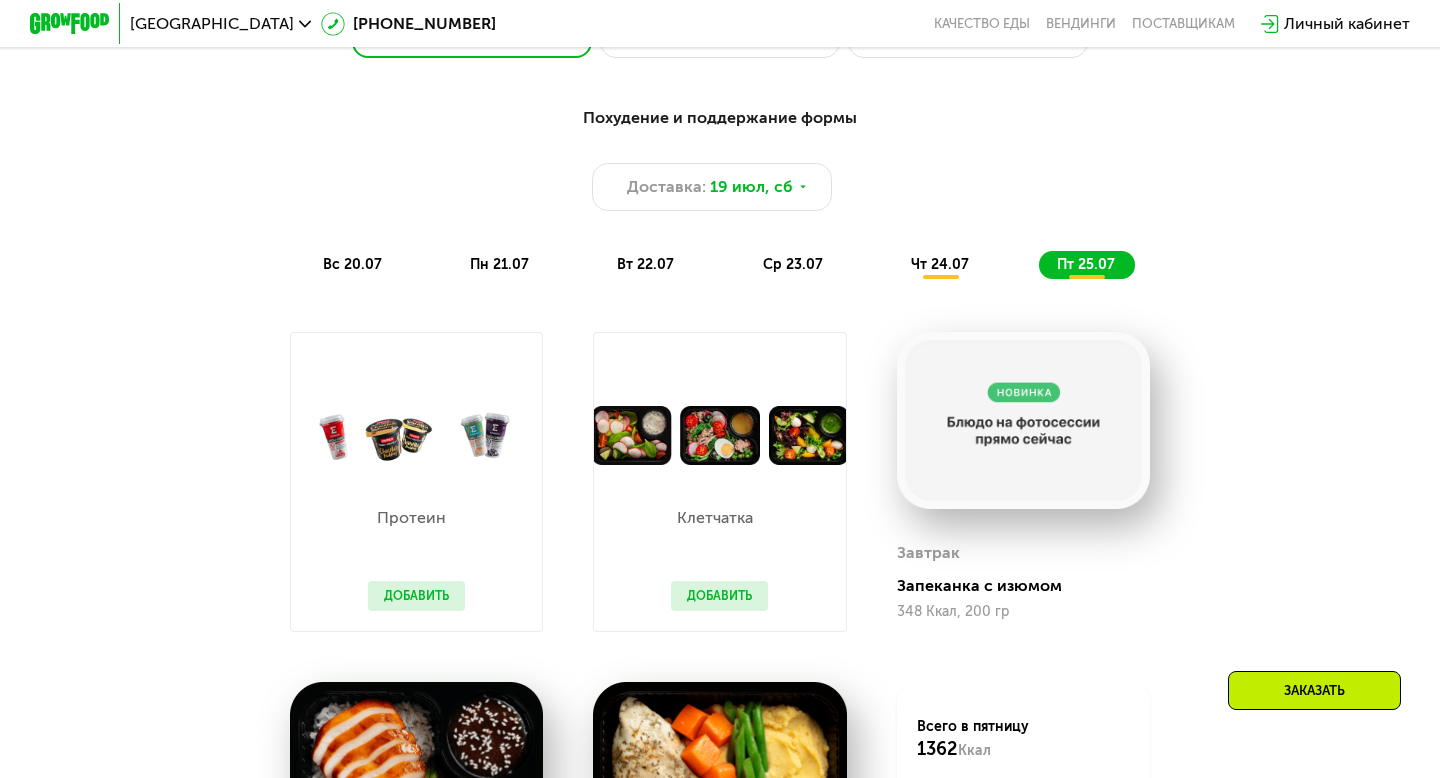 scroll, scrollTop: 1005, scrollLeft: 0, axis: vertical 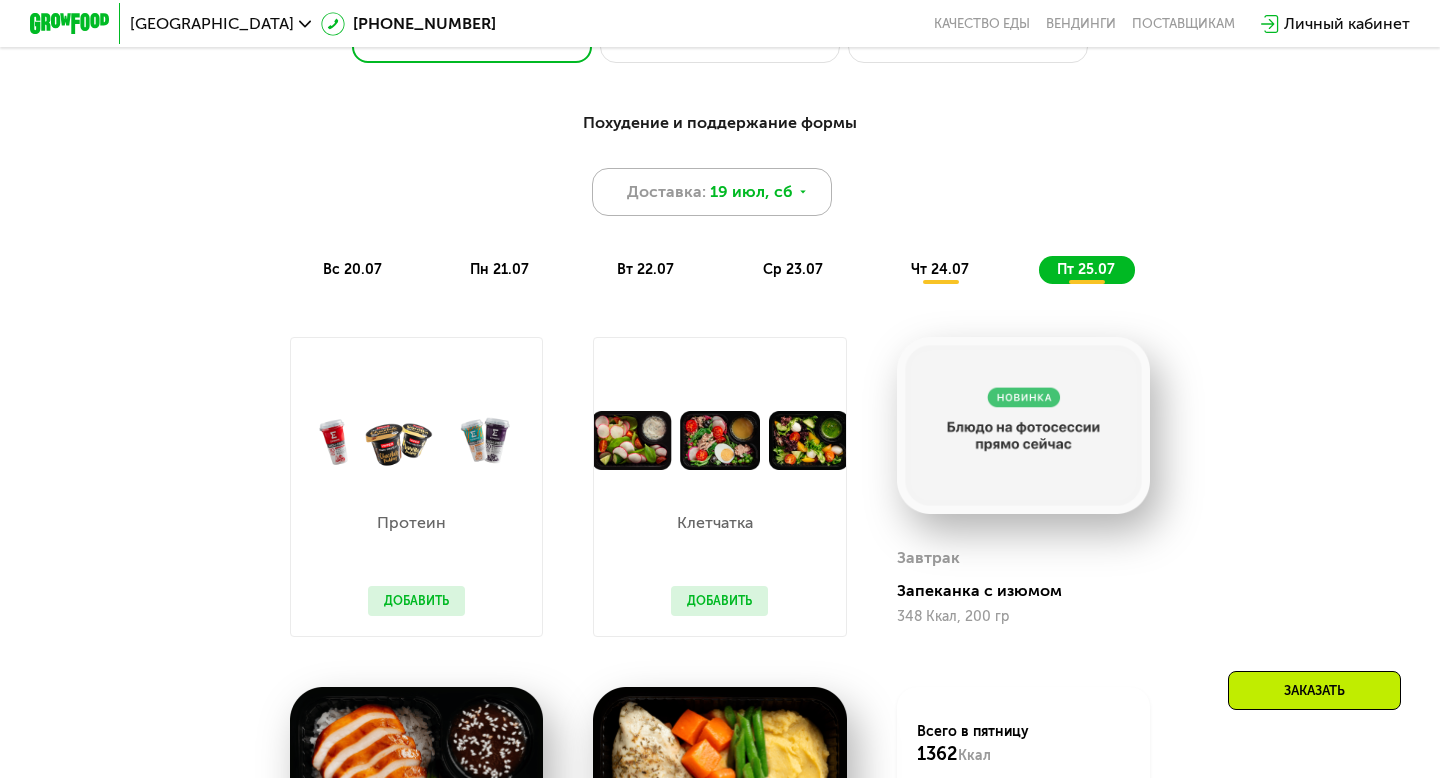 click on "19 июл, сб" at bounding box center (751, 192) 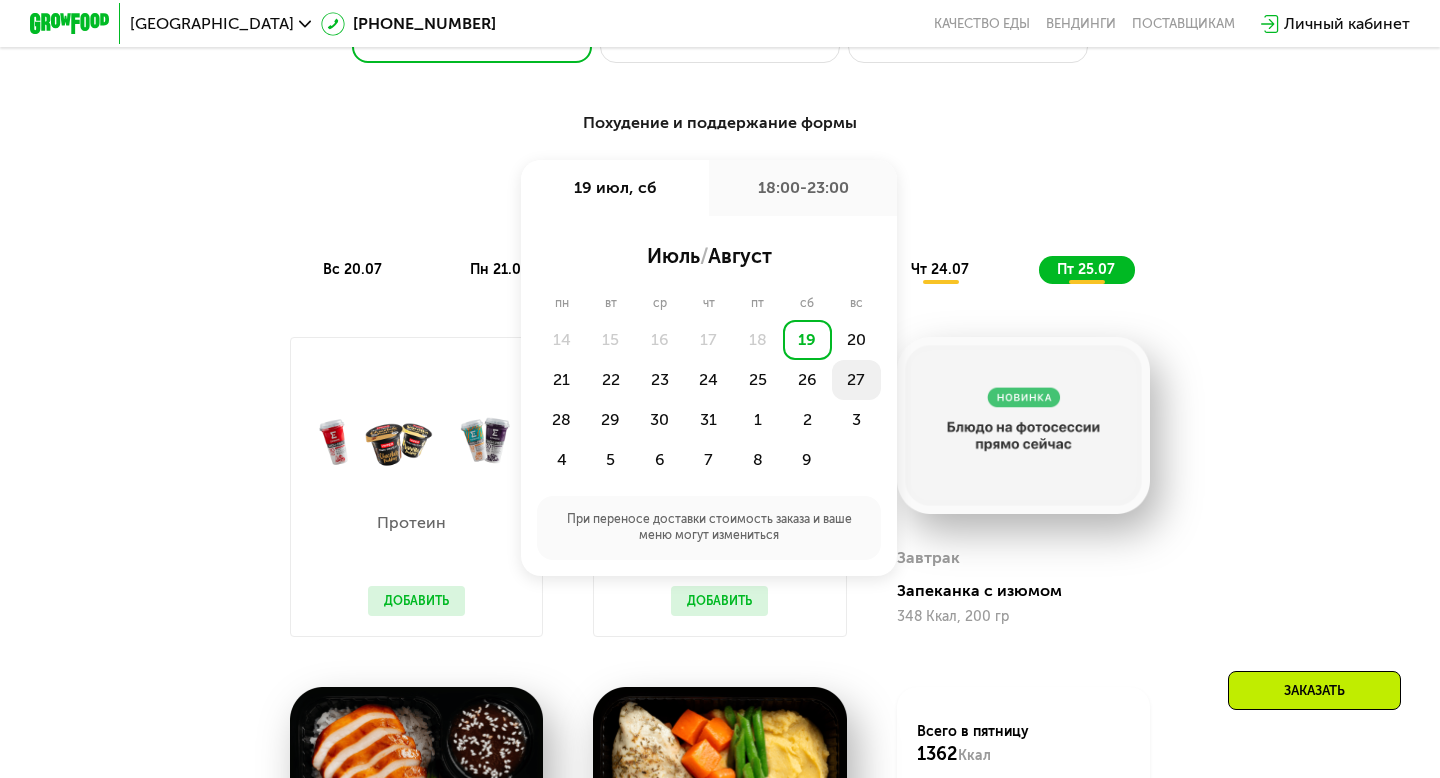 click on "27" 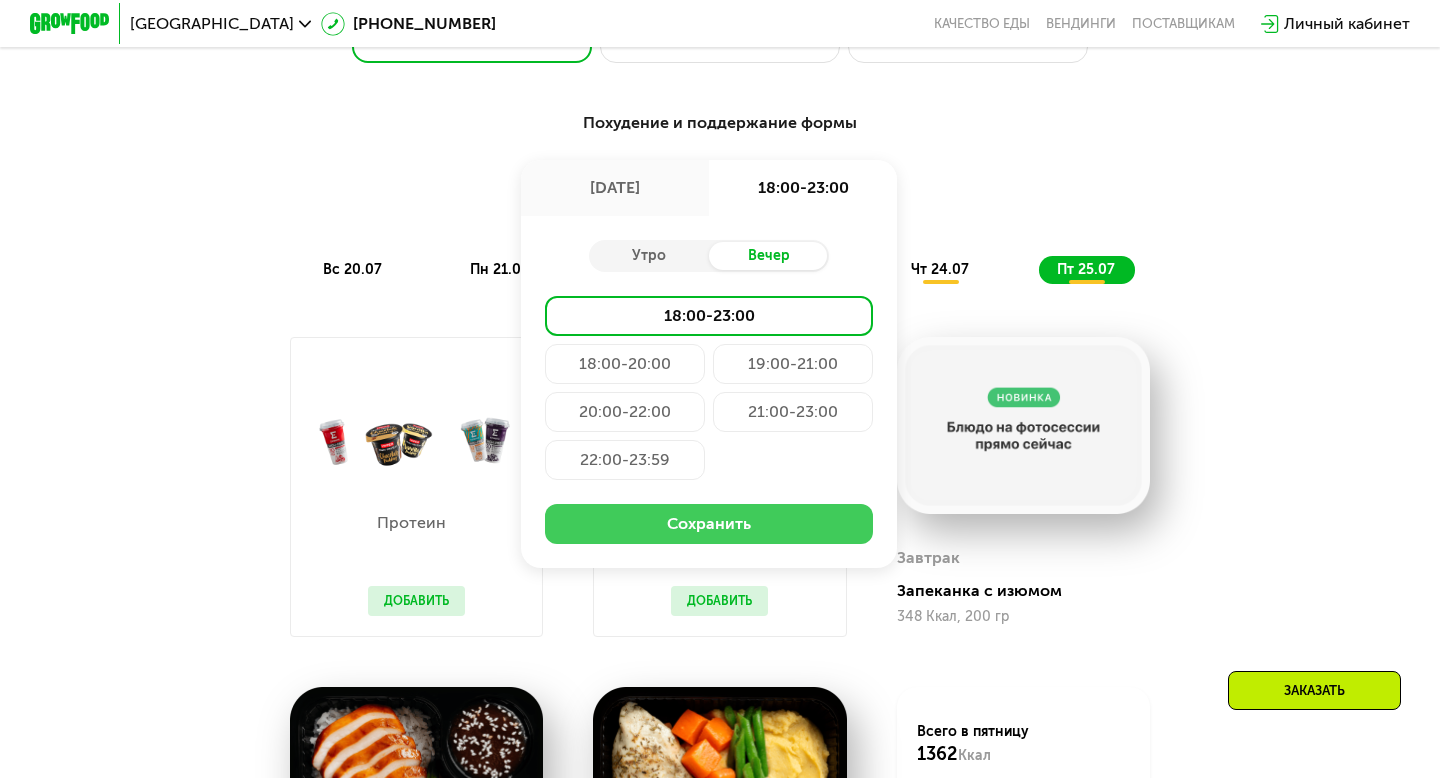 click on "Сохранить" at bounding box center [709, 524] 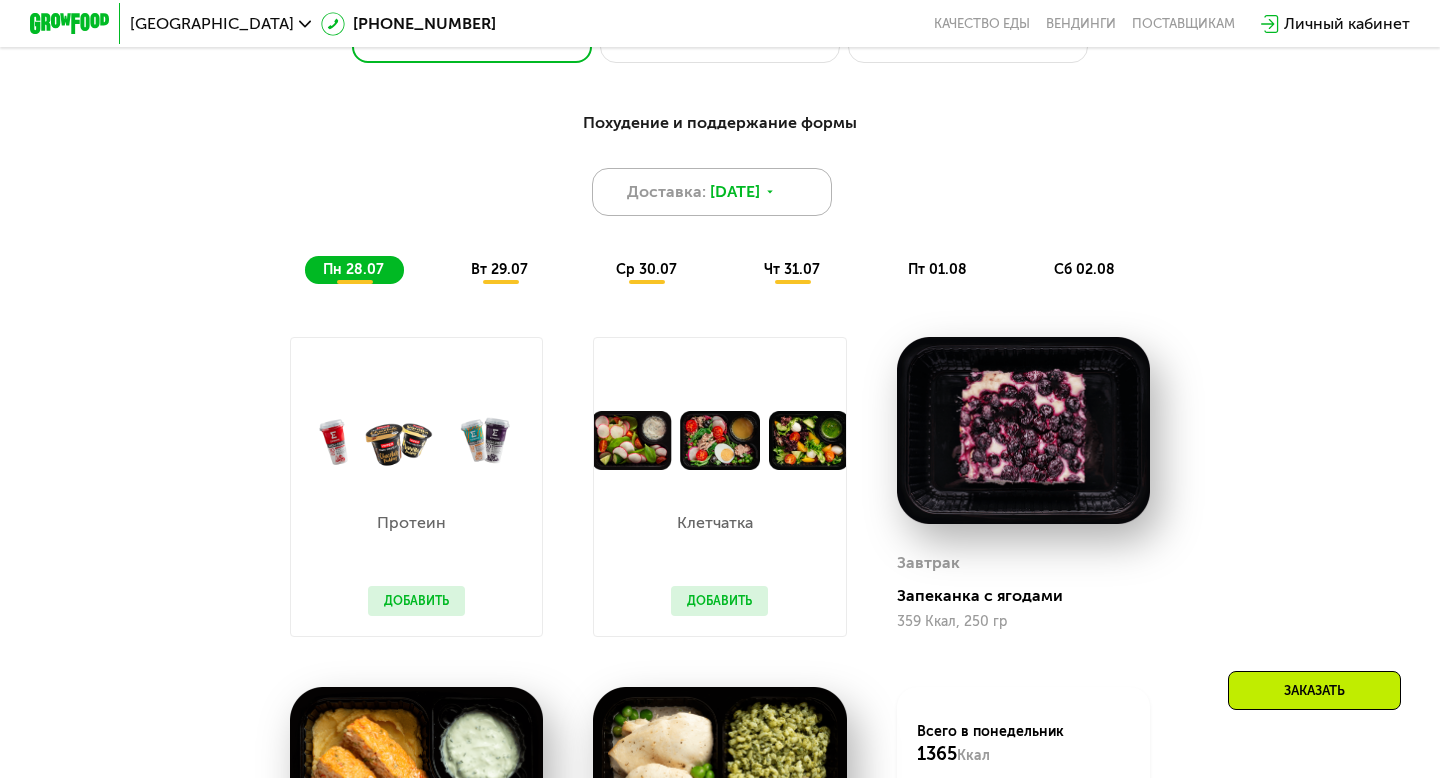 click on "Доставка: 27 июл, вс" at bounding box center (712, 192) 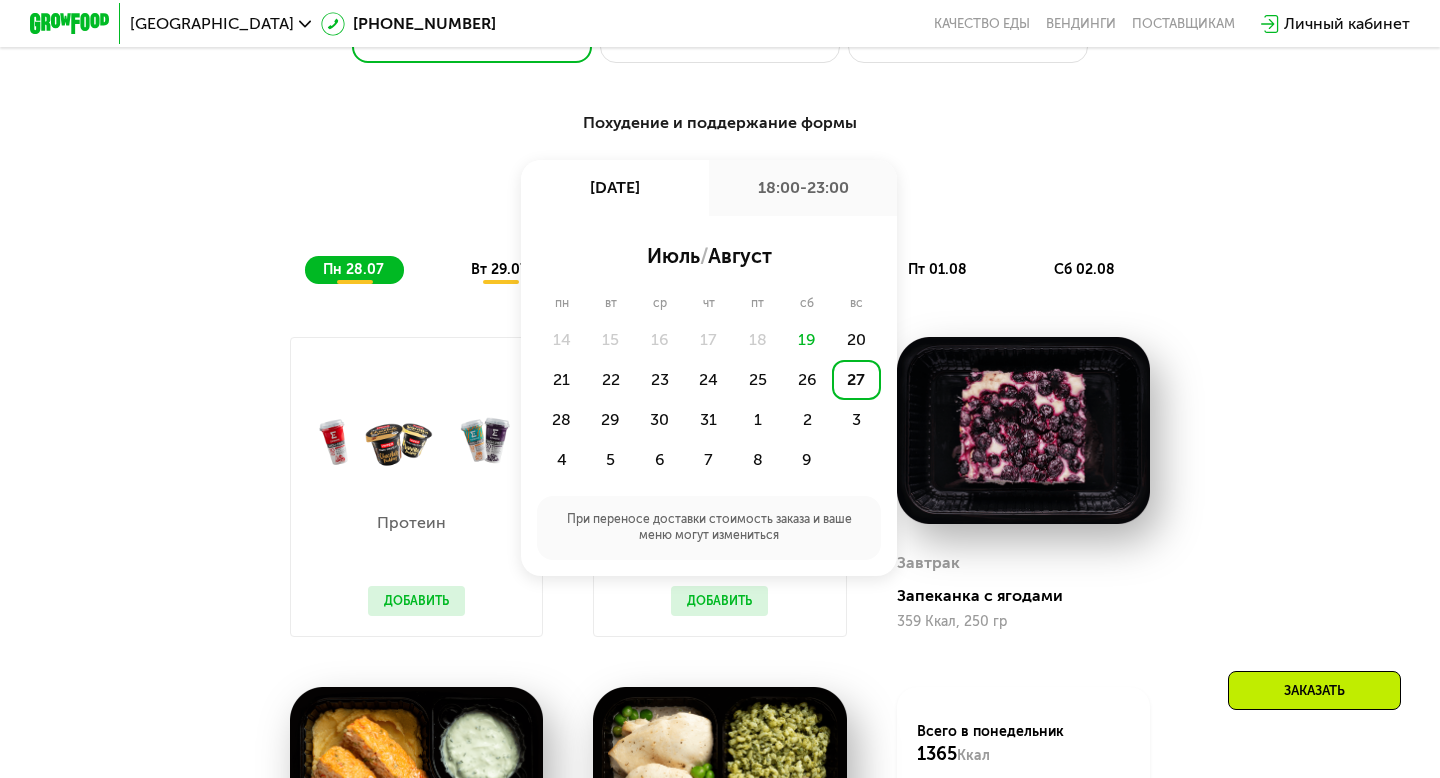 click on "27" 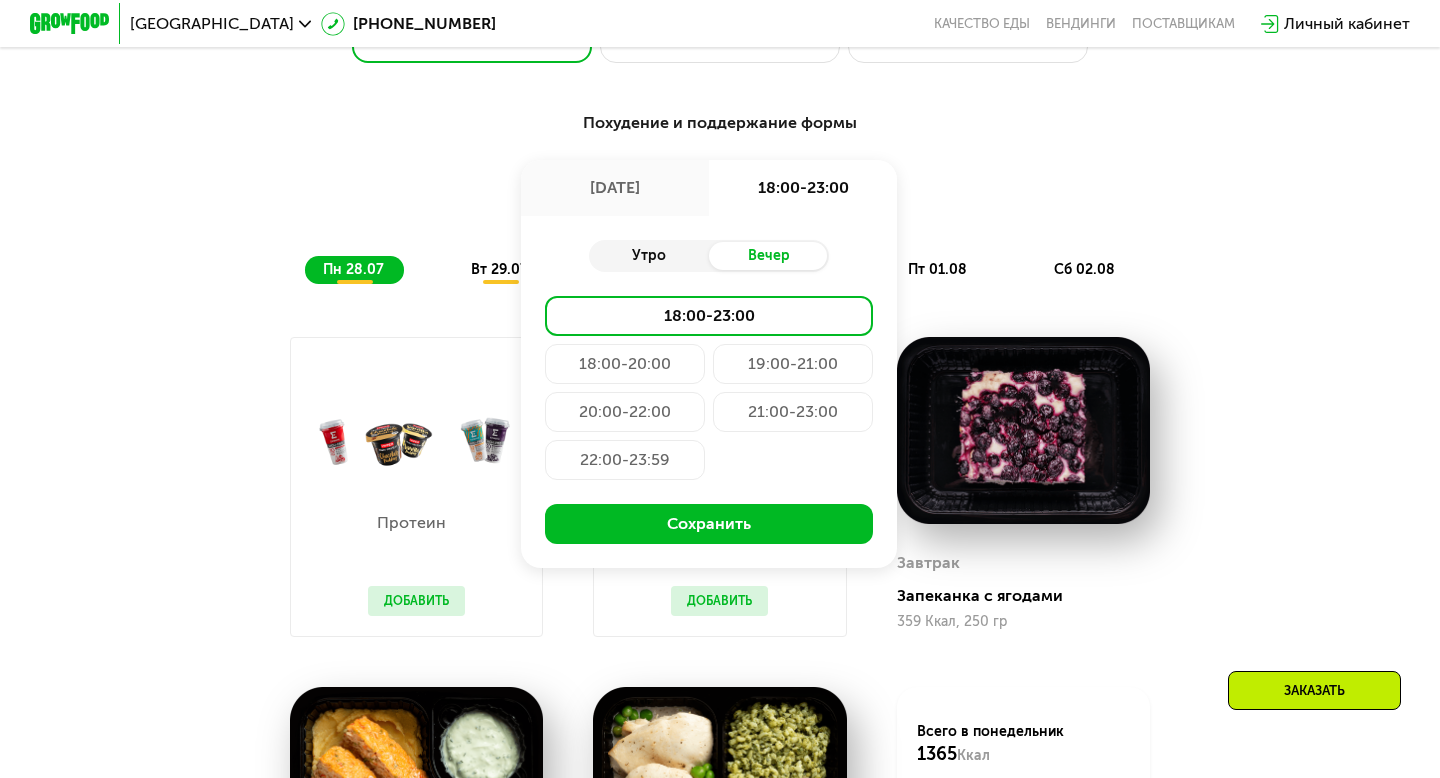 click on "Утро" at bounding box center (649, 256) 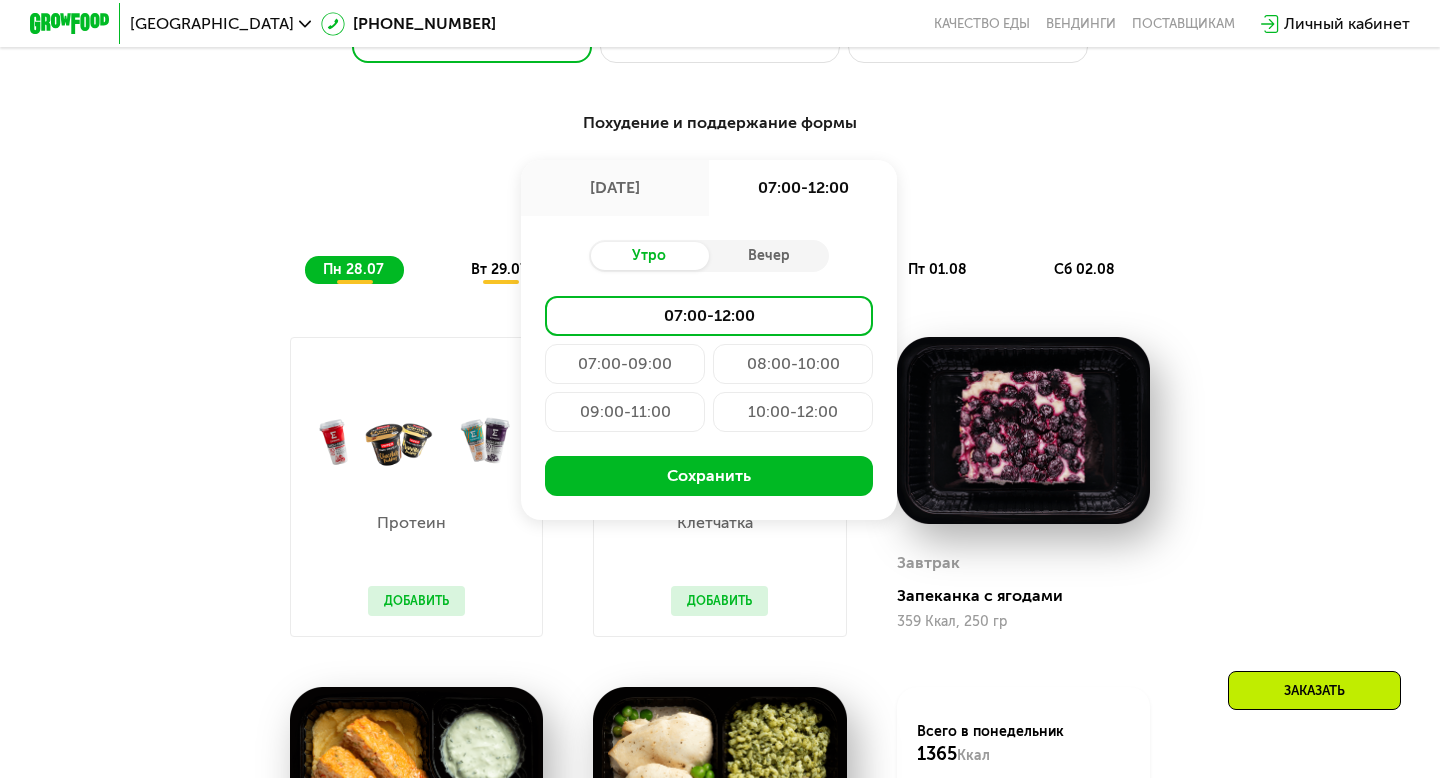 click on "08:00-10:00" 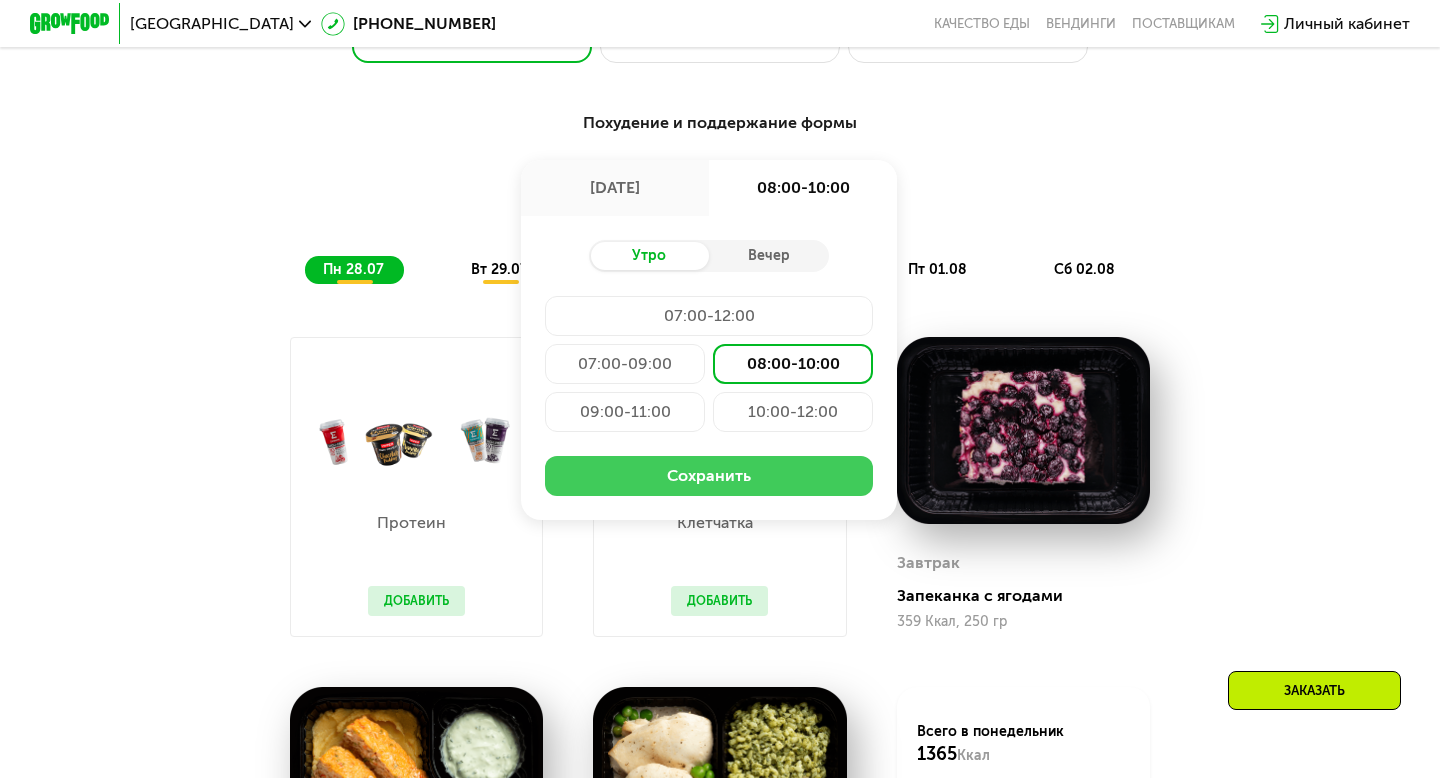 click on "Сохранить" at bounding box center (709, 476) 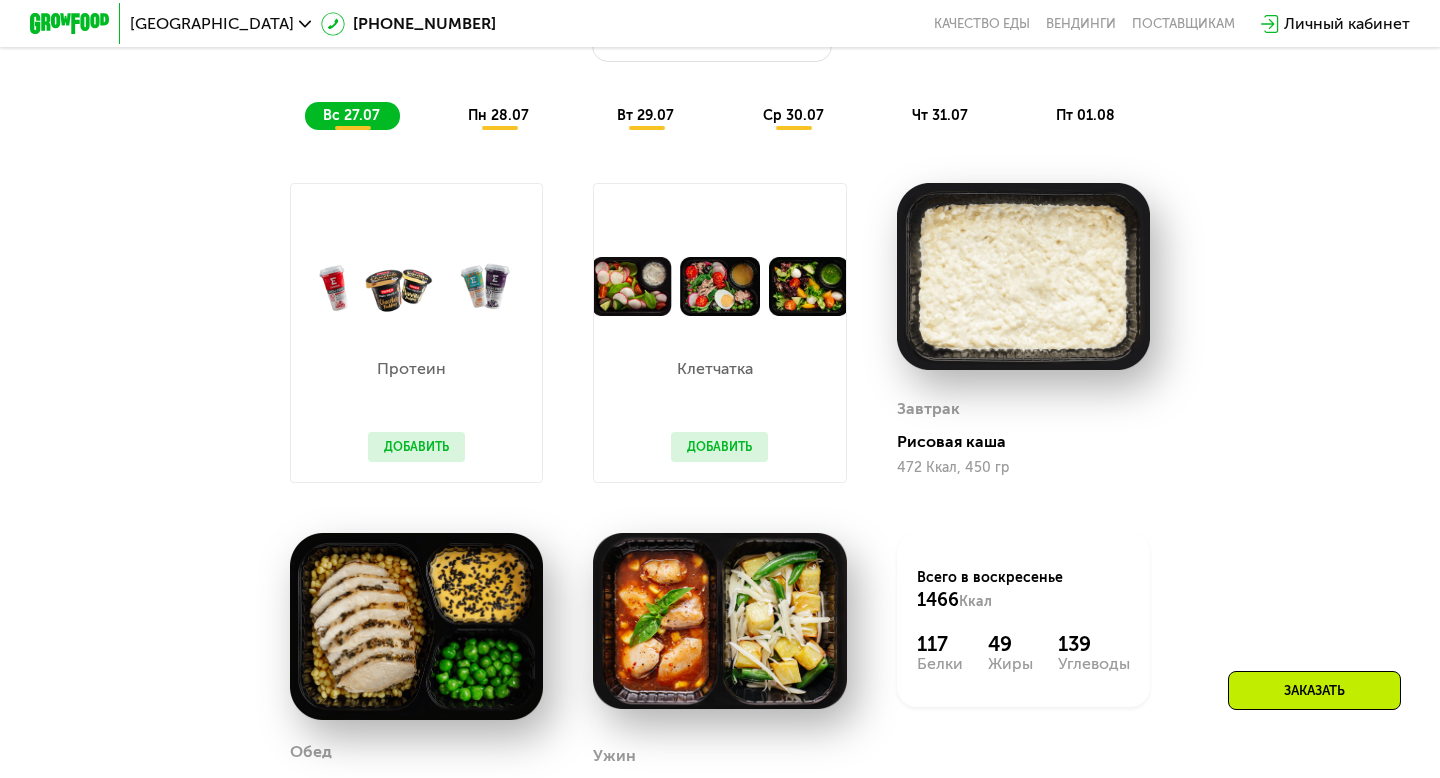 scroll, scrollTop: 1138, scrollLeft: 0, axis: vertical 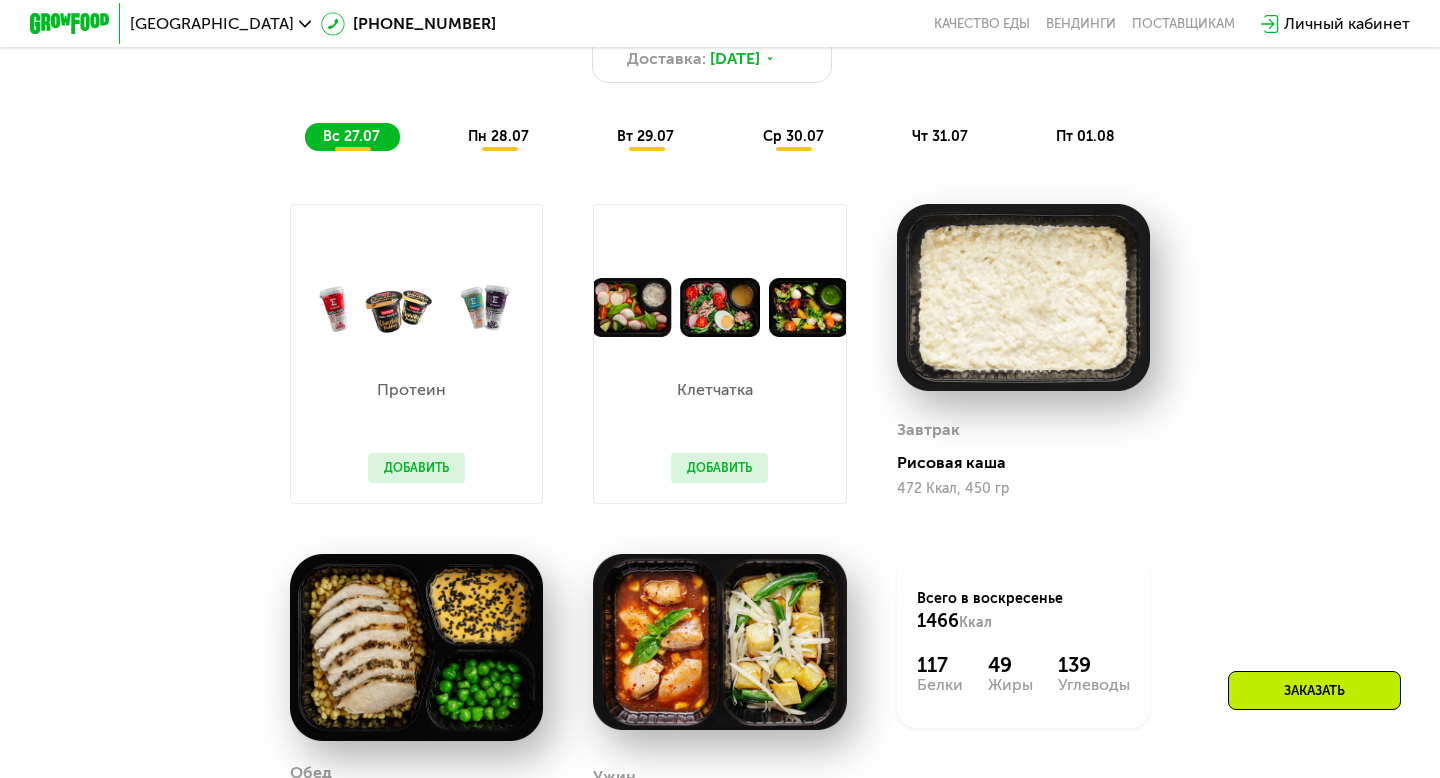 click on "пн 28.07" 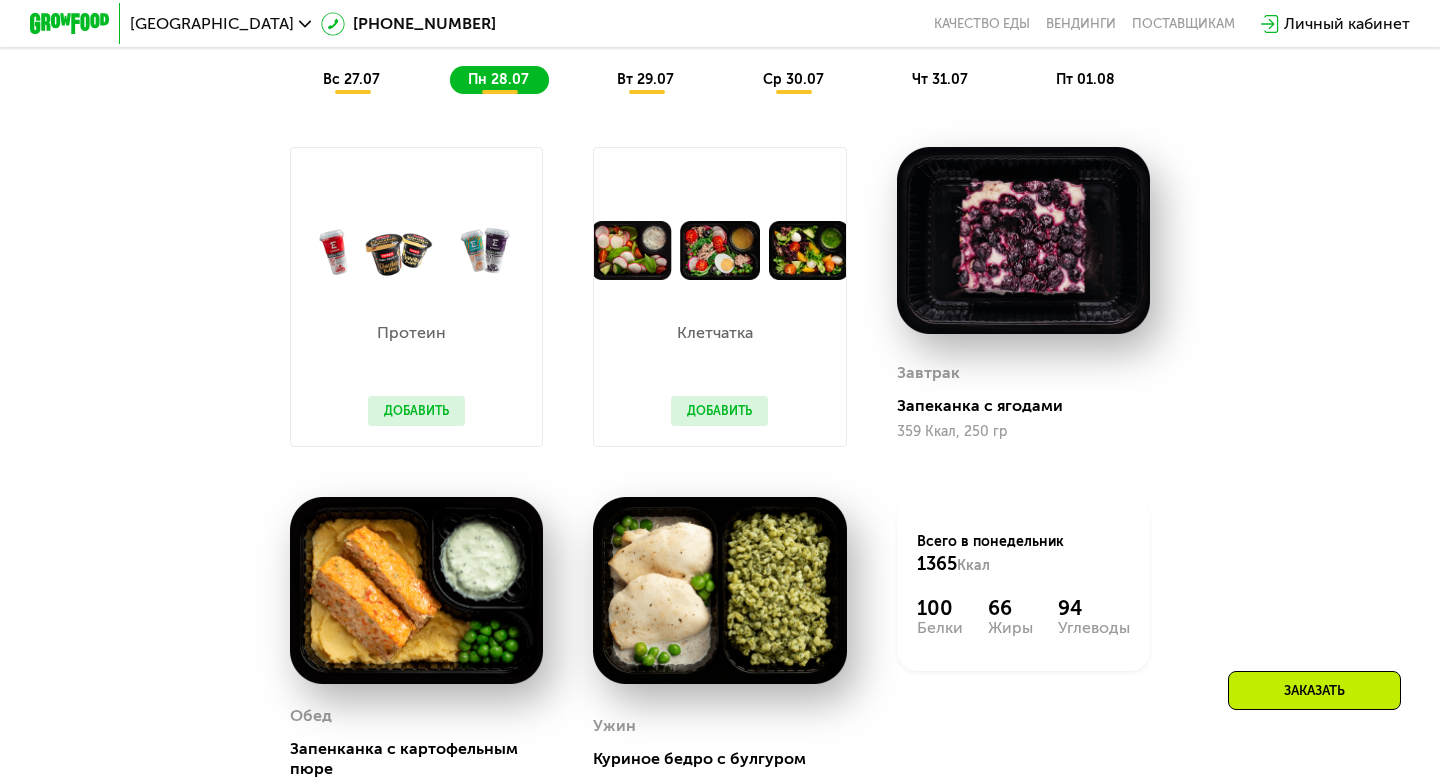 scroll, scrollTop: 1205, scrollLeft: 0, axis: vertical 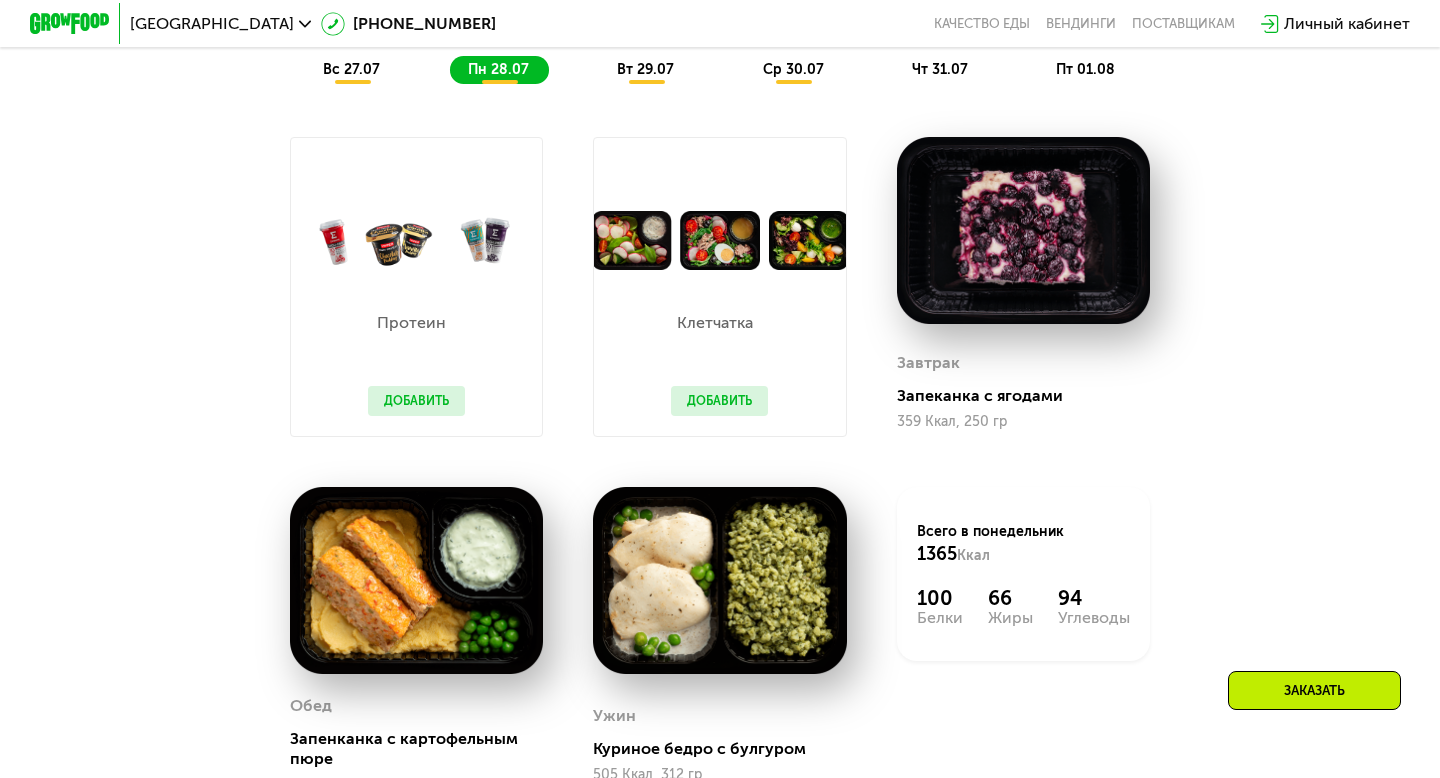 click on "вт 29.07" at bounding box center [645, 69] 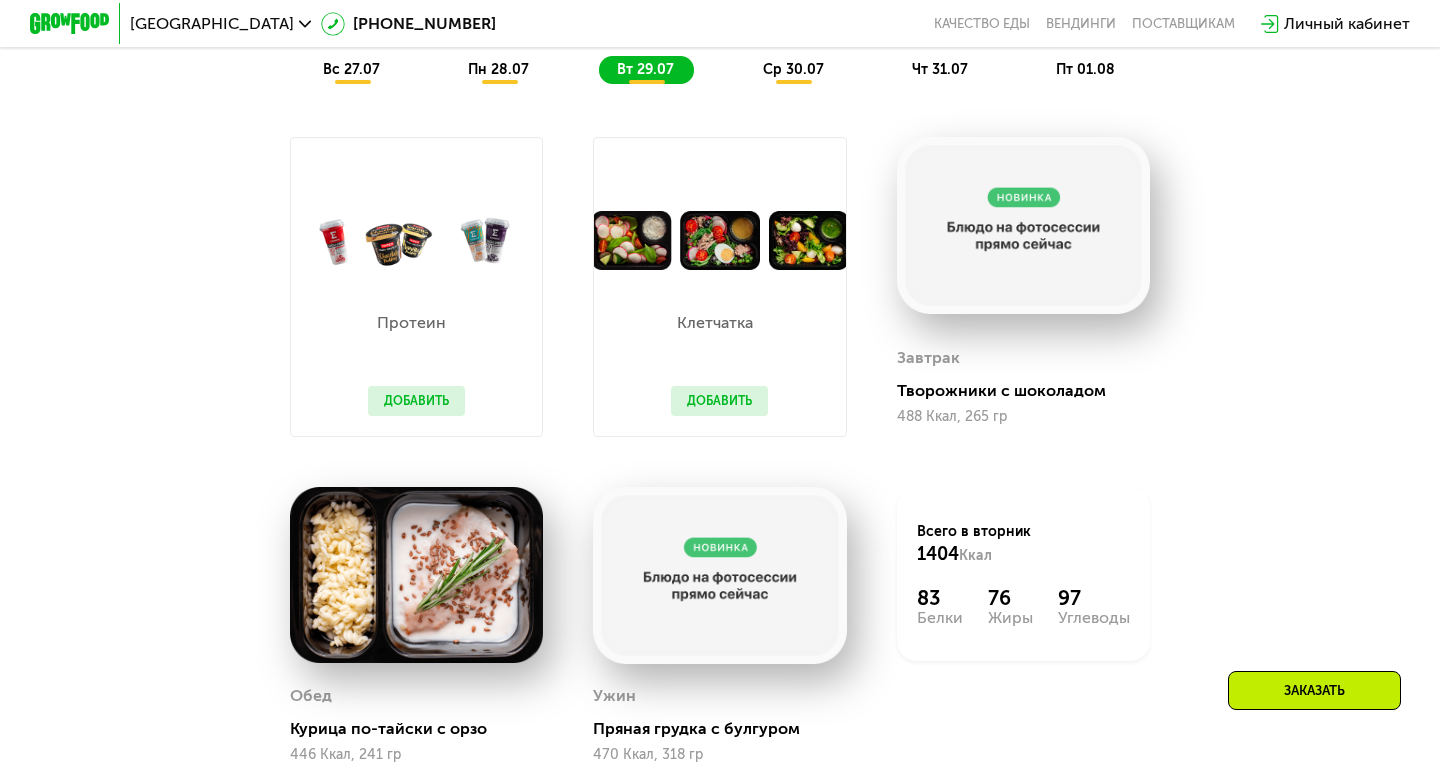 click on "пн 28.07" at bounding box center [498, 69] 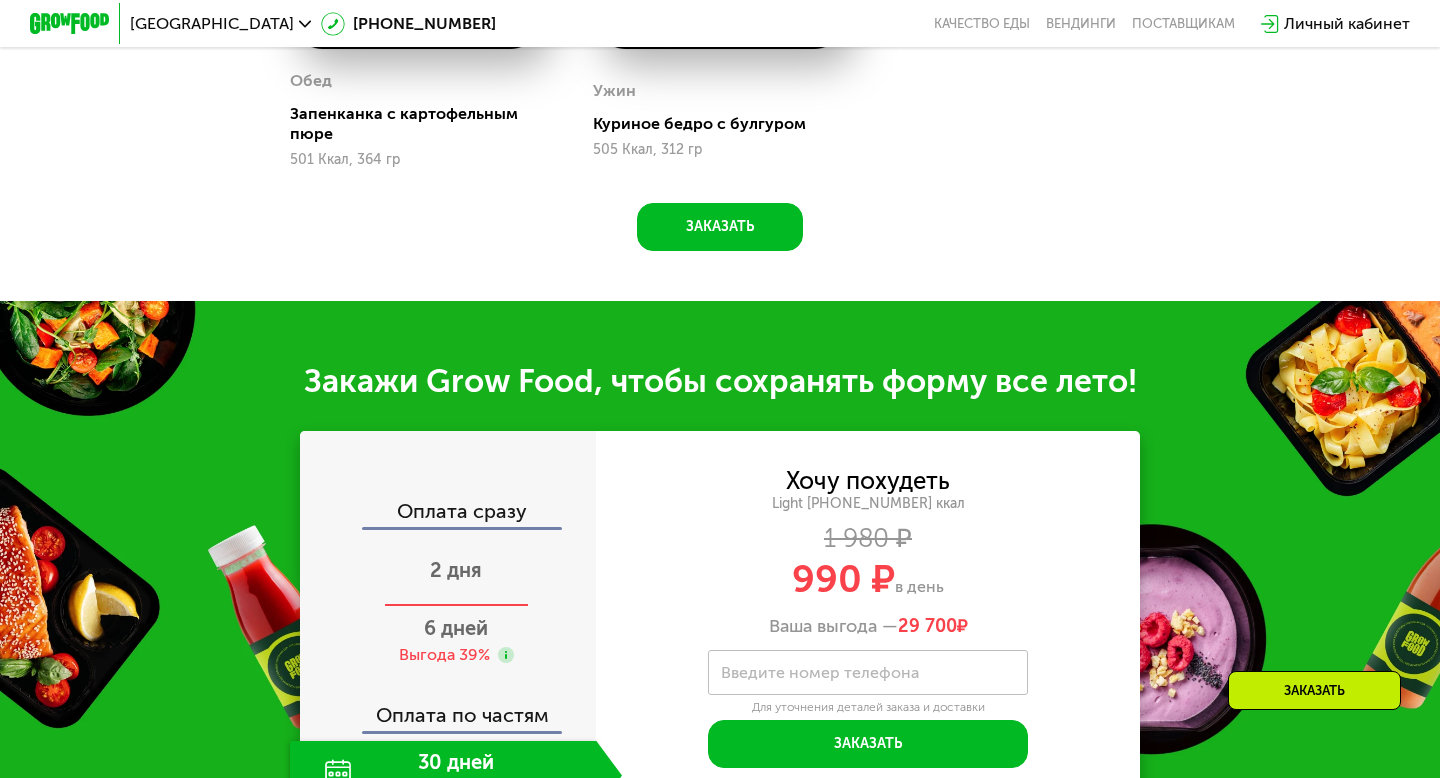 scroll, scrollTop: 1615, scrollLeft: 0, axis: vertical 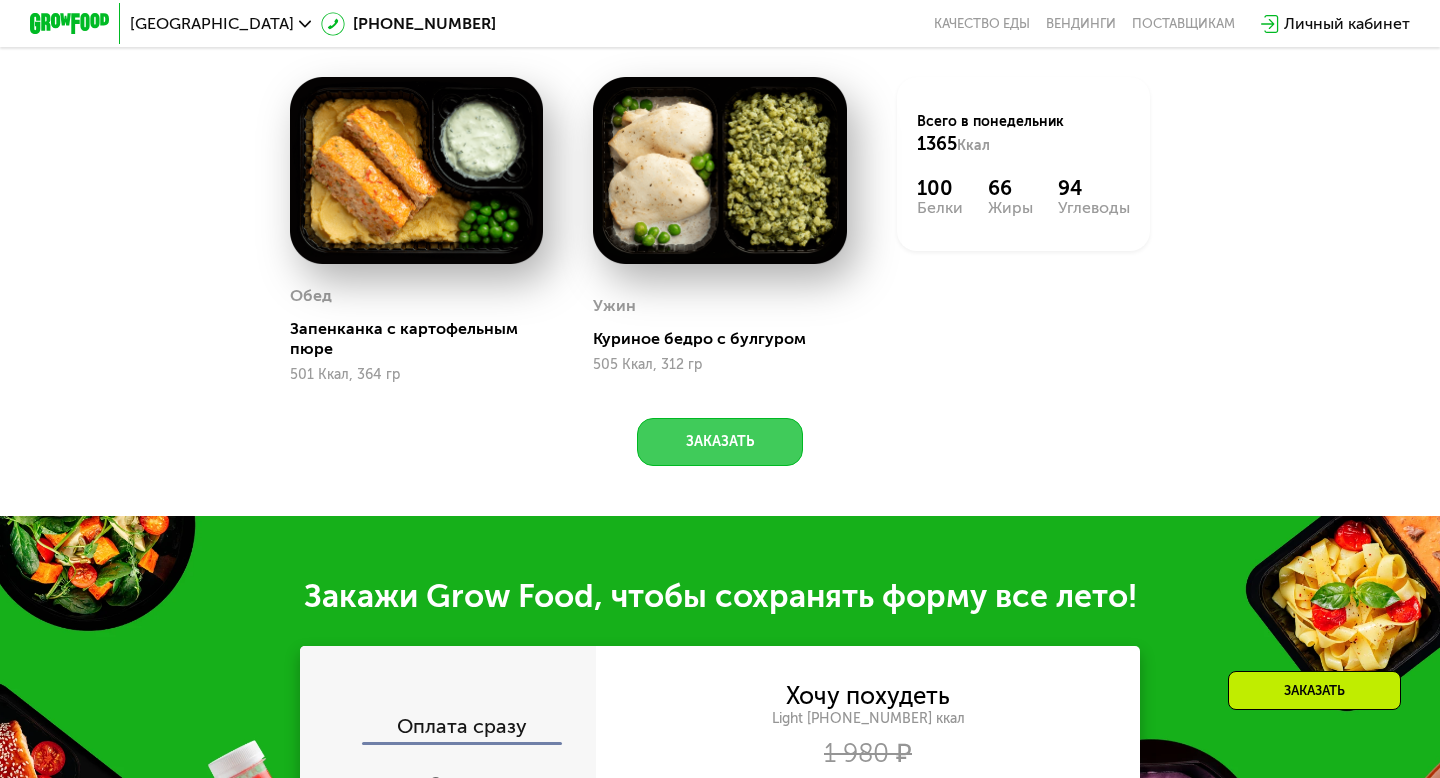 click on "Заказать" 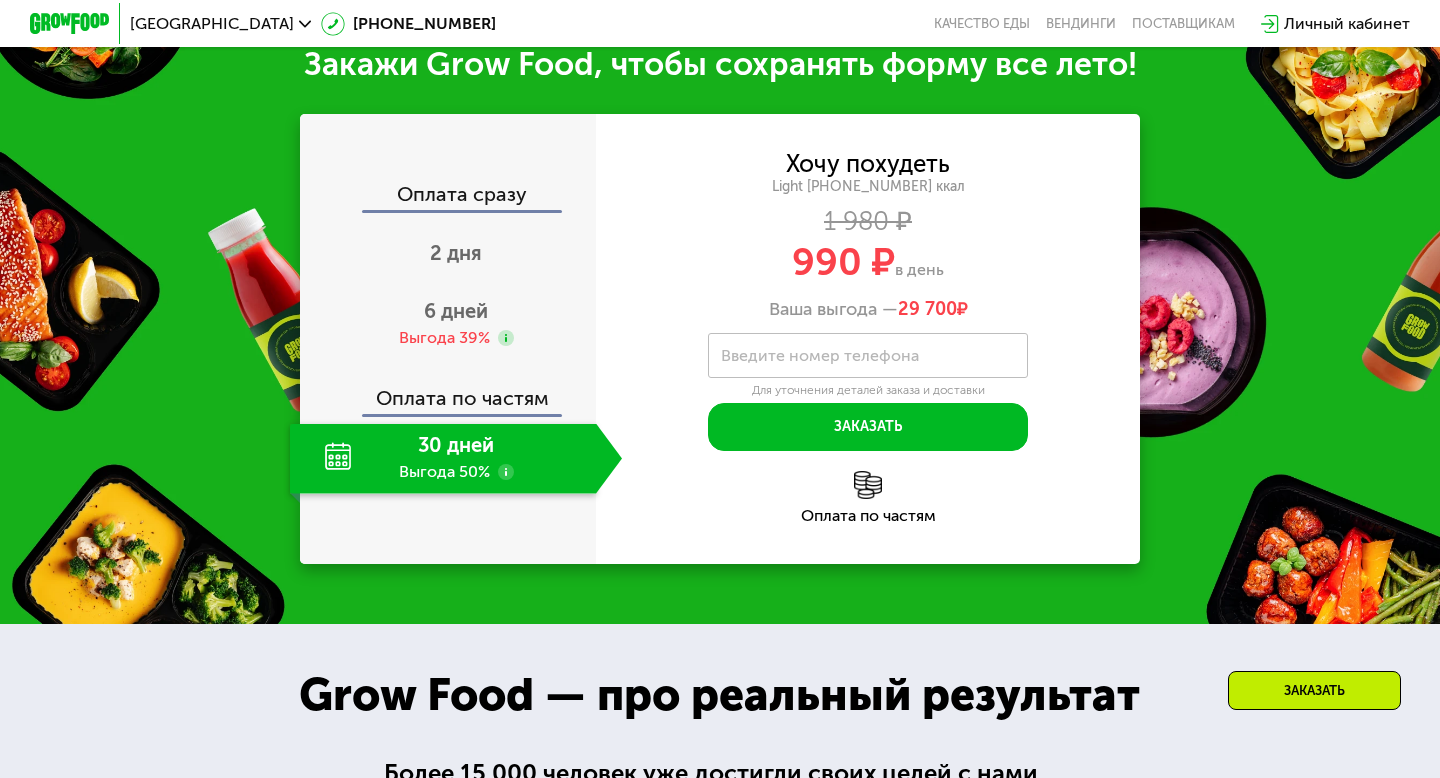 scroll, scrollTop: 2146, scrollLeft: 0, axis: vertical 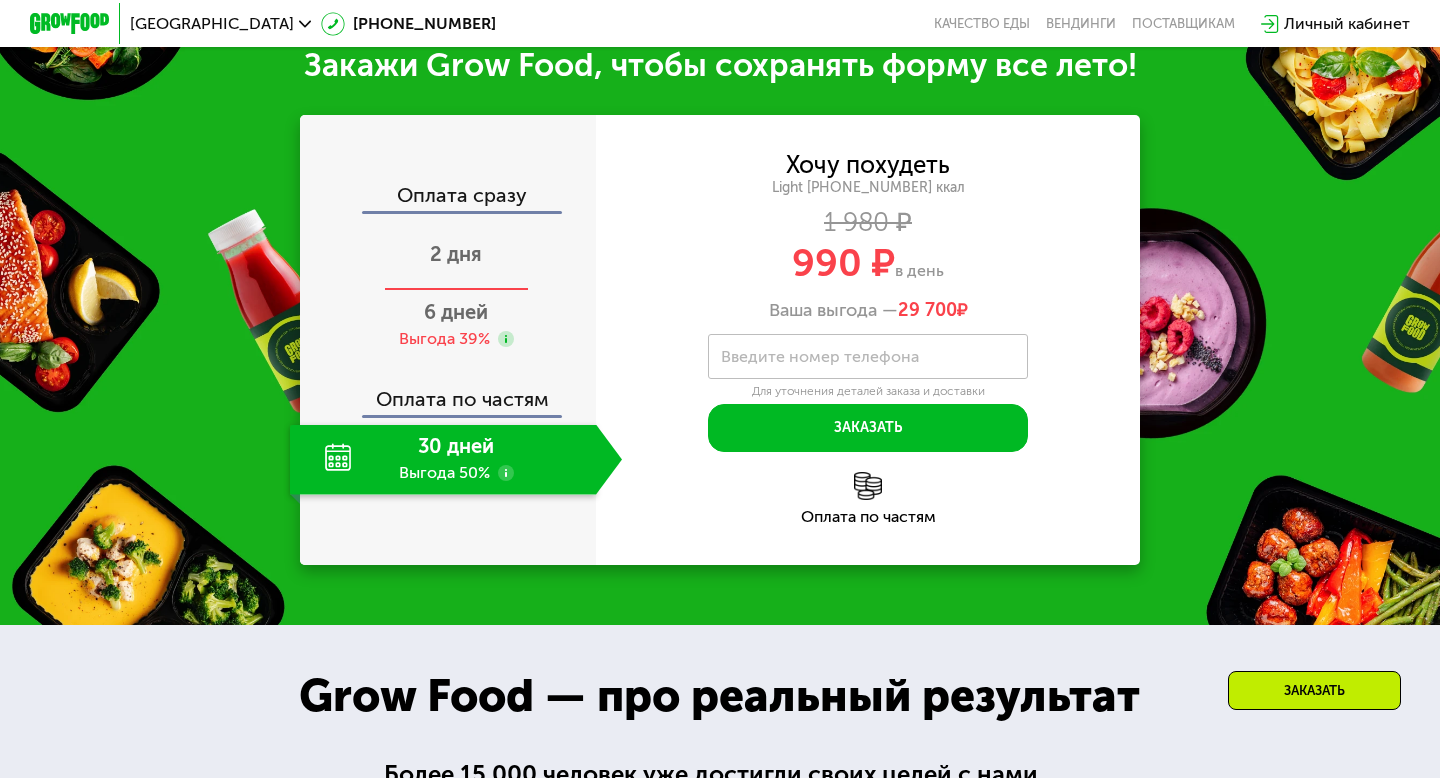 click on "2 дня" at bounding box center (456, 254) 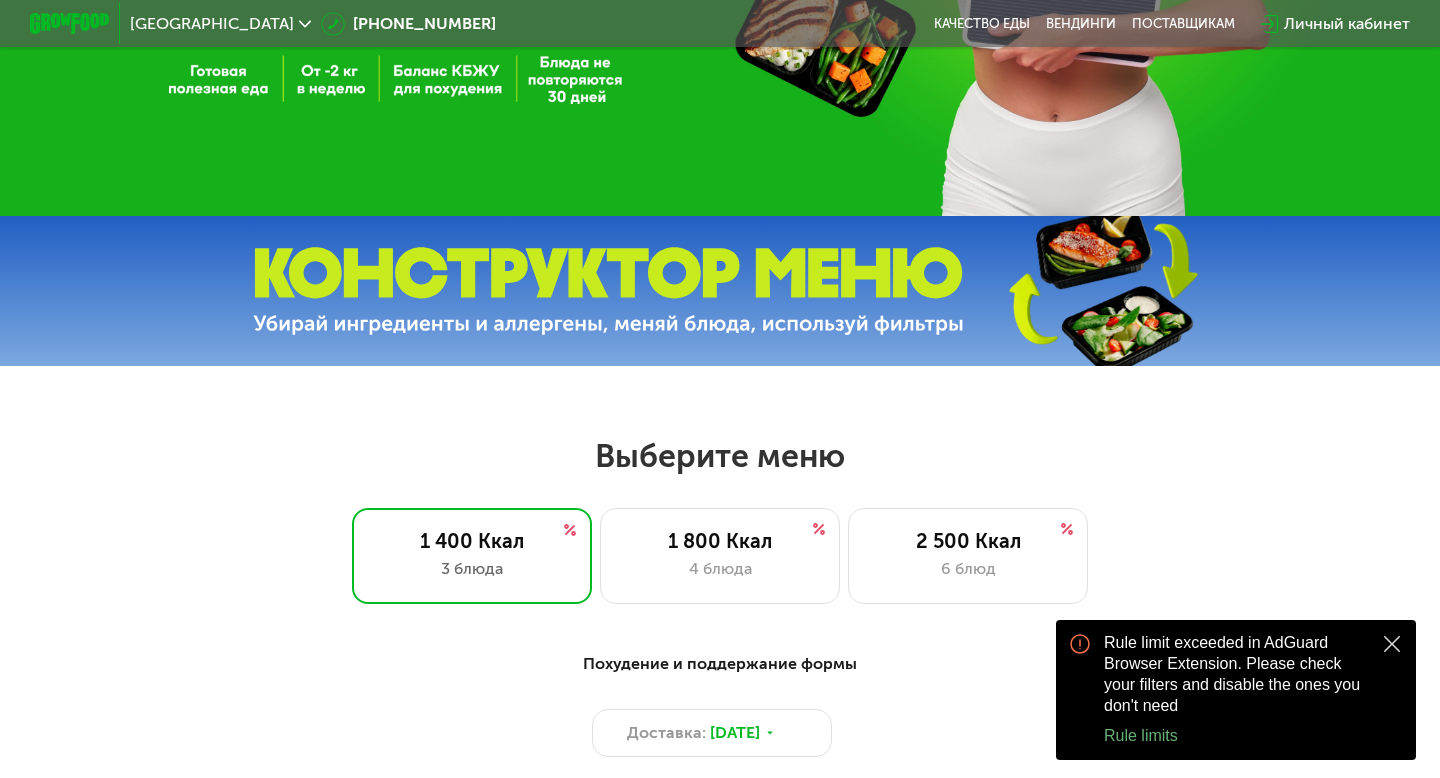 scroll, scrollTop: 456, scrollLeft: 0, axis: vertical 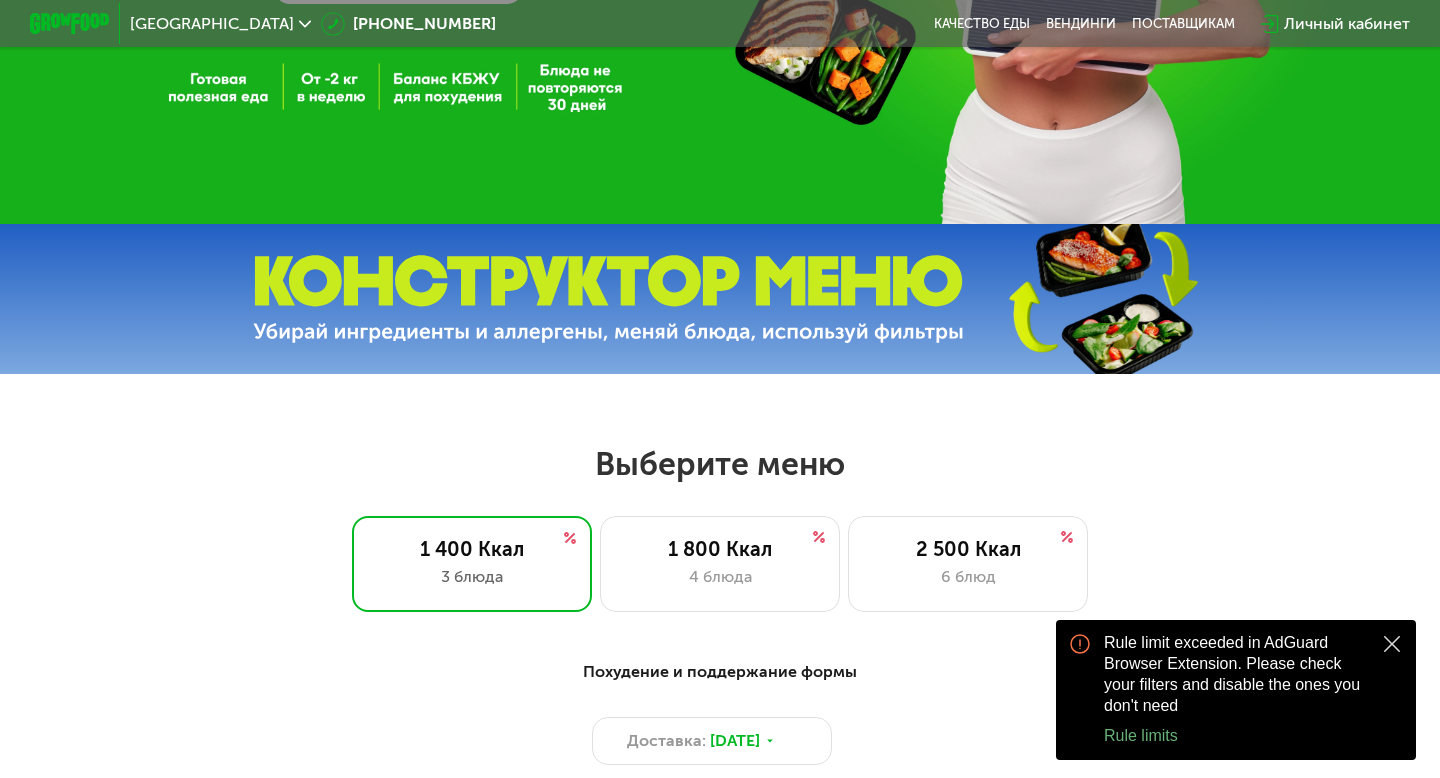 click at bounding box center [1392, 644] 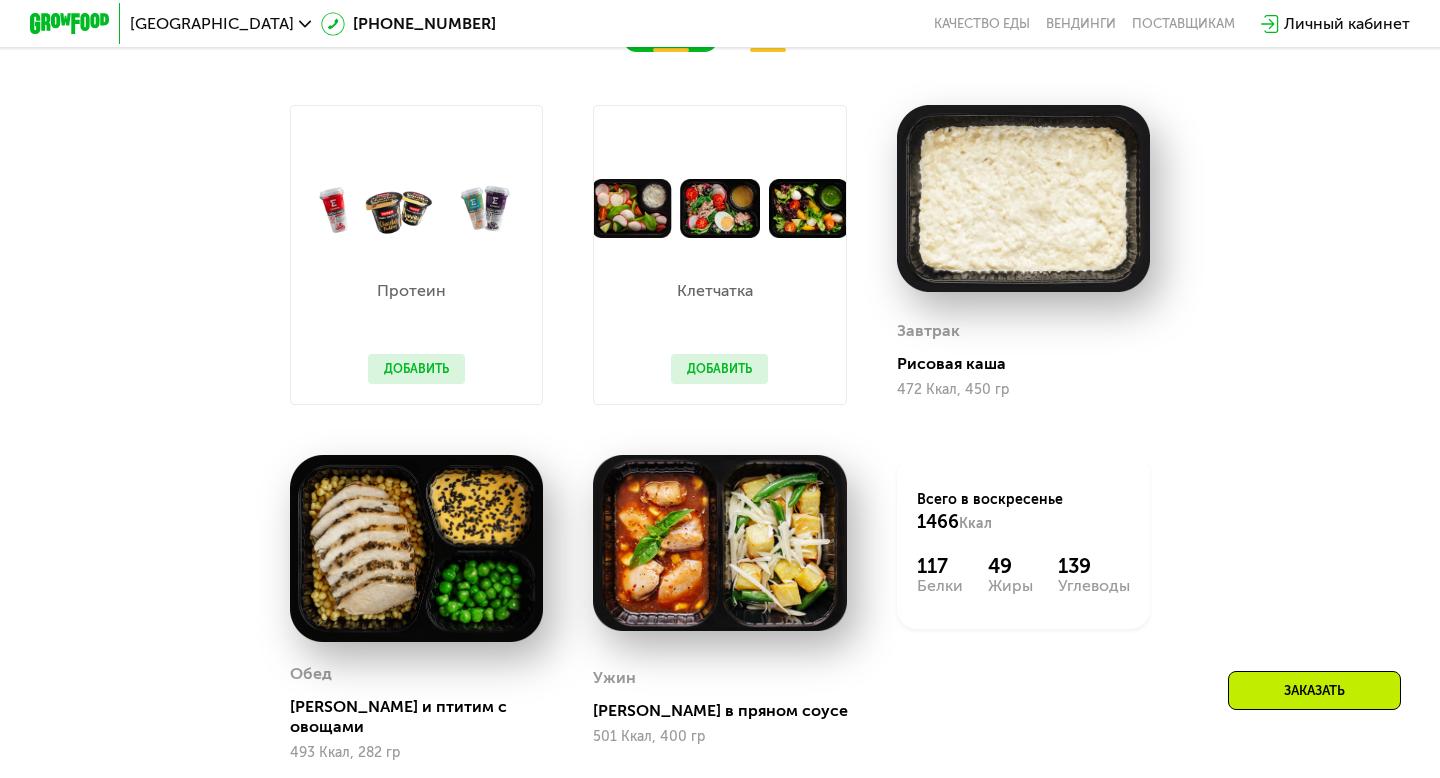 scroll, scrollTop: 1242, scrollLeft: 0, axis: vertical 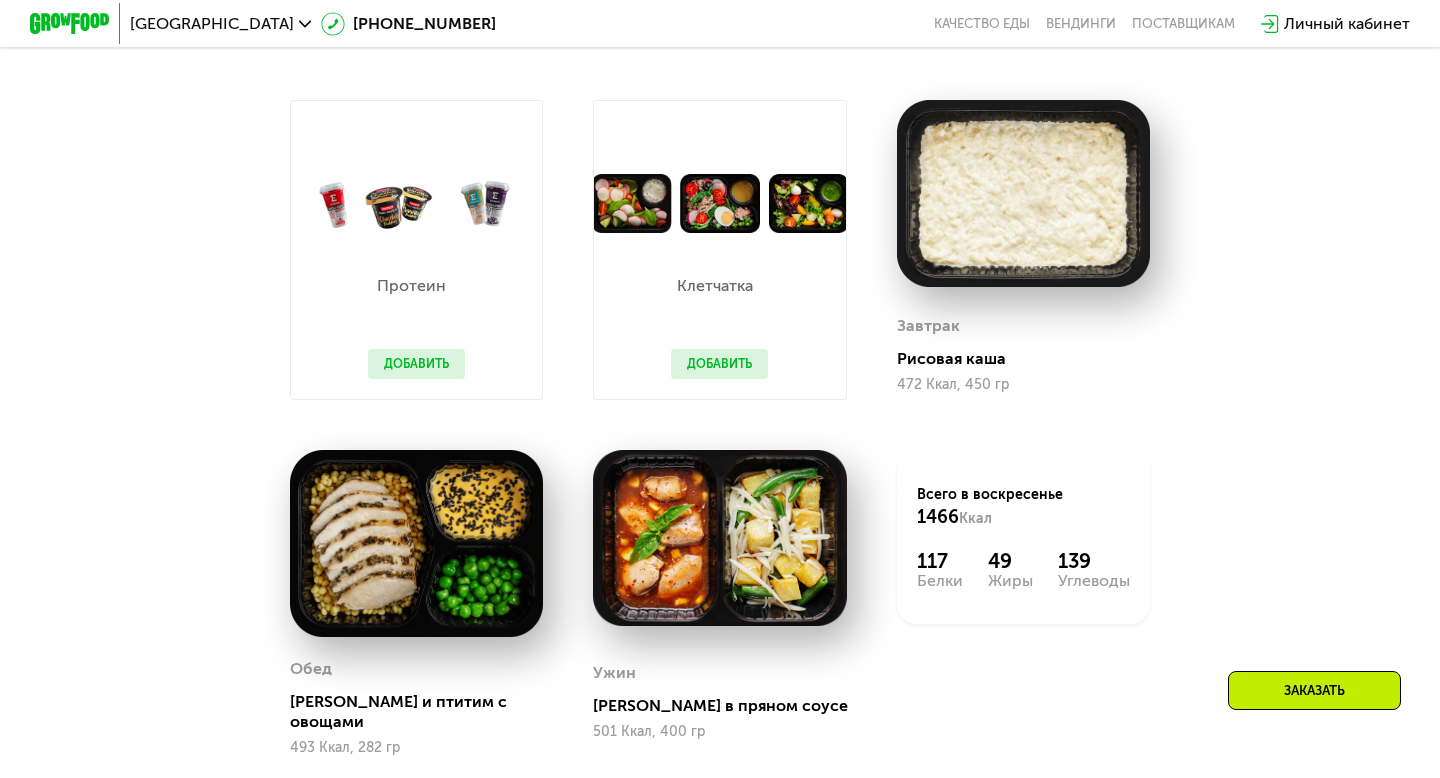click on "Протеин" at bounding box center [411, 286] 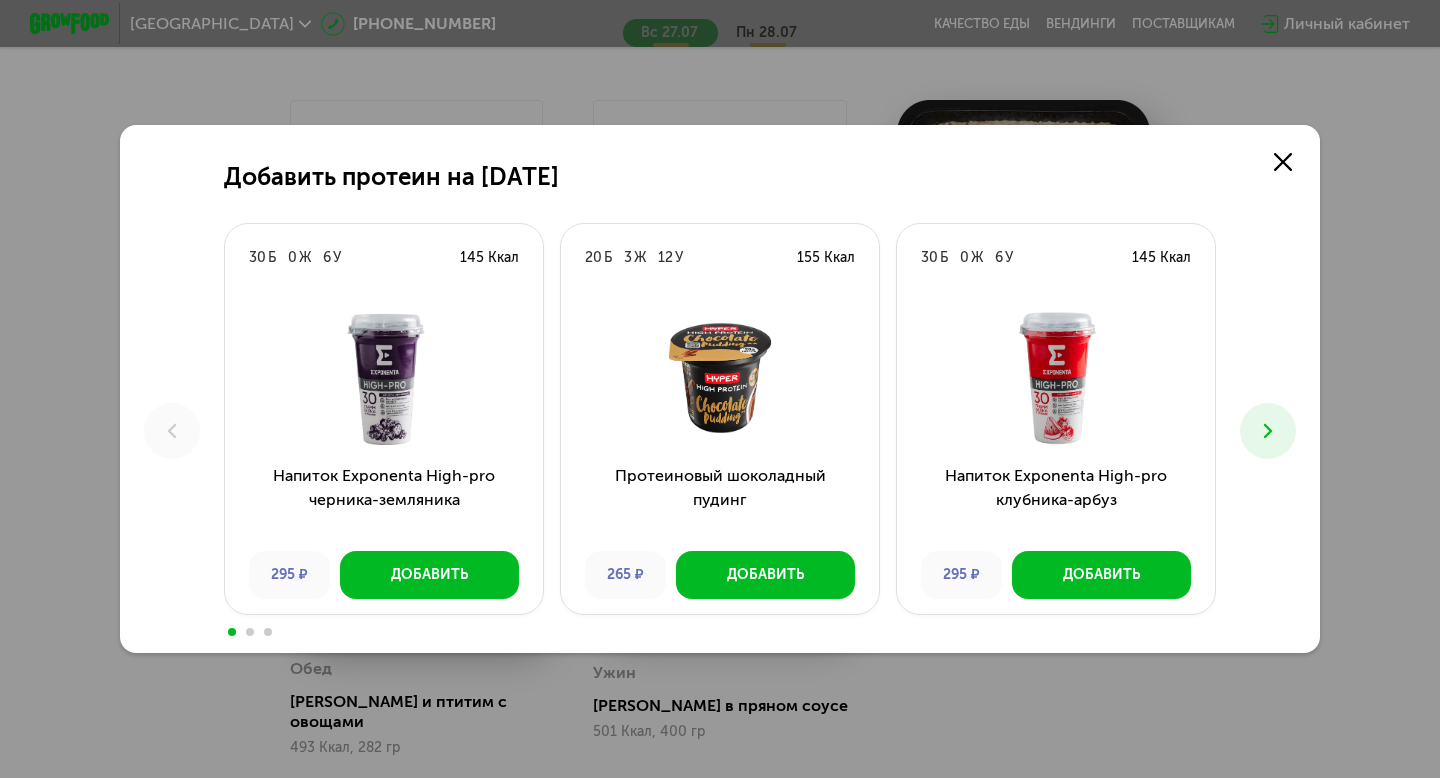 scroll, scrollTop: 0, scrollLeft: 0, axis: both 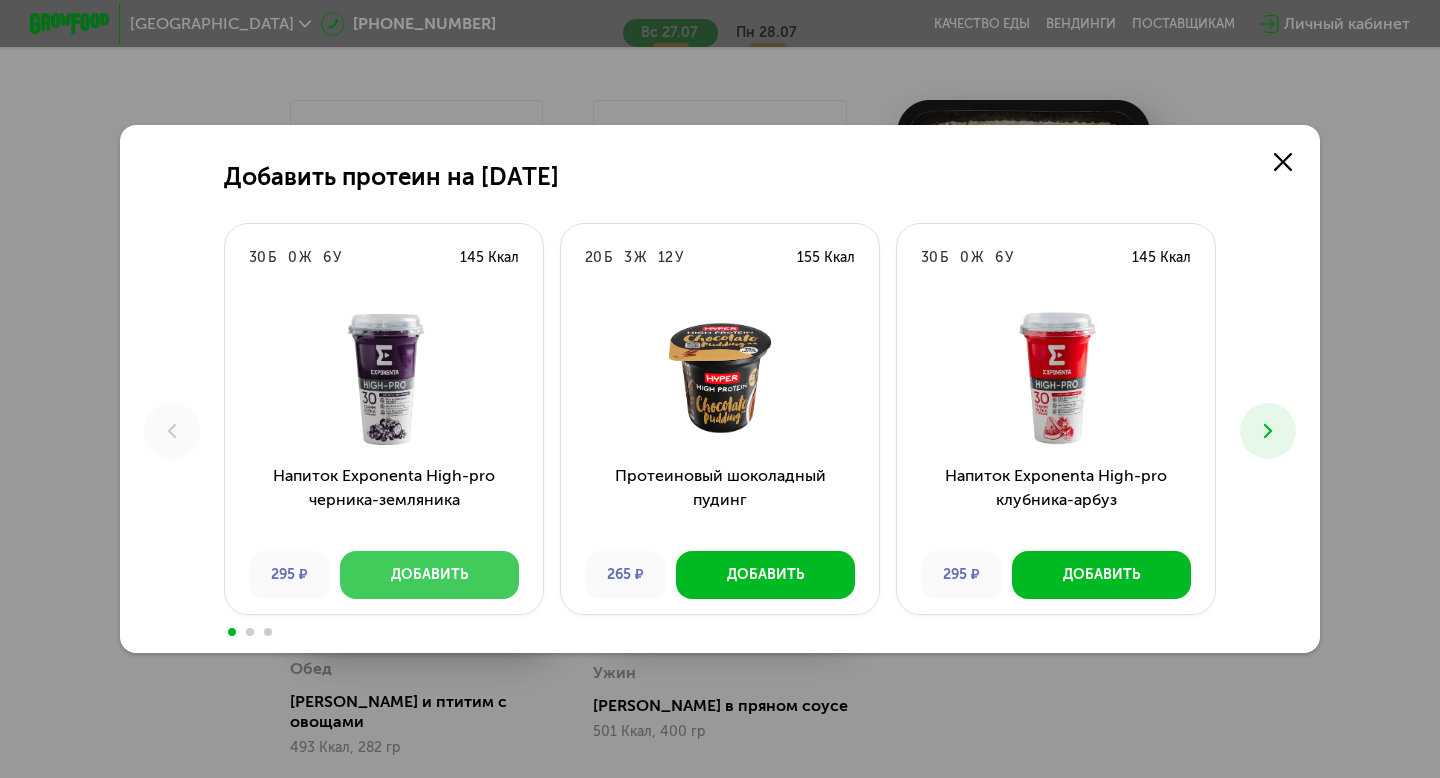 click on "Добавить" at bounding box center [429, 575] 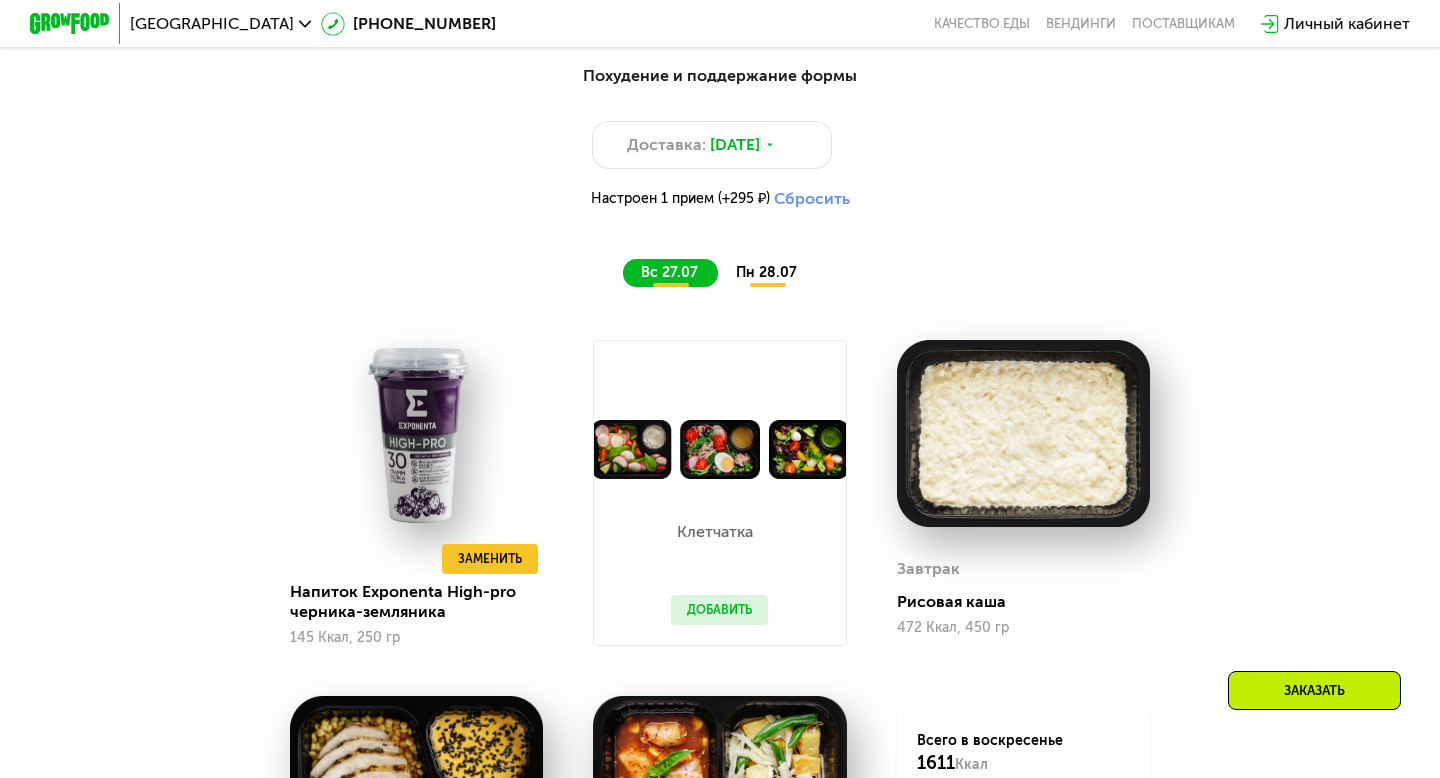 scroll, scrollTop: 1162, scrollLeft: 0, axis: vertical 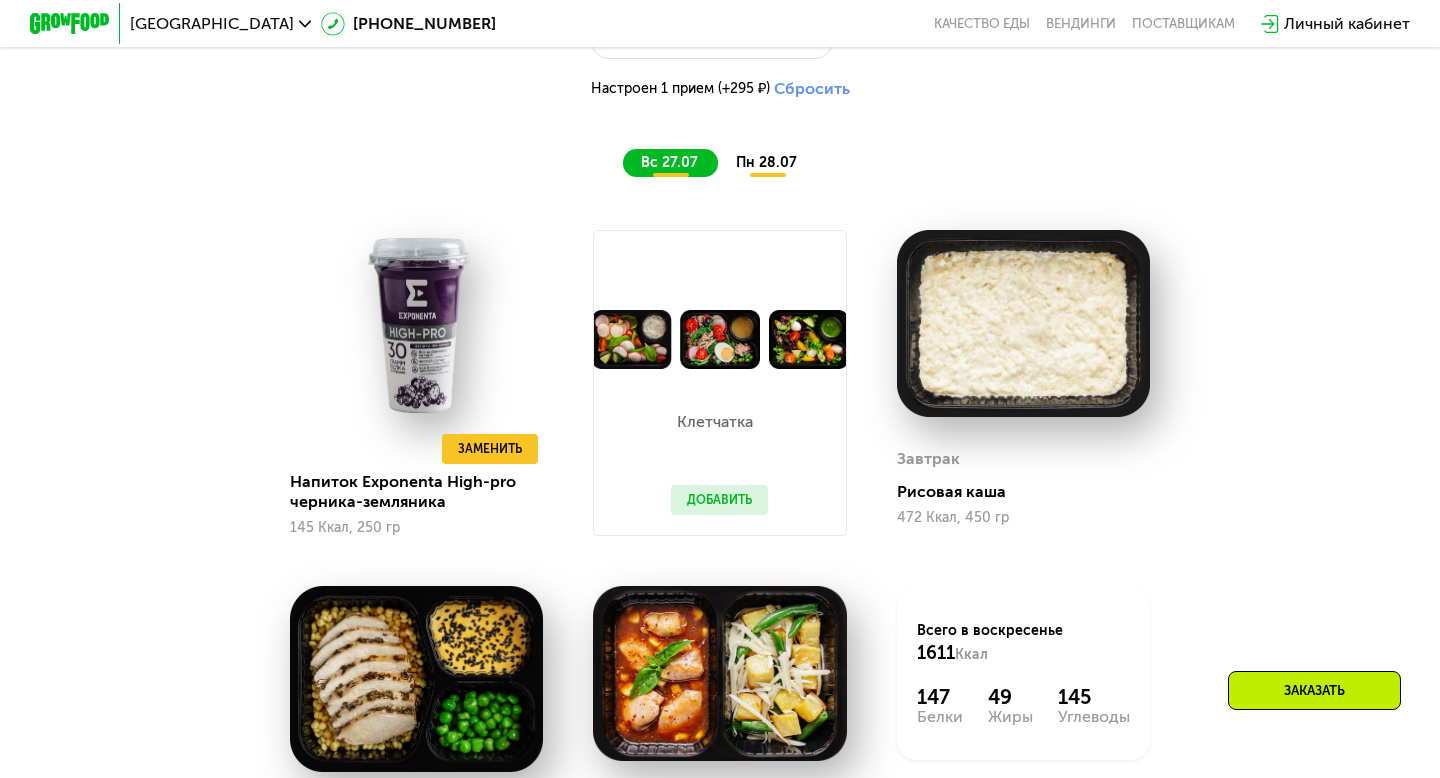 click on "пн 28.07" at bounding box center [766, 162] 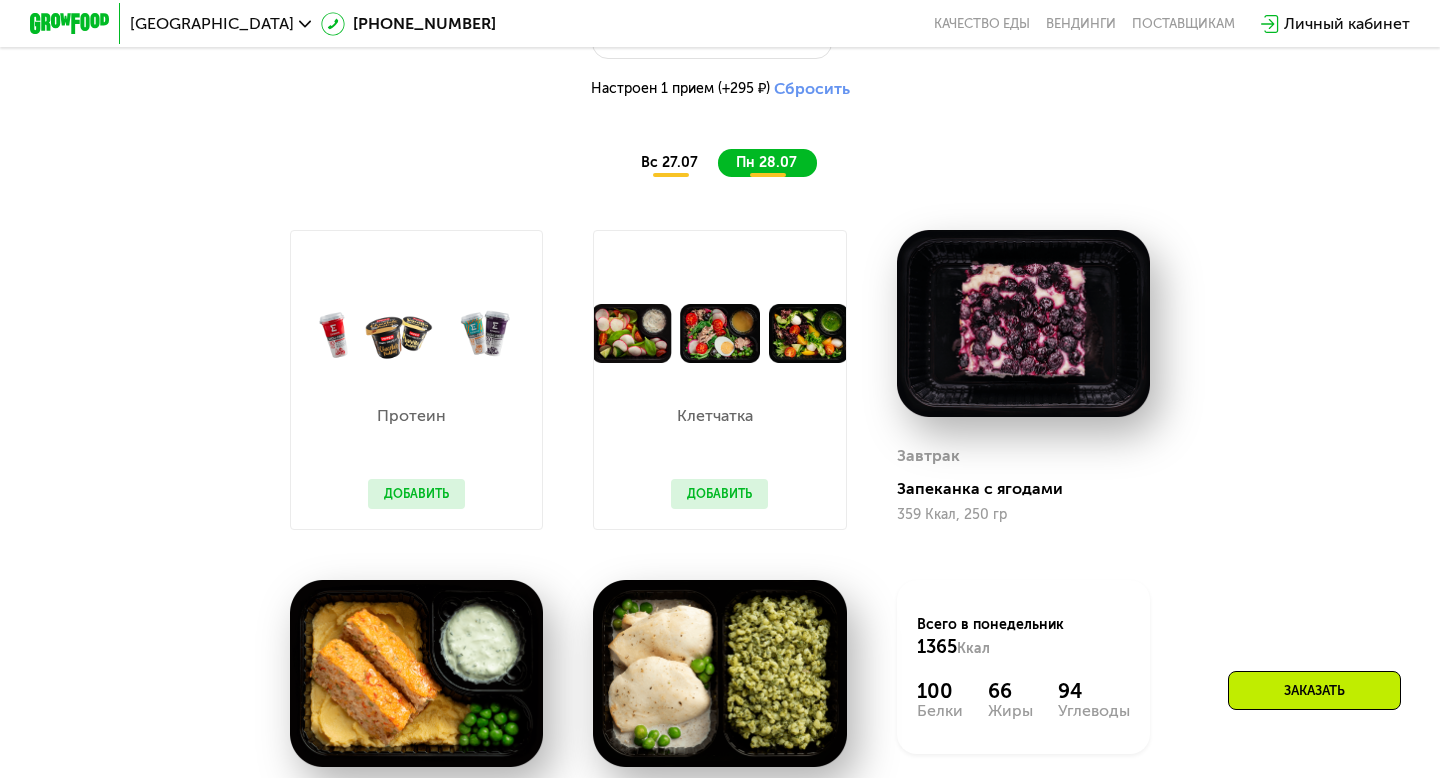 click on "вс 27.07" at bounding box center (669, 162) 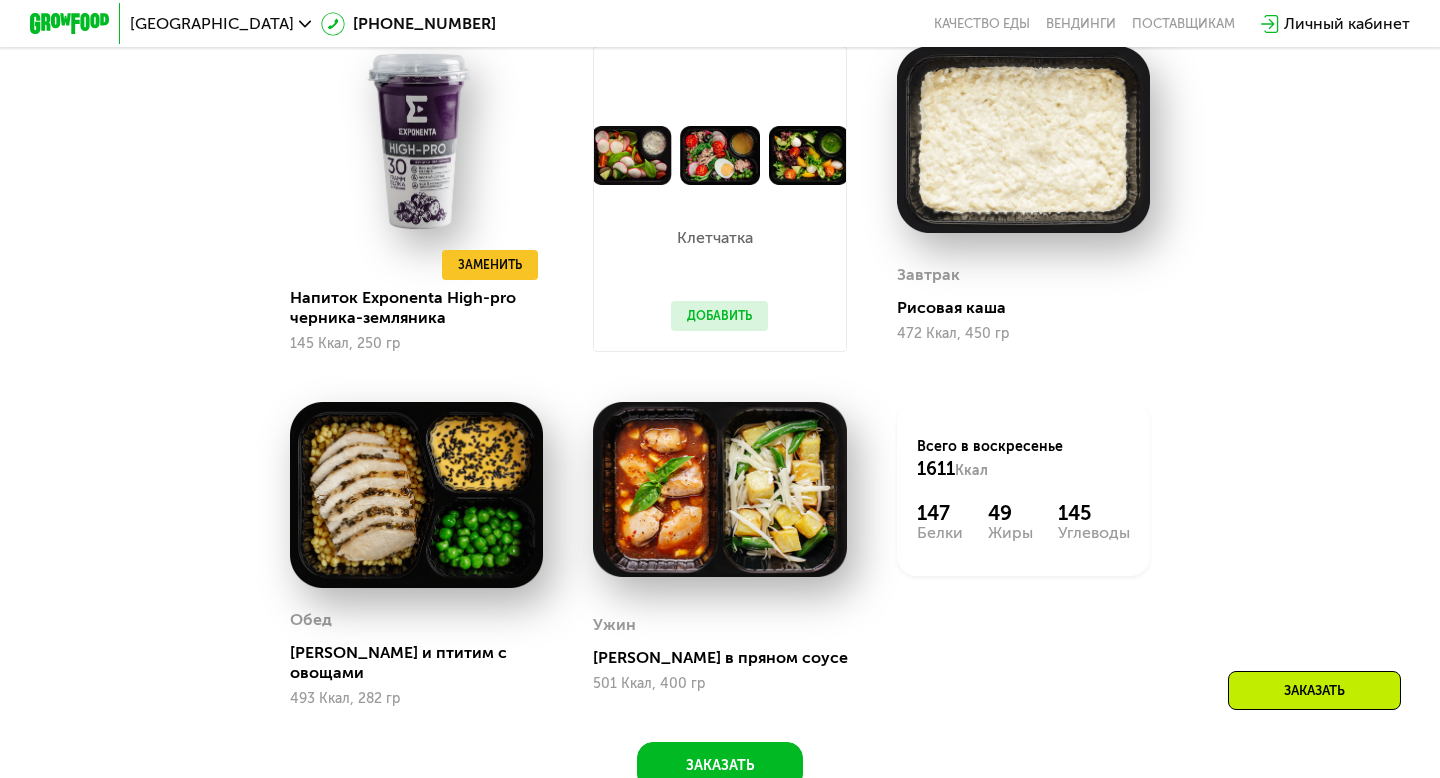 scroll, scrollTop: 1333, scrollLeft: 0, axis: vertical 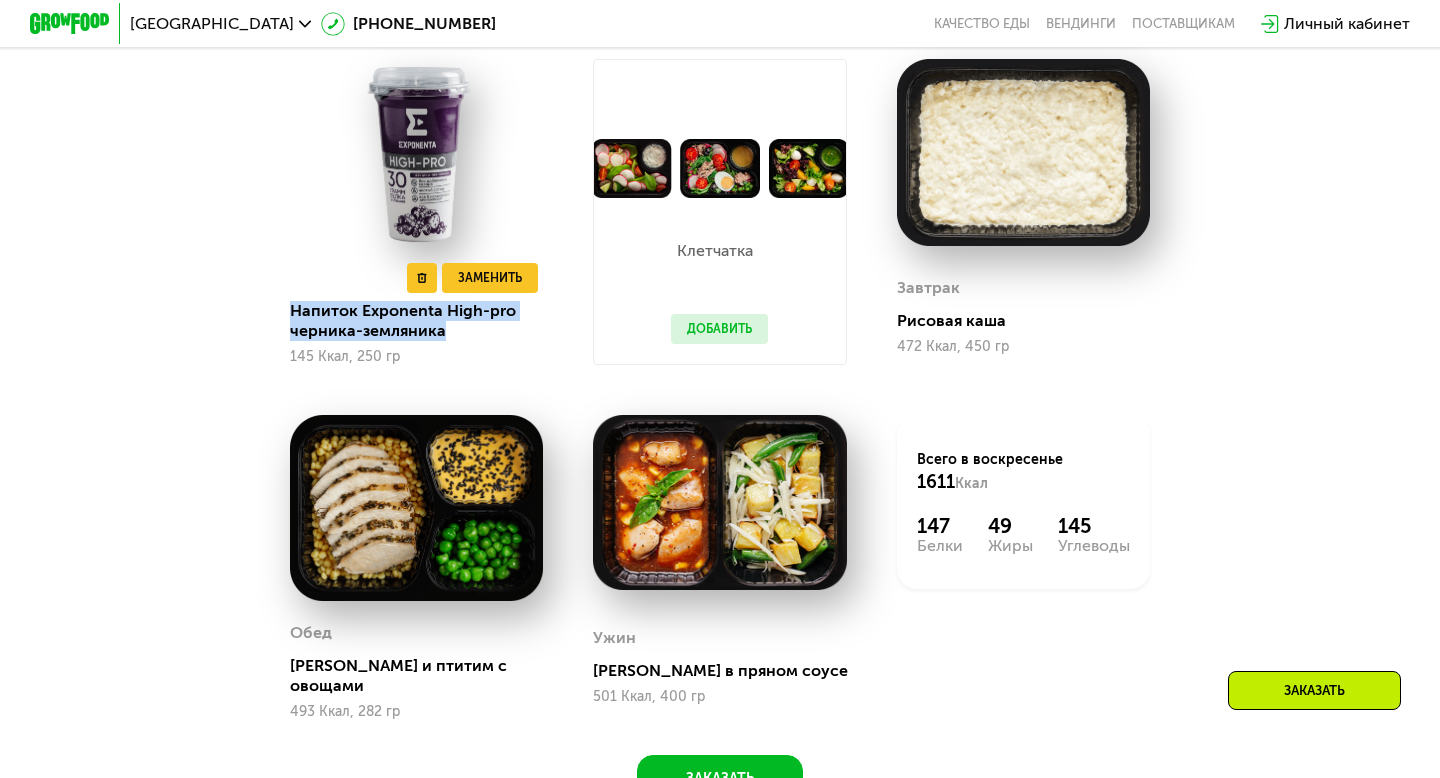 drag, startPoint x: 469, startPoint y: 331, endPoint x: 298, endPoint y: 312, distance: 172.05232 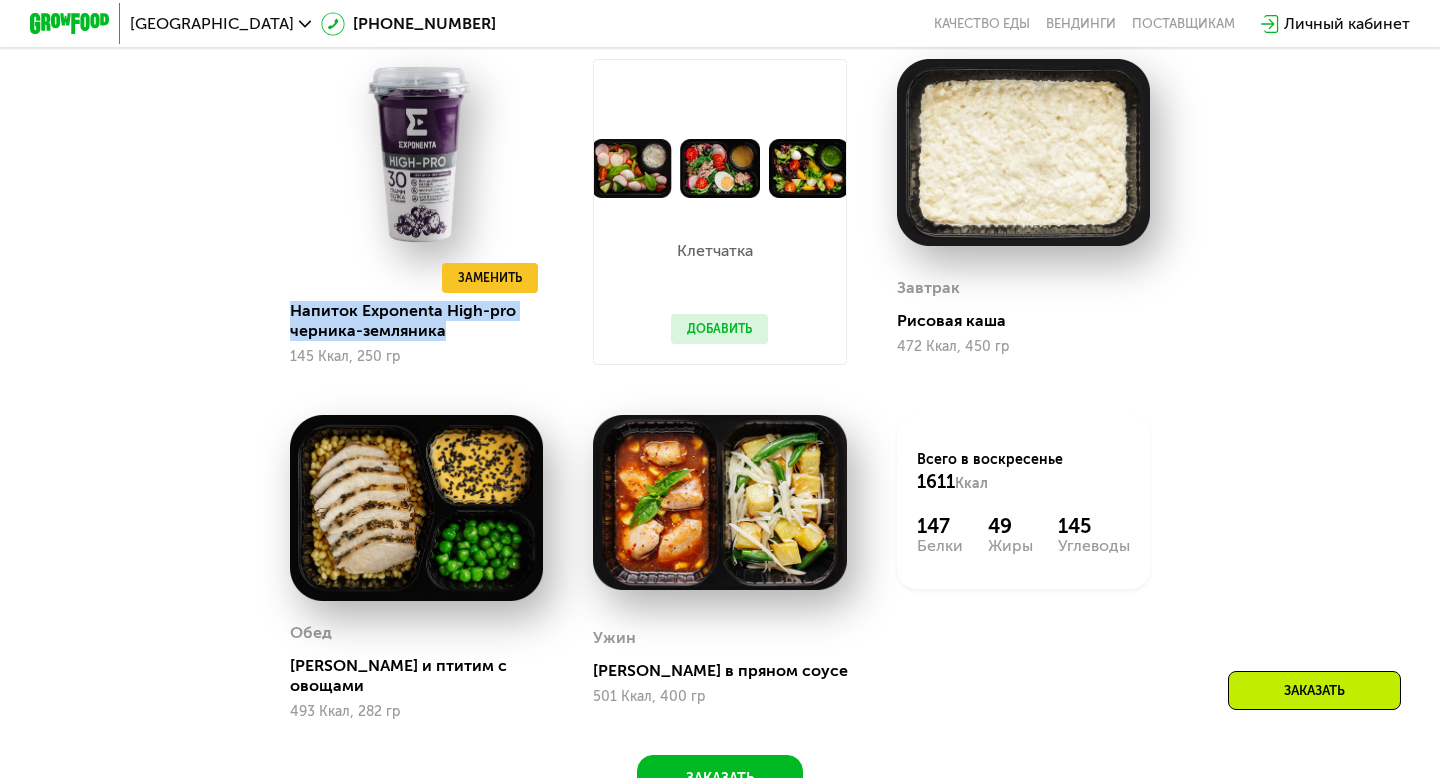 copy on "Напиток Exponenta High-pro черника-земляника" 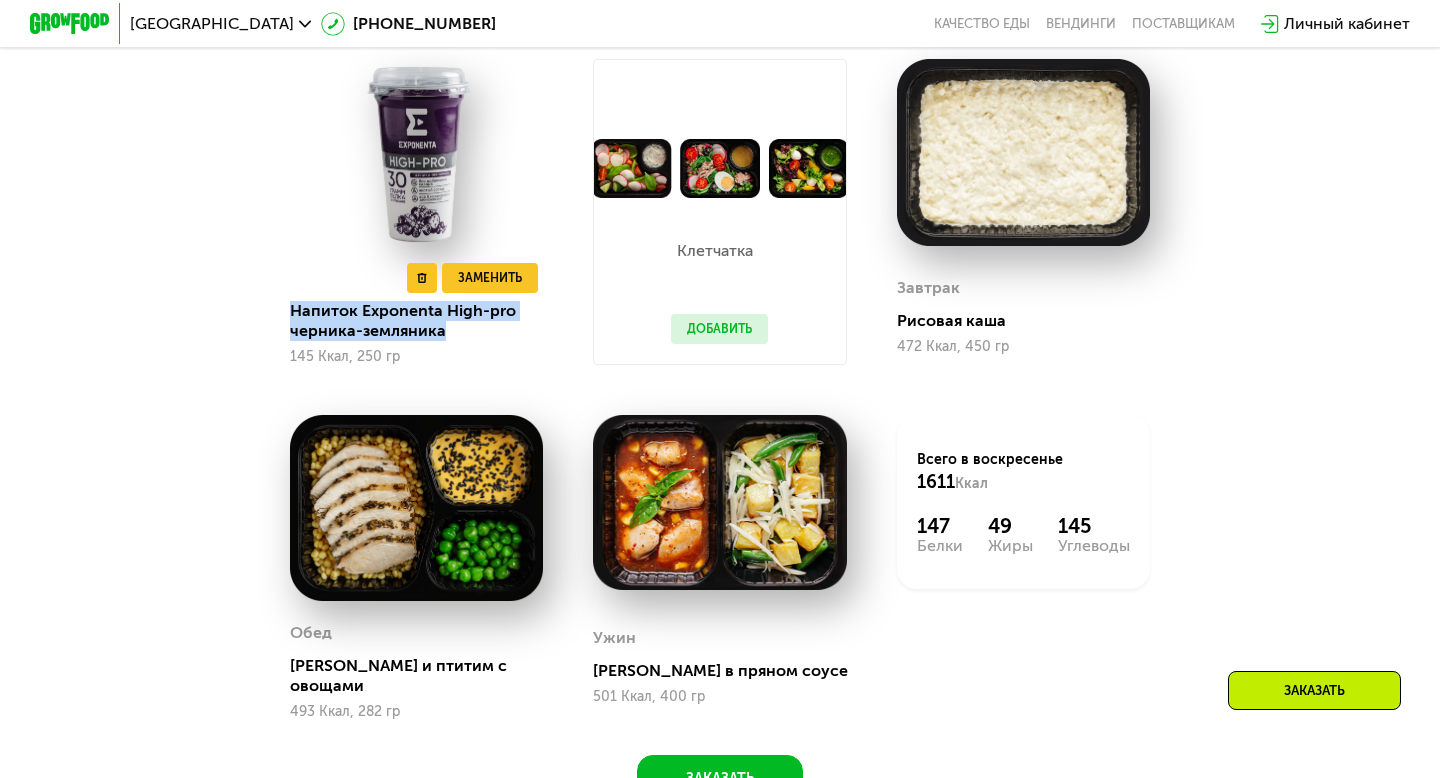 scroll, scrollTop: 1231, scrollLeft: 0, axis: vertical 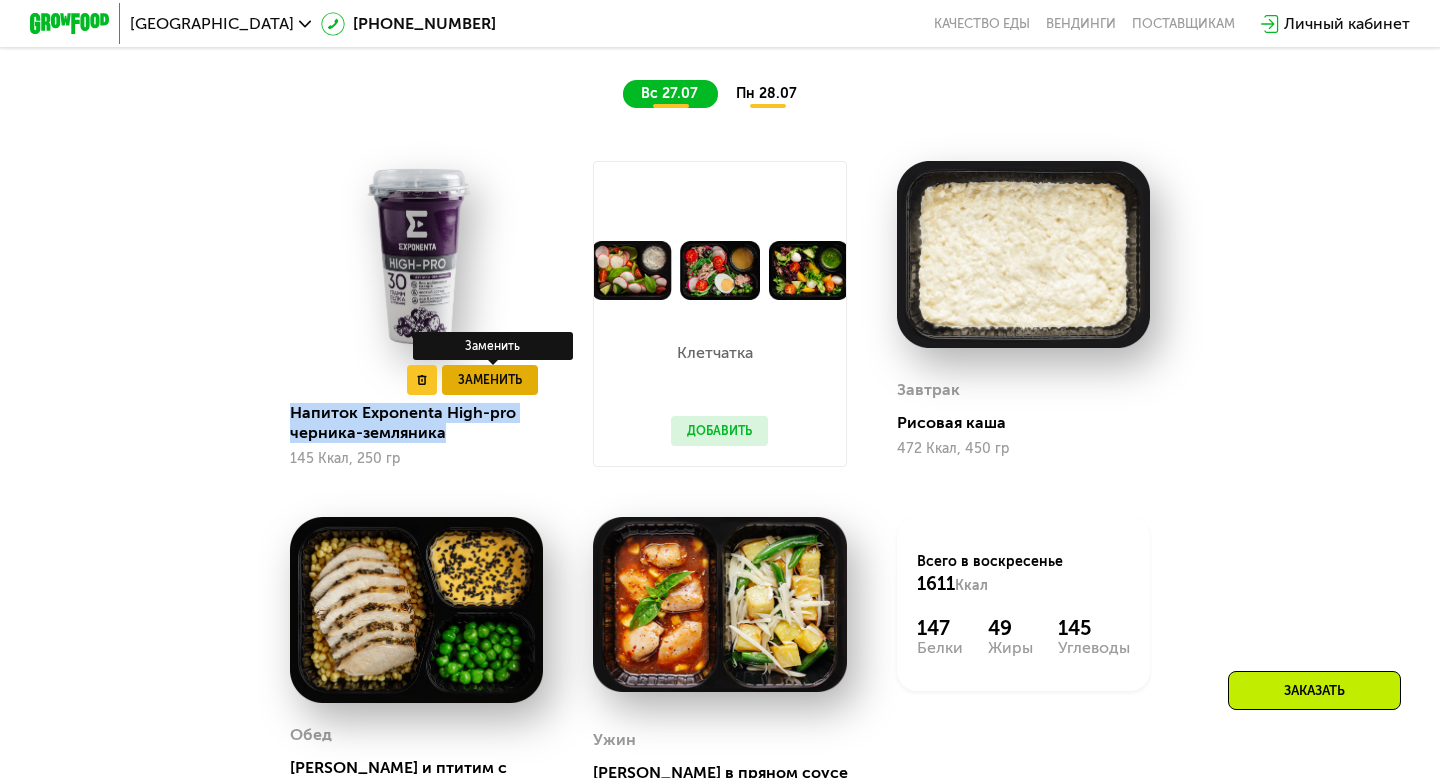 click on "Заменить" at bounding box center [490, 380] 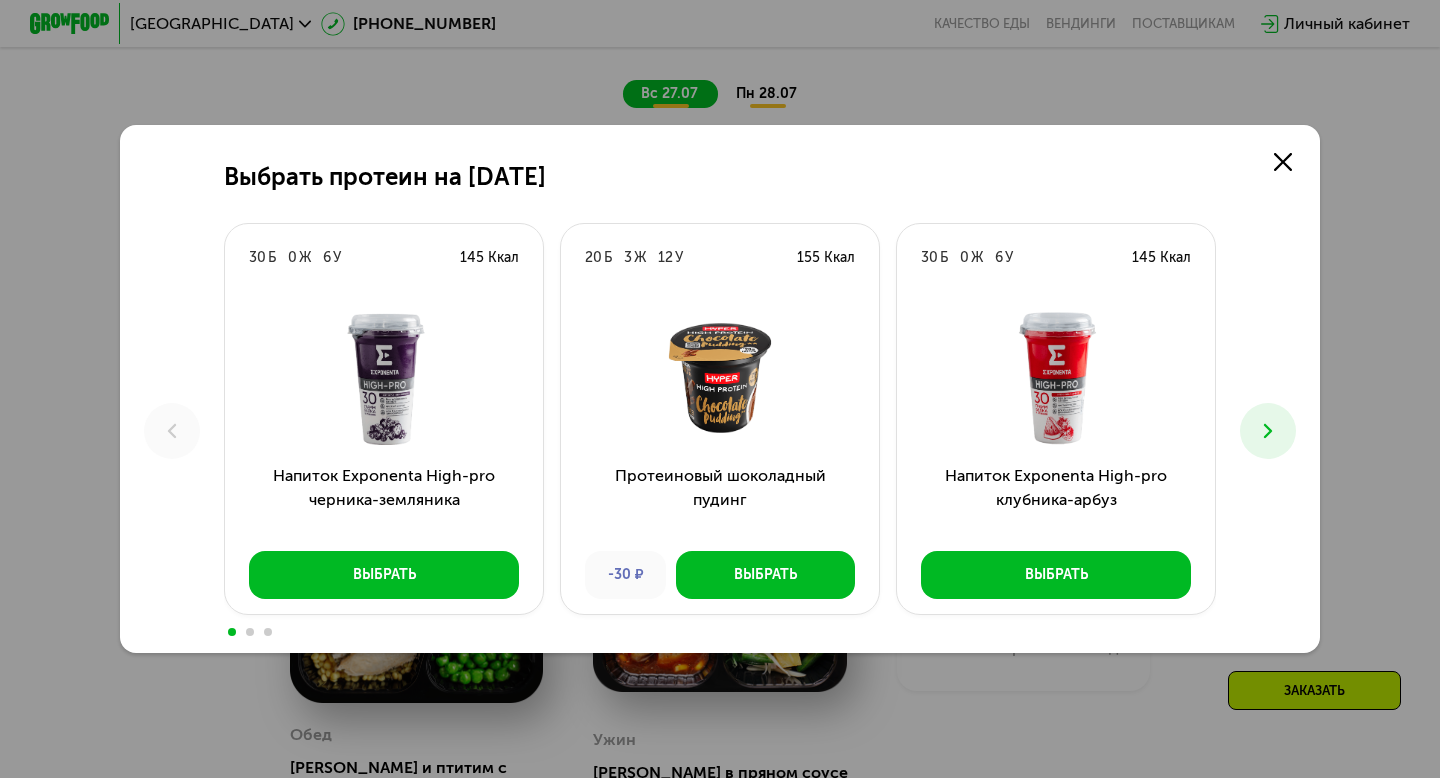 scroll, scrollTop: 0, scrollLeft: 0, axis: both 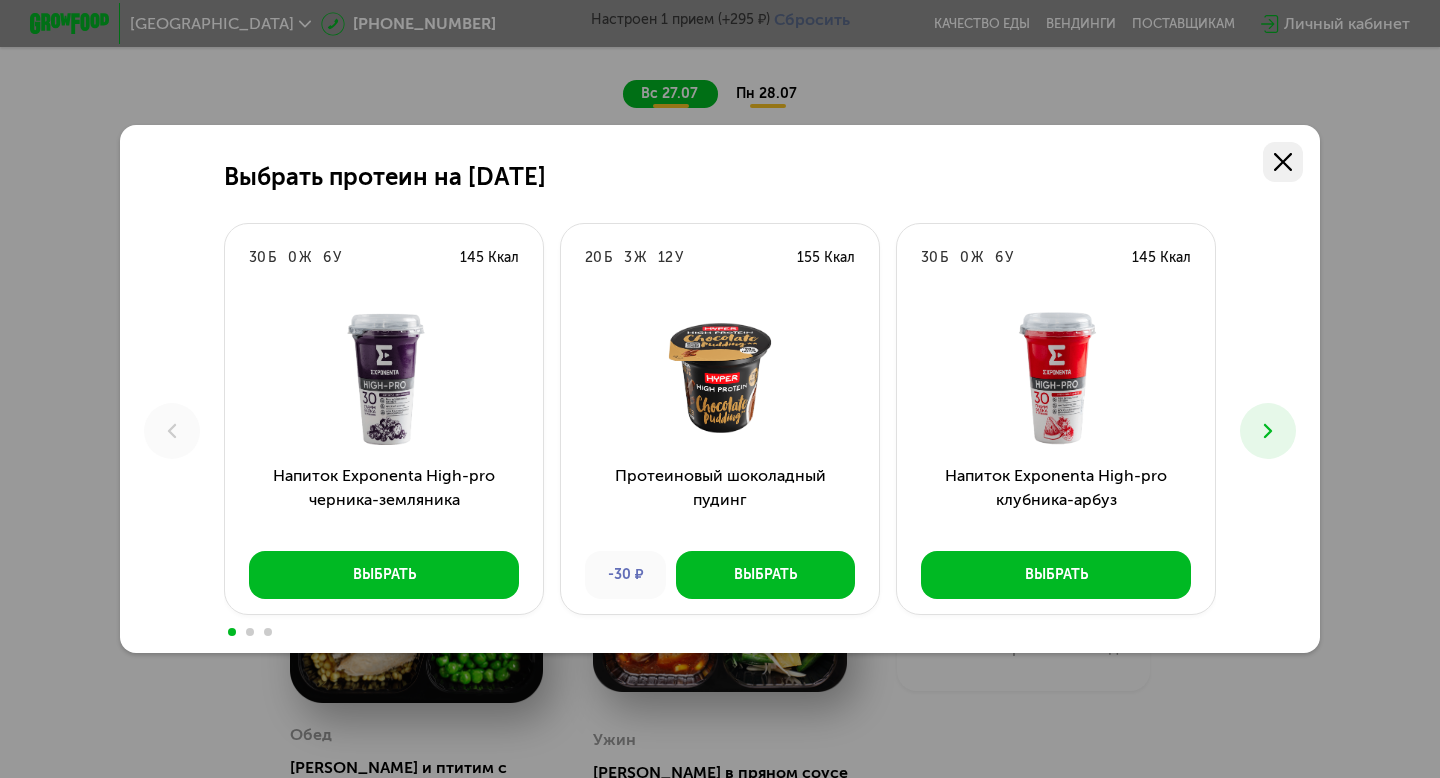 click 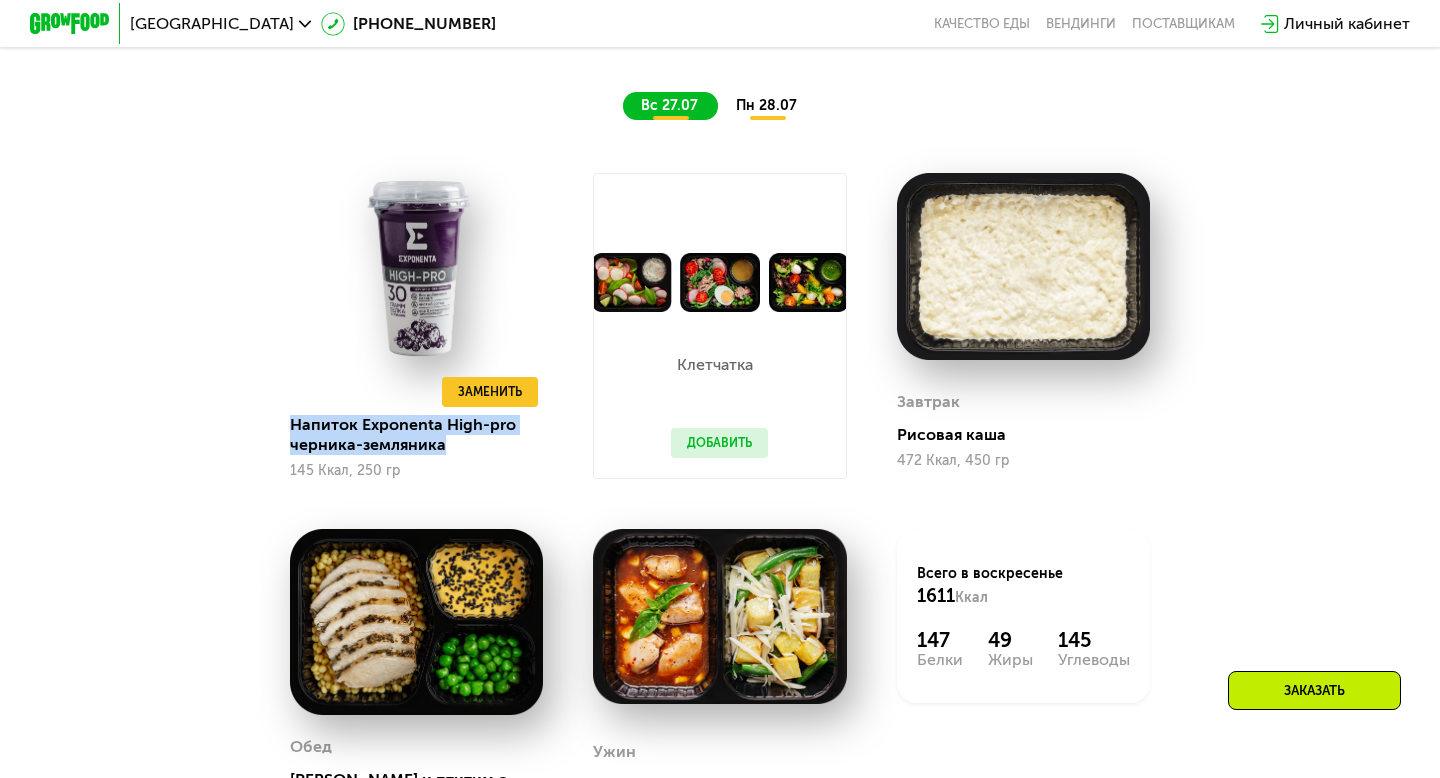 scroll, scrollTop: 1231, scrollLeft: 0, axis: vertical 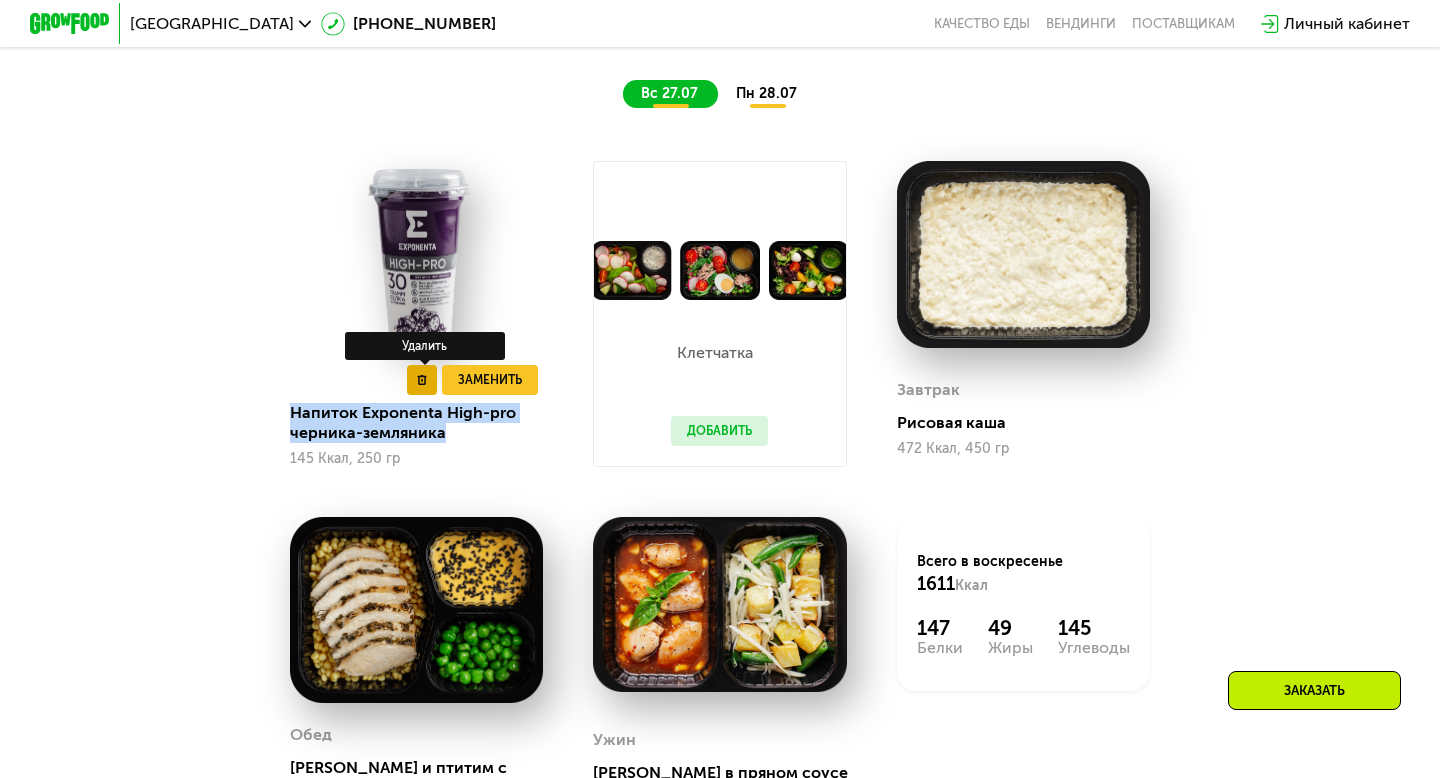 click at bounding box center [422, 380] 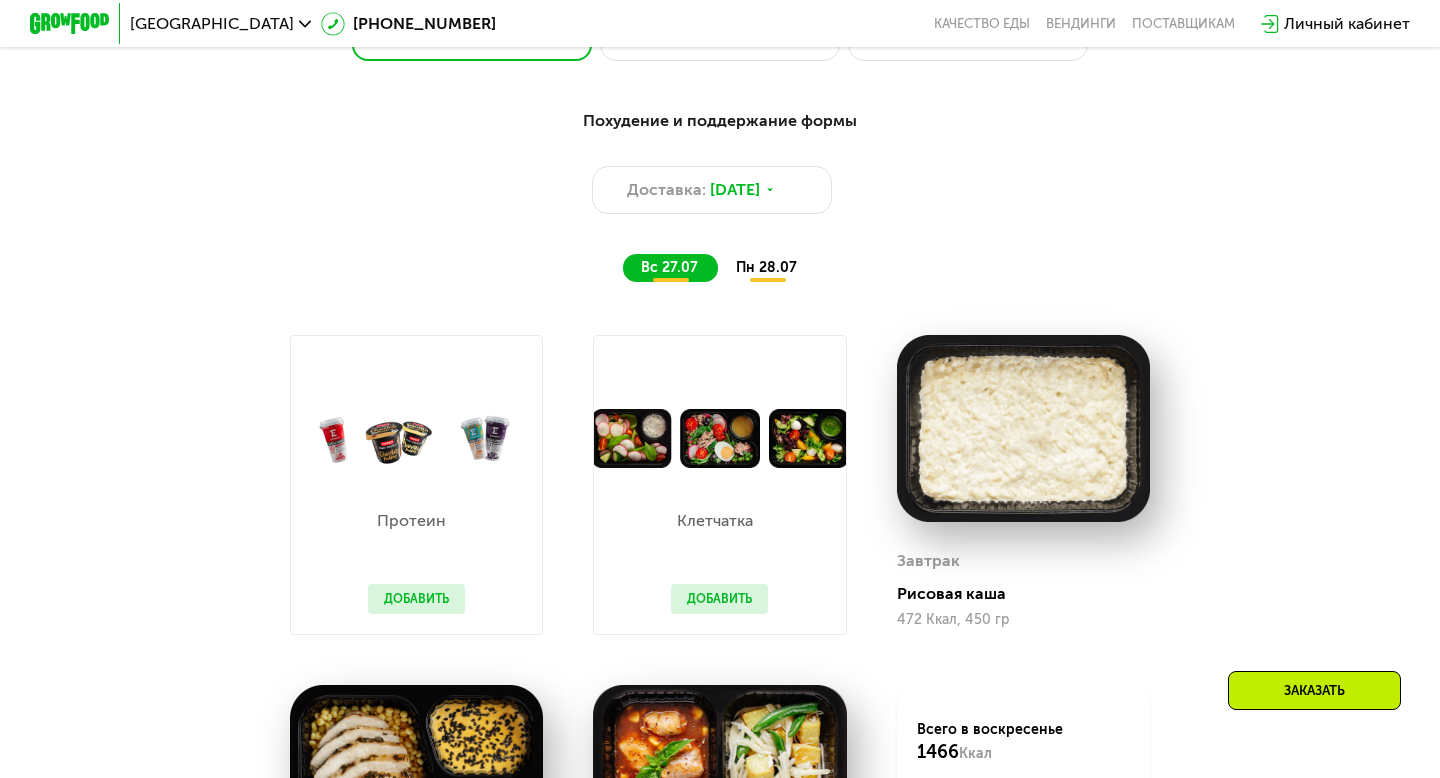 scroll, scrollTop: 1005, scrollLeft: 0, axis: vertical 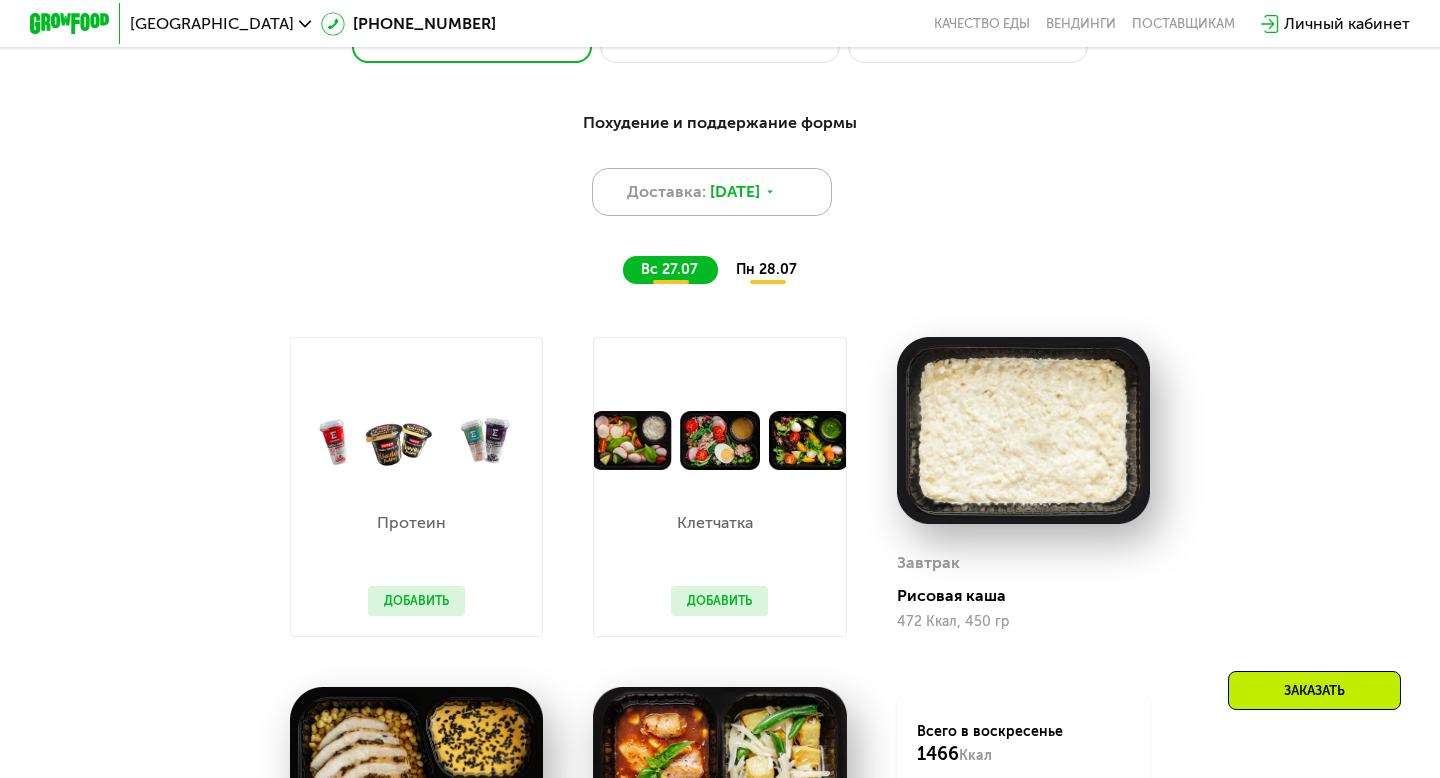 click 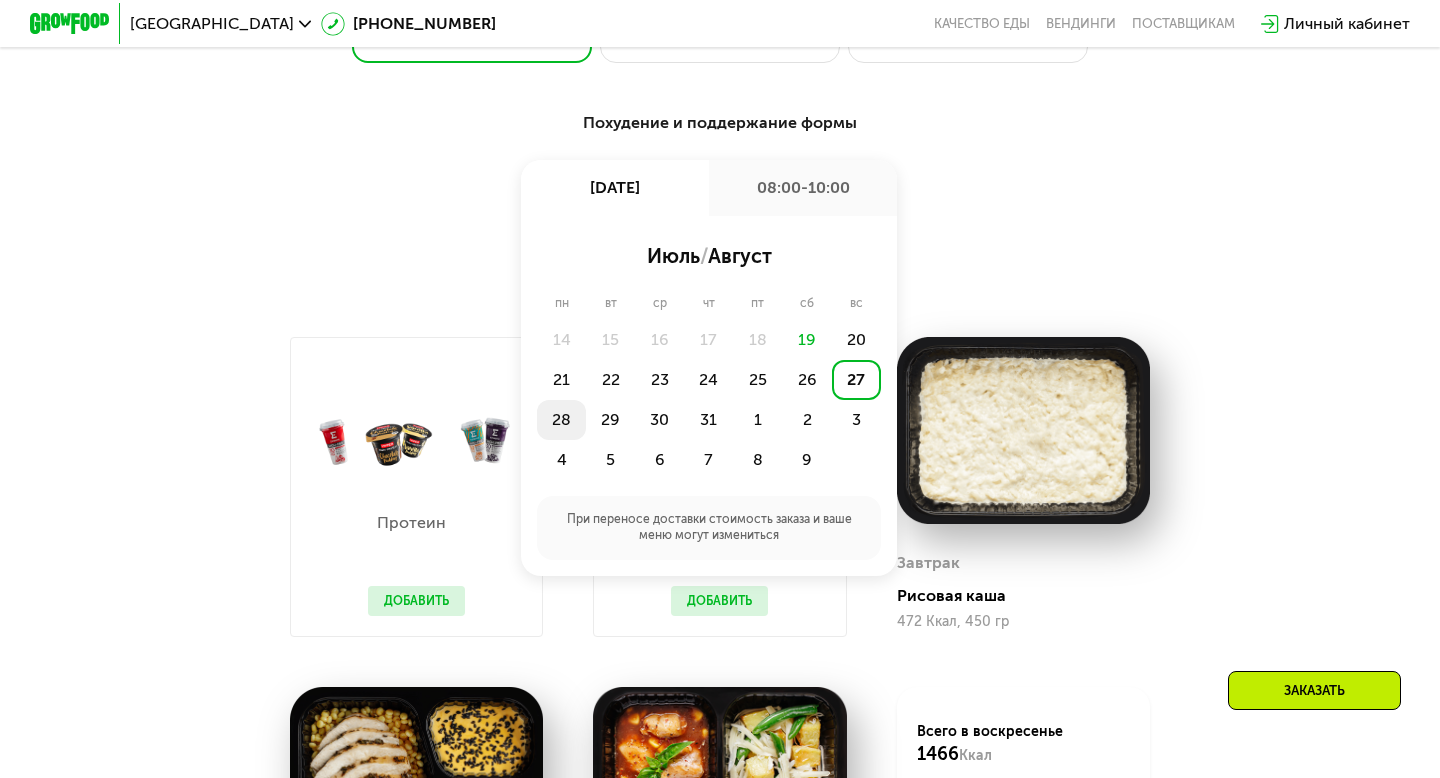 click on "28" 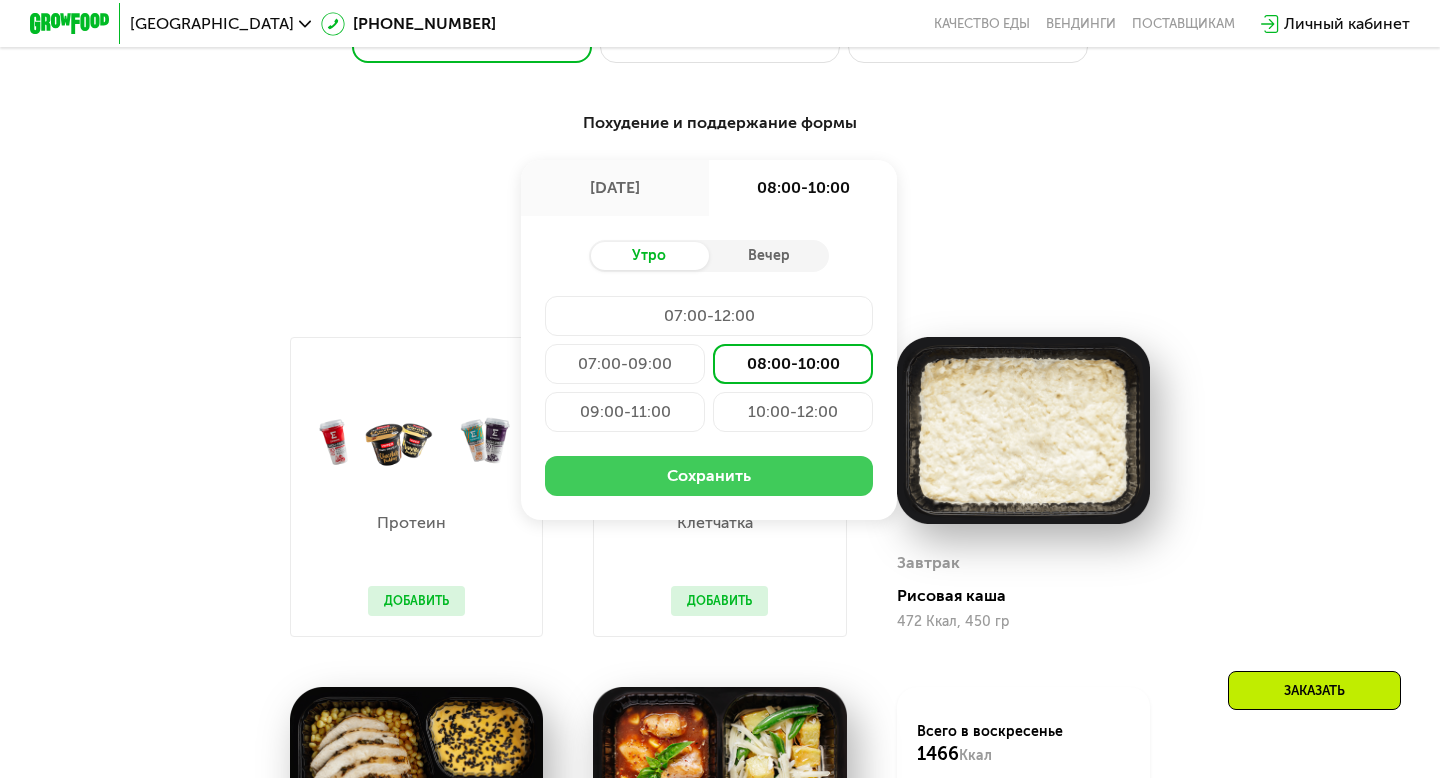 click on "Сохранить" at bounding box center (709, 476) 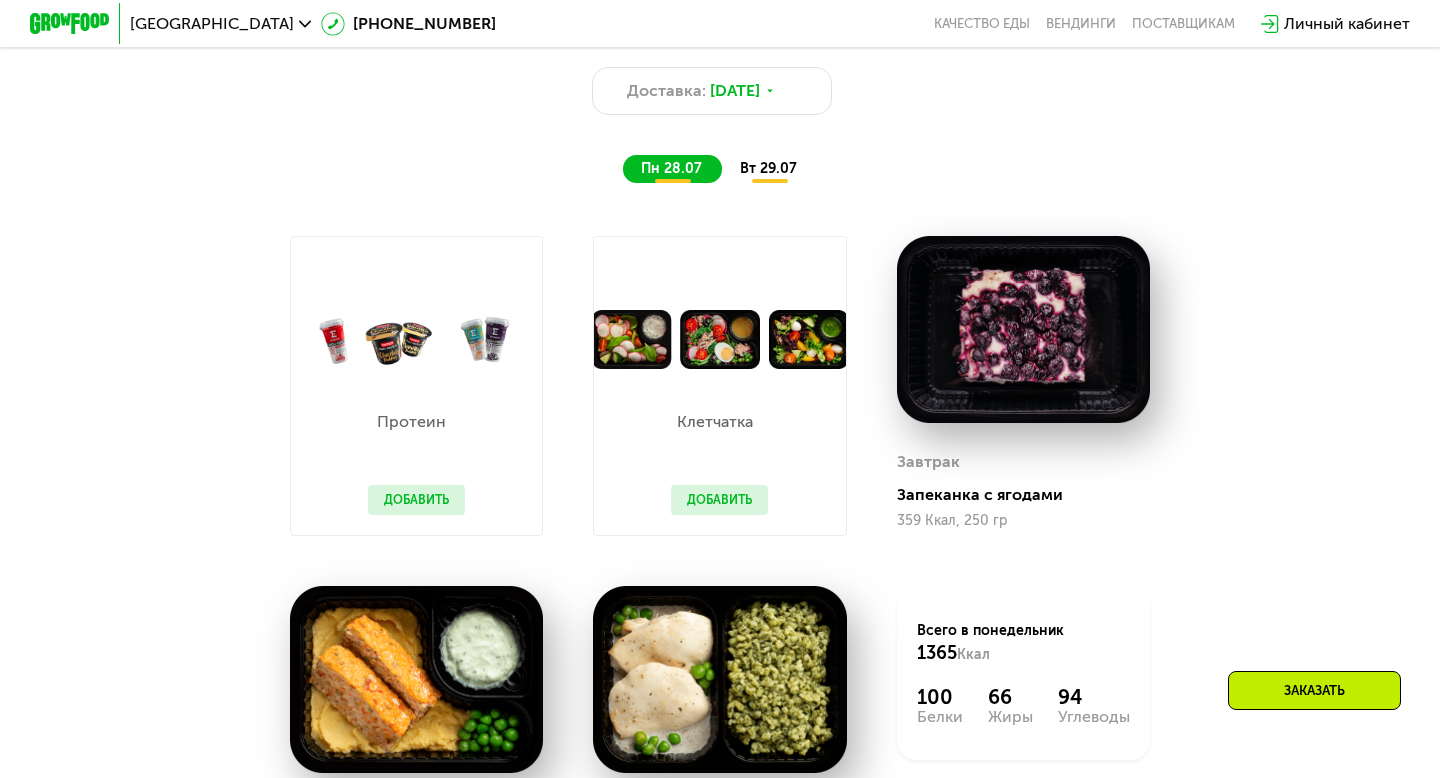 scroll, scrollTop: 909, scrollLeft: 0, axis: vertical 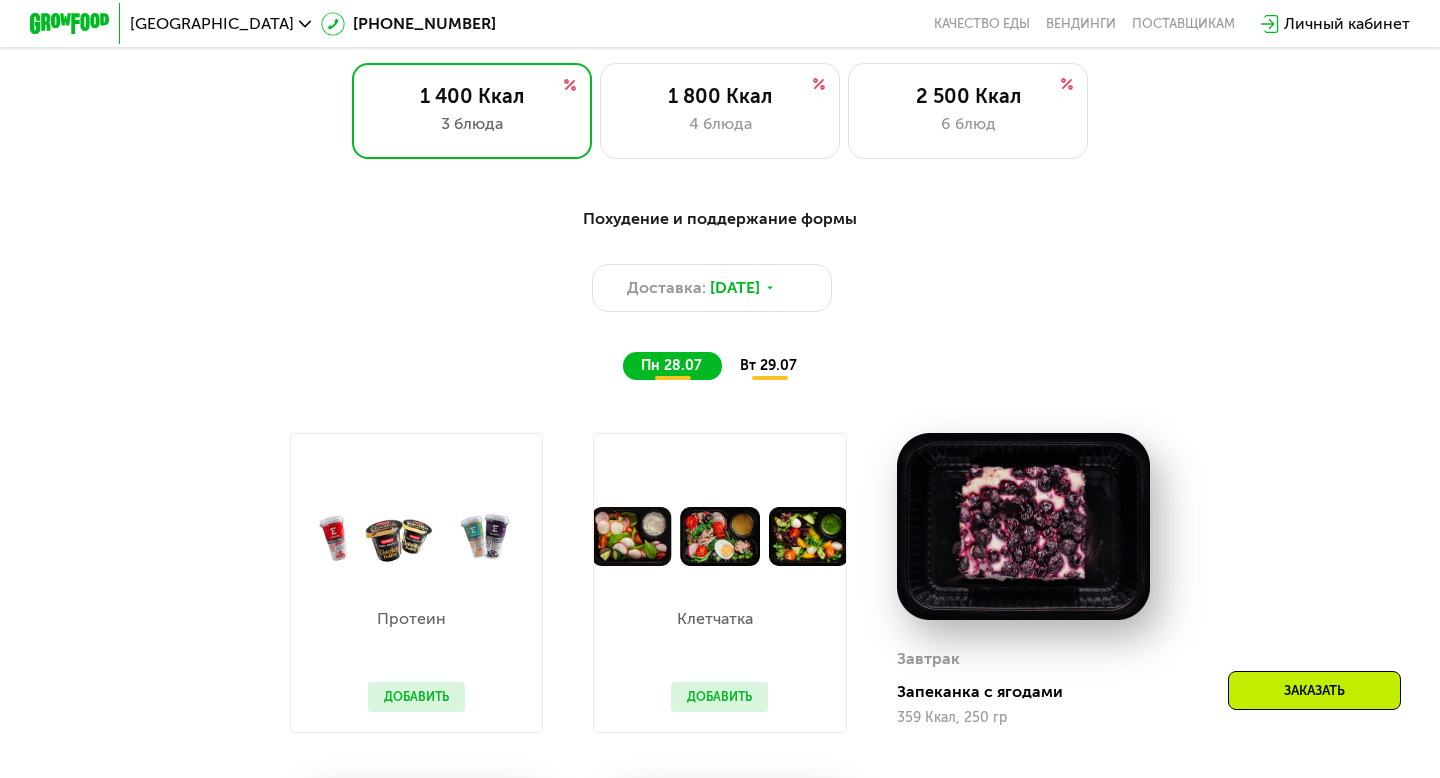 click on "вт 29.07" at bounding box center (768, 365) 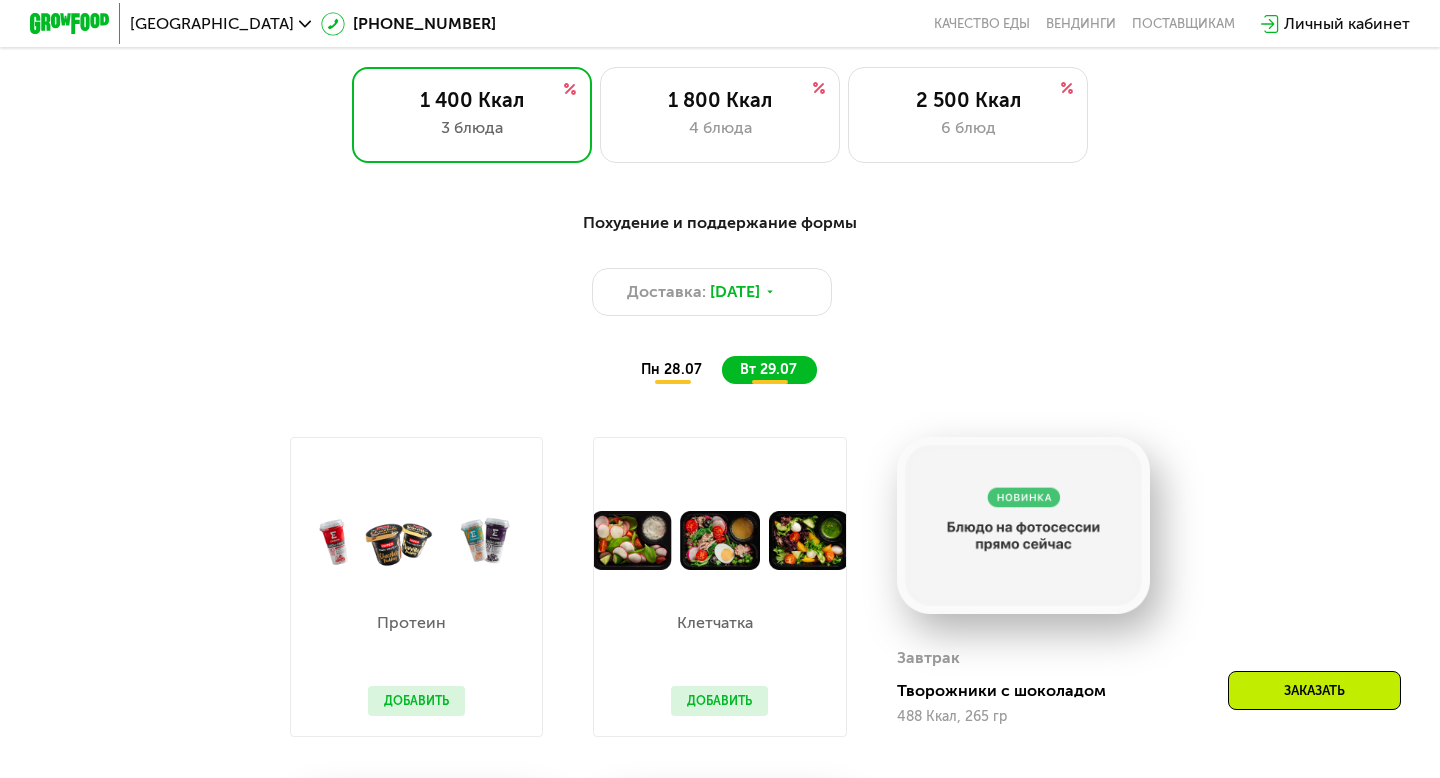 scroll, scrollTop: 856, scrollLeft: 0, axis: vertical 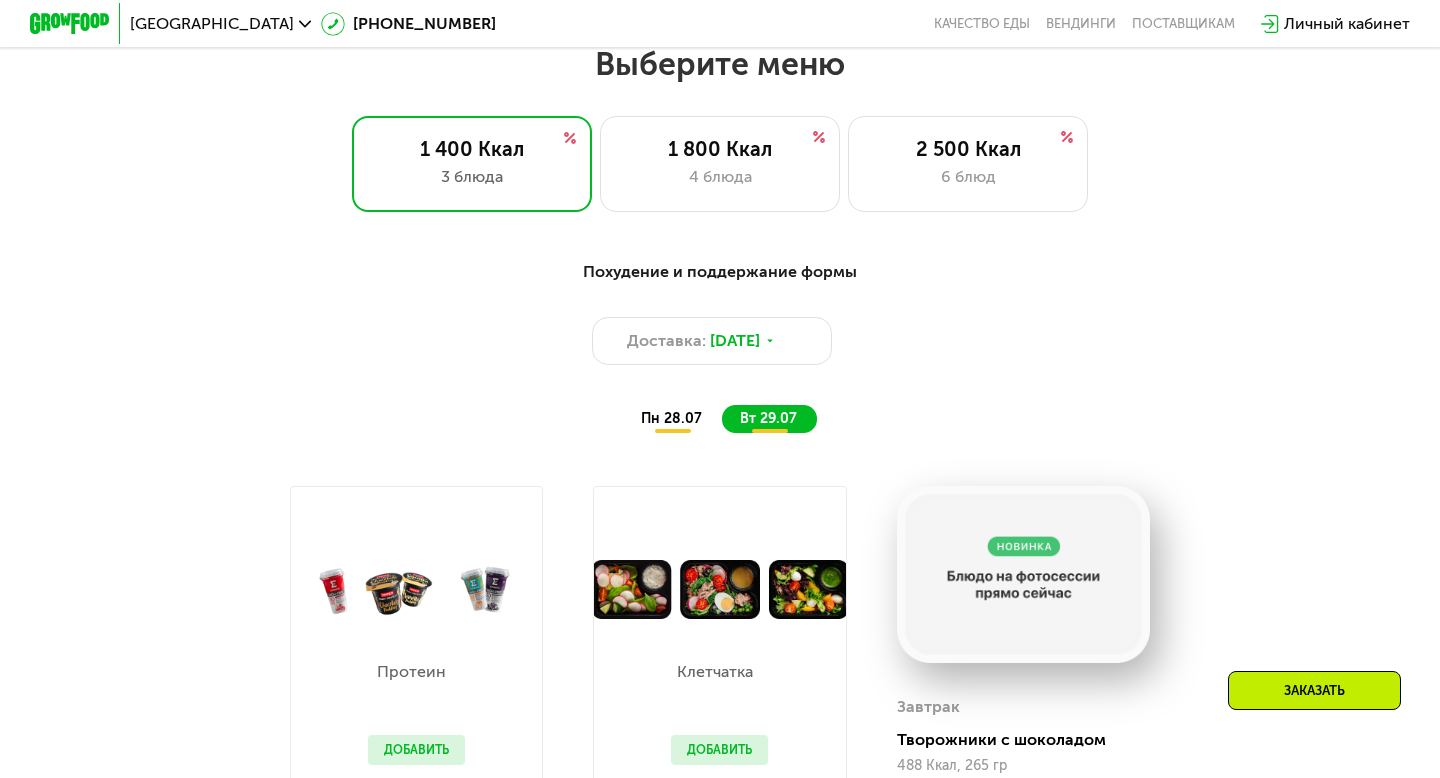 click on "пн 28.07" at bounding box center [671, 418] 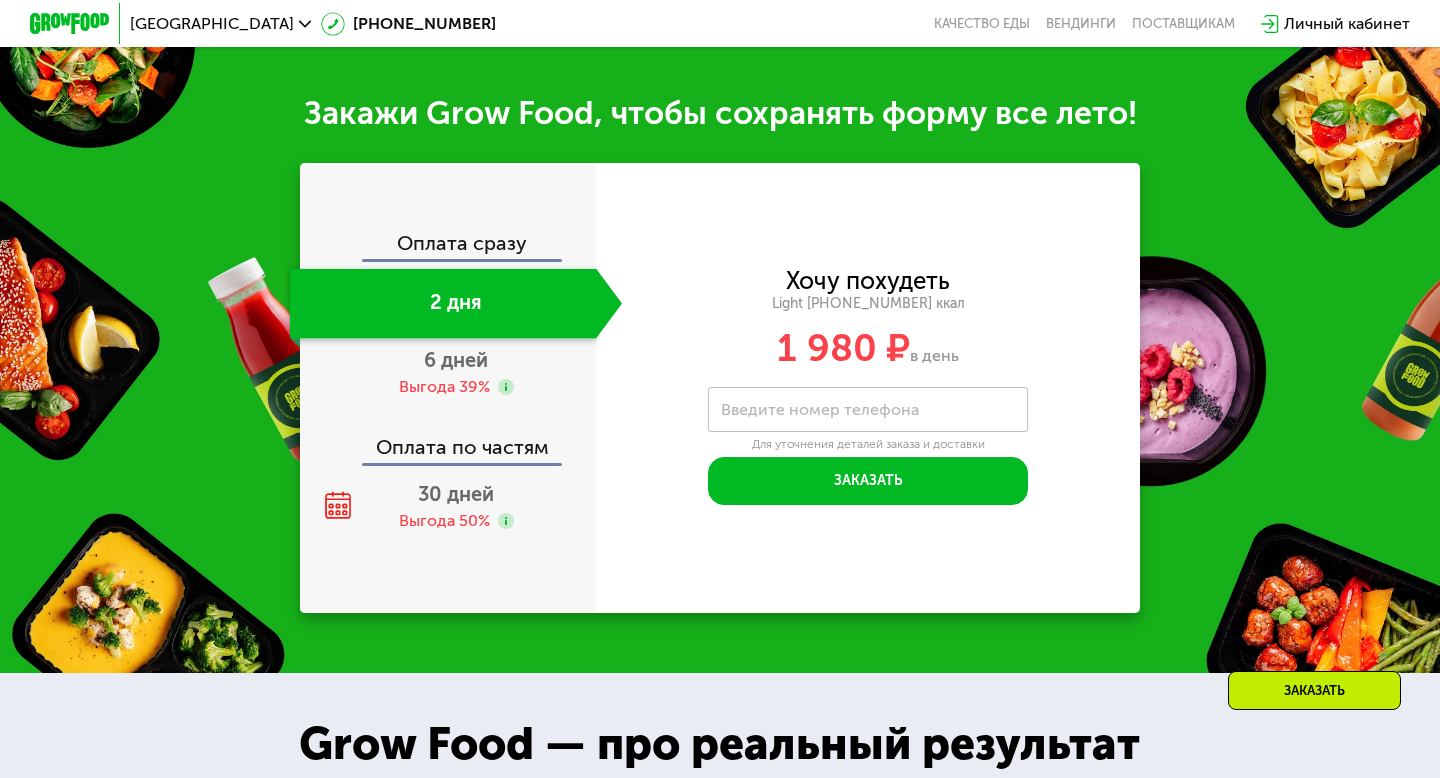 scroll, scrollTop: 2105, scrollLeft: 0, axis: vertical 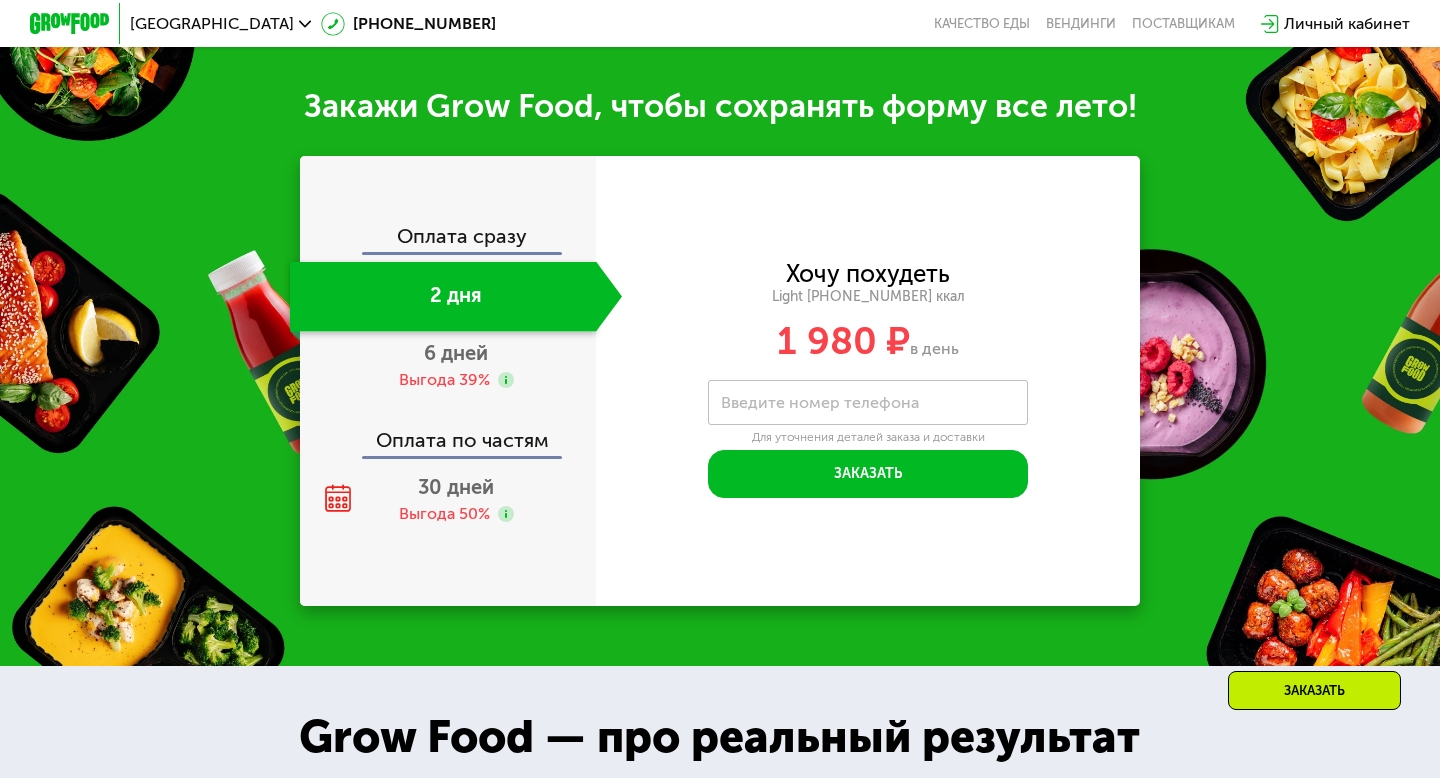 click on "Введите номер телефона" at bounding box center [820, 402] 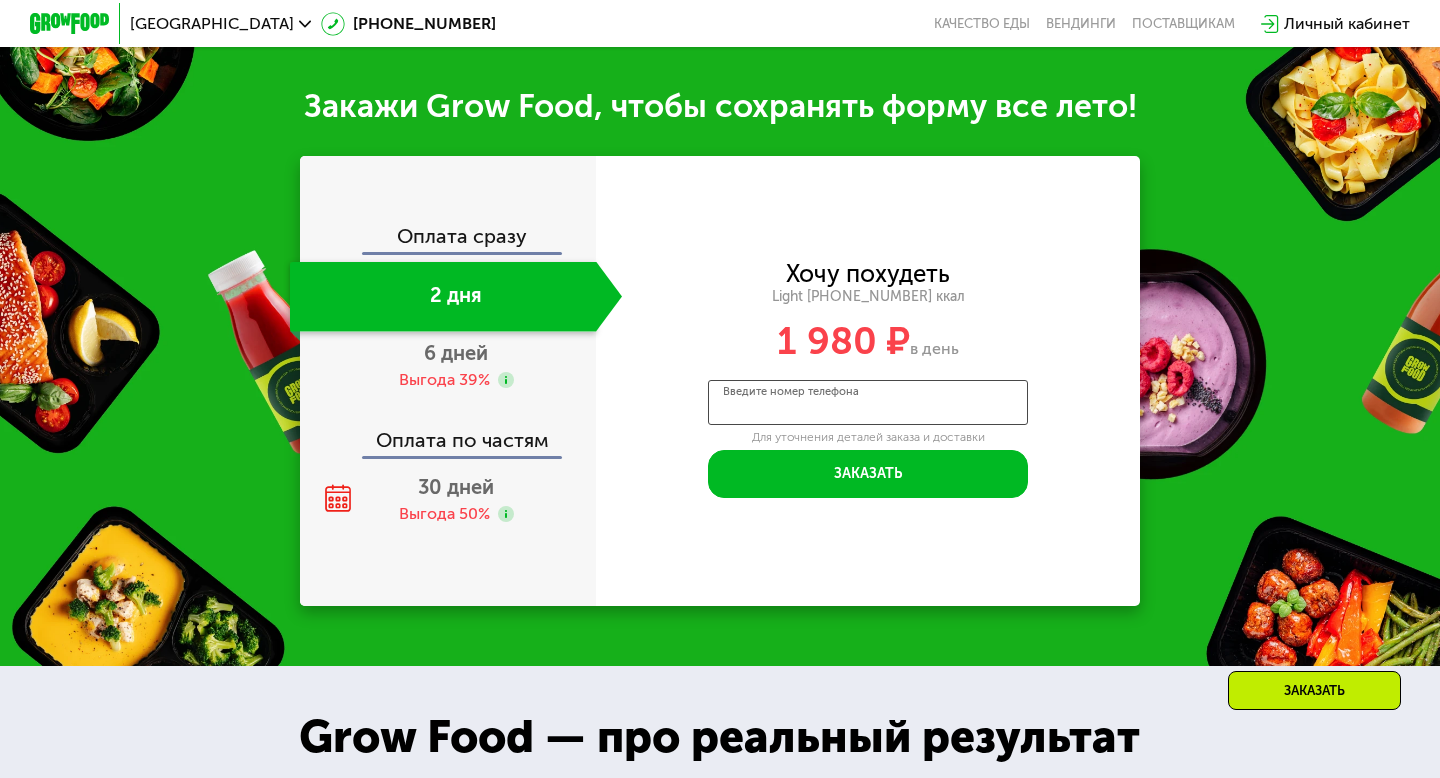 click on "Введите номер телефона" at bounding box center [868, 402] 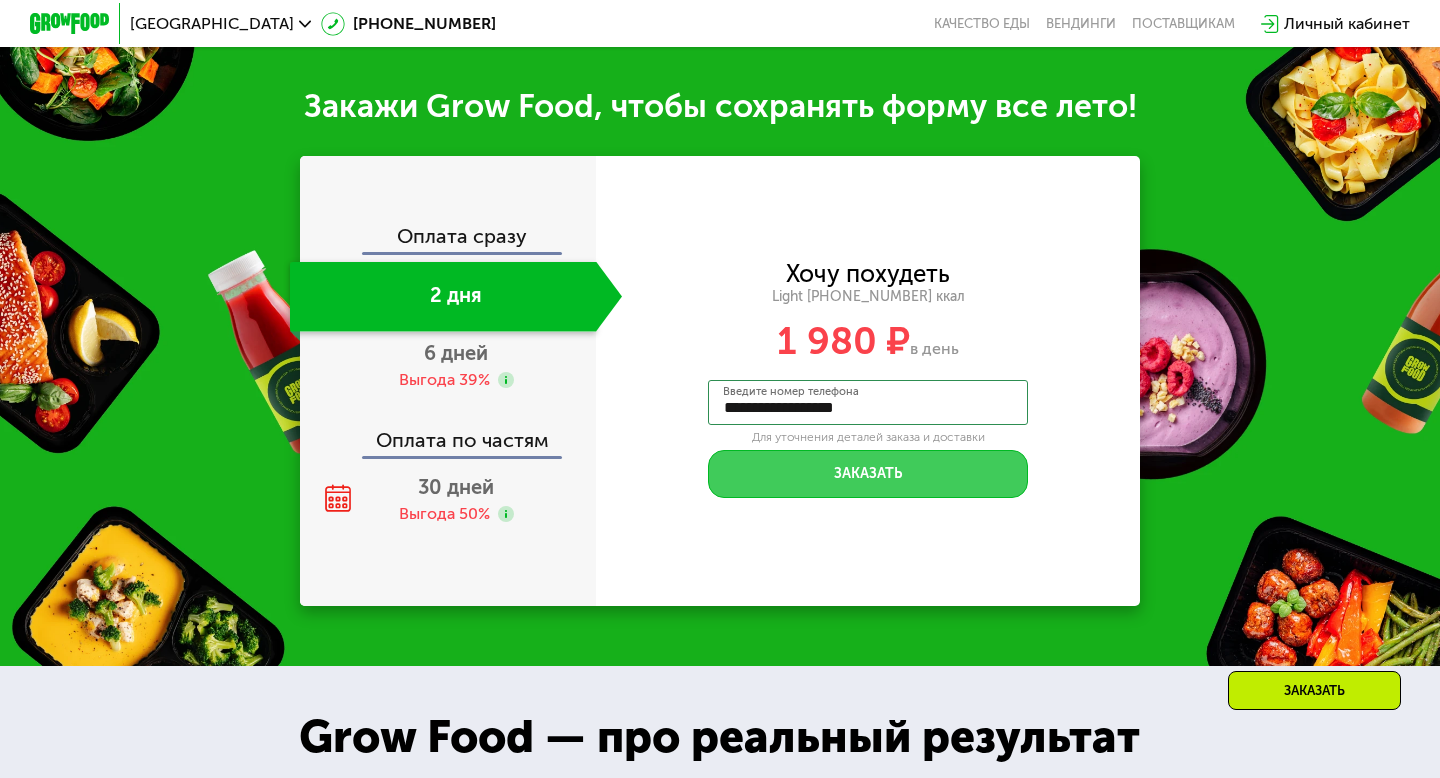 type on "**********" 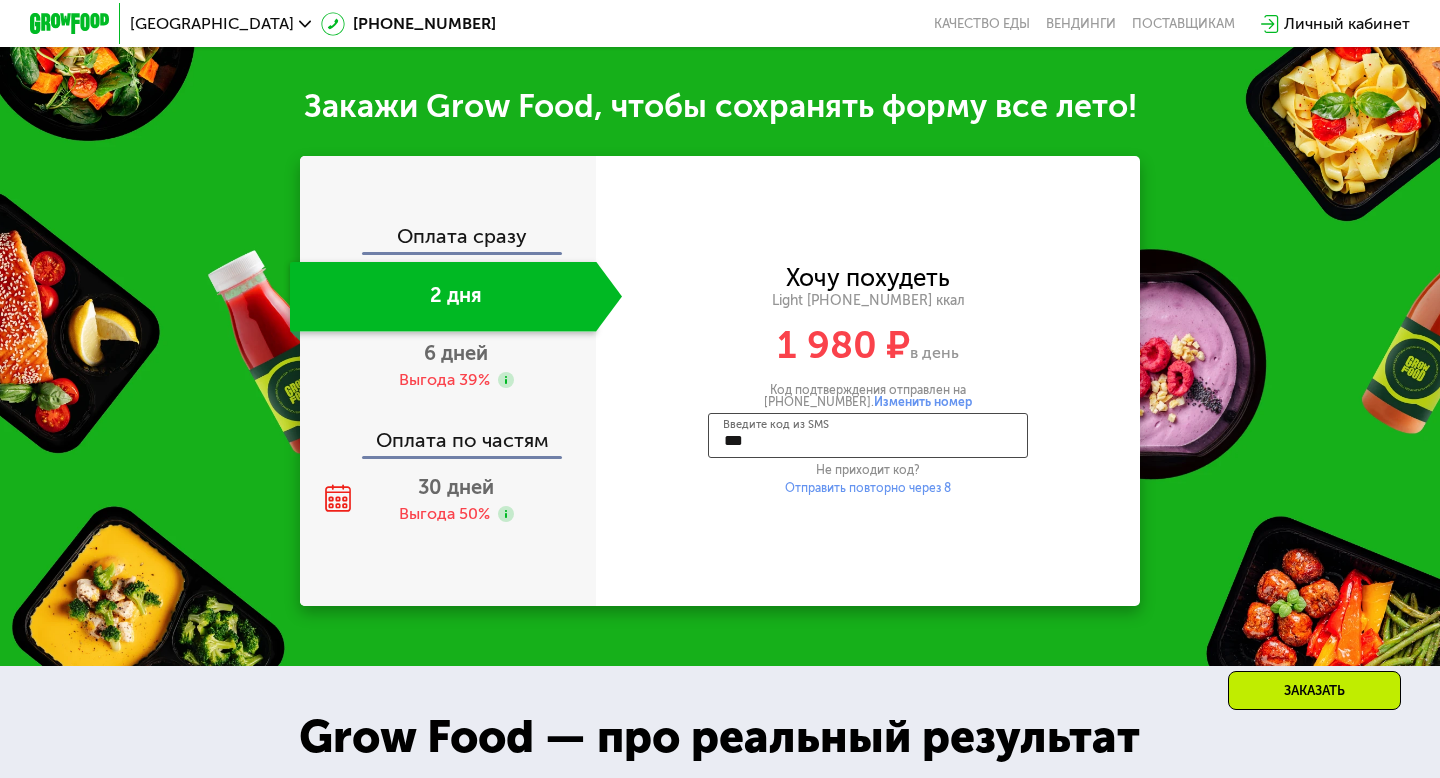 type on "****" 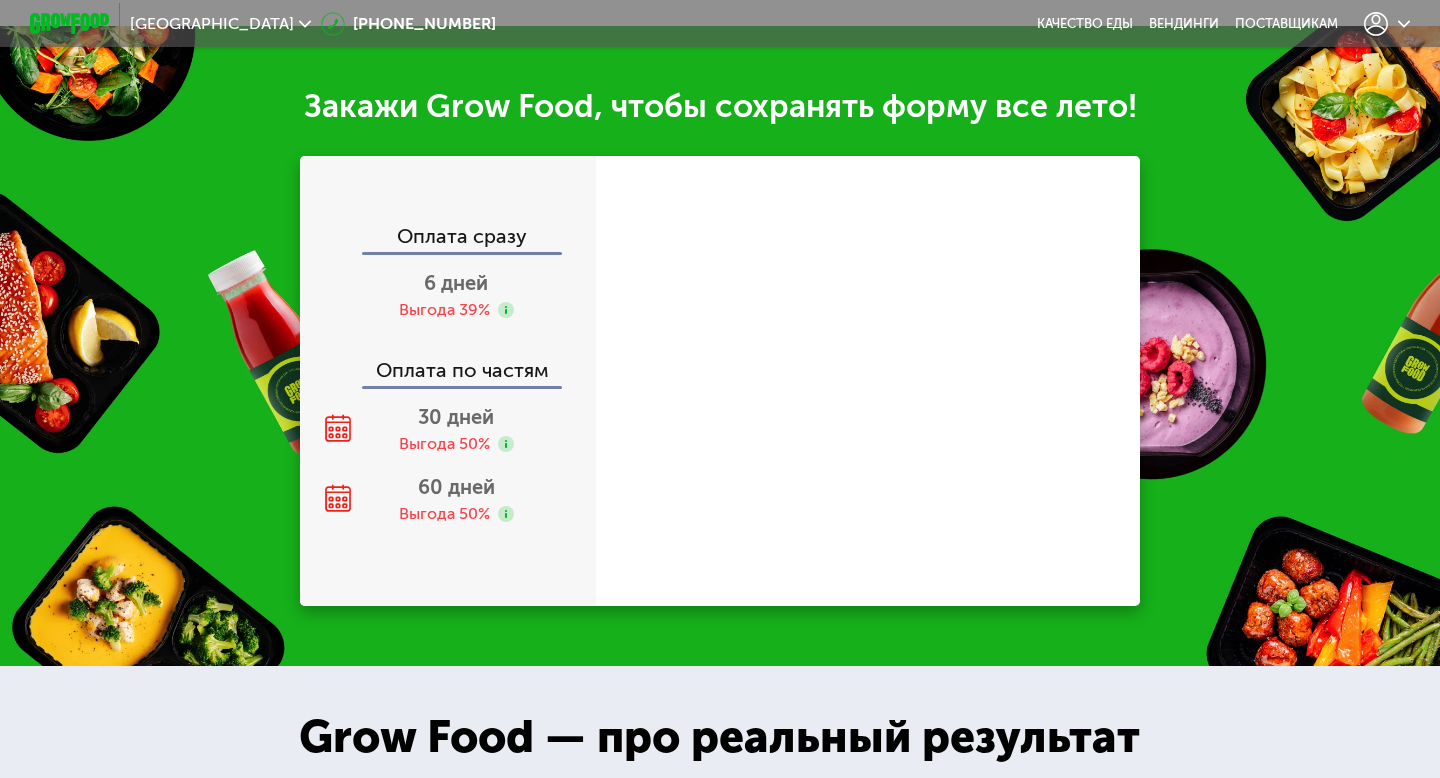 scroll, scrollTop: 0, scrollLeft: 0, axis: both 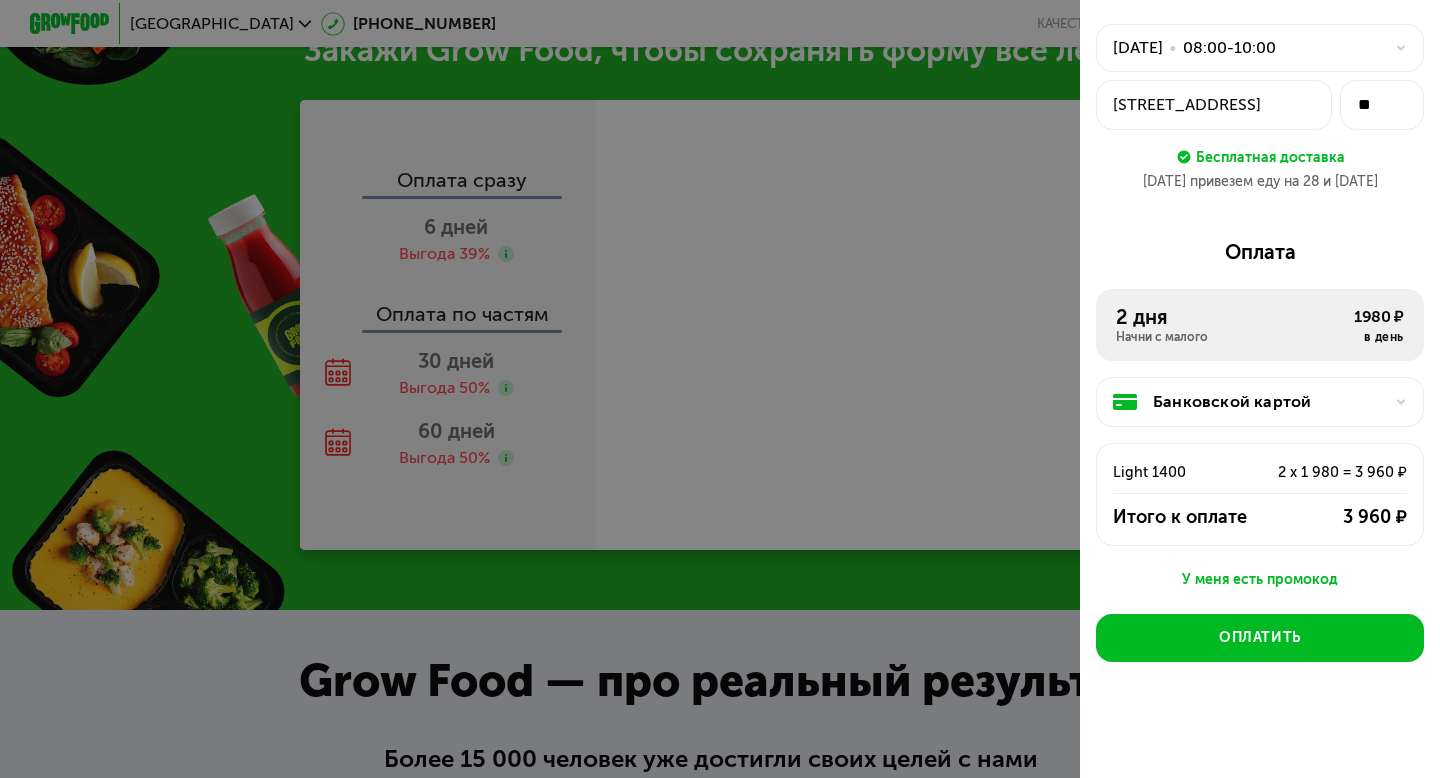 click on "Банковской картой" at bounding box center [1268, 402] 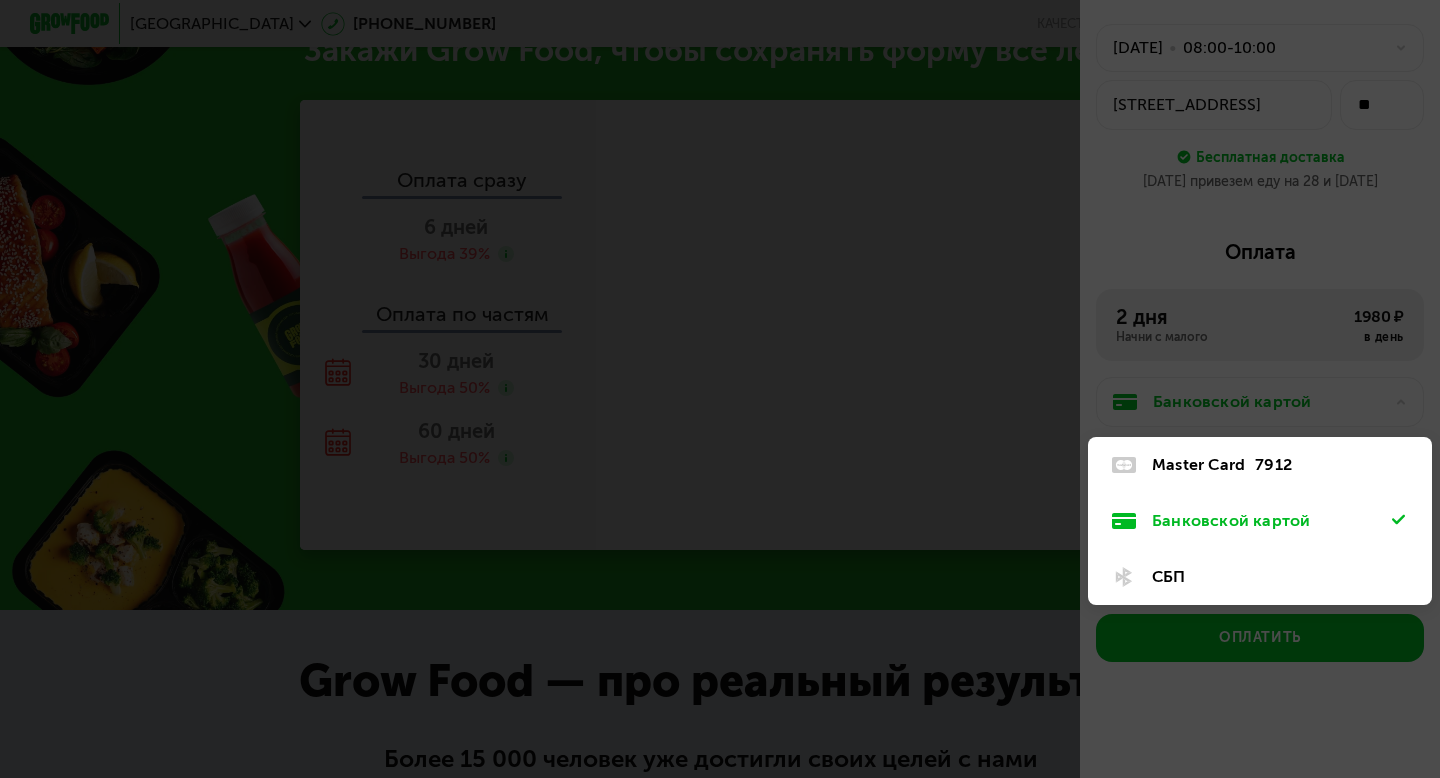 click on "Master Card 7912" at bounding box center [1272, 465] 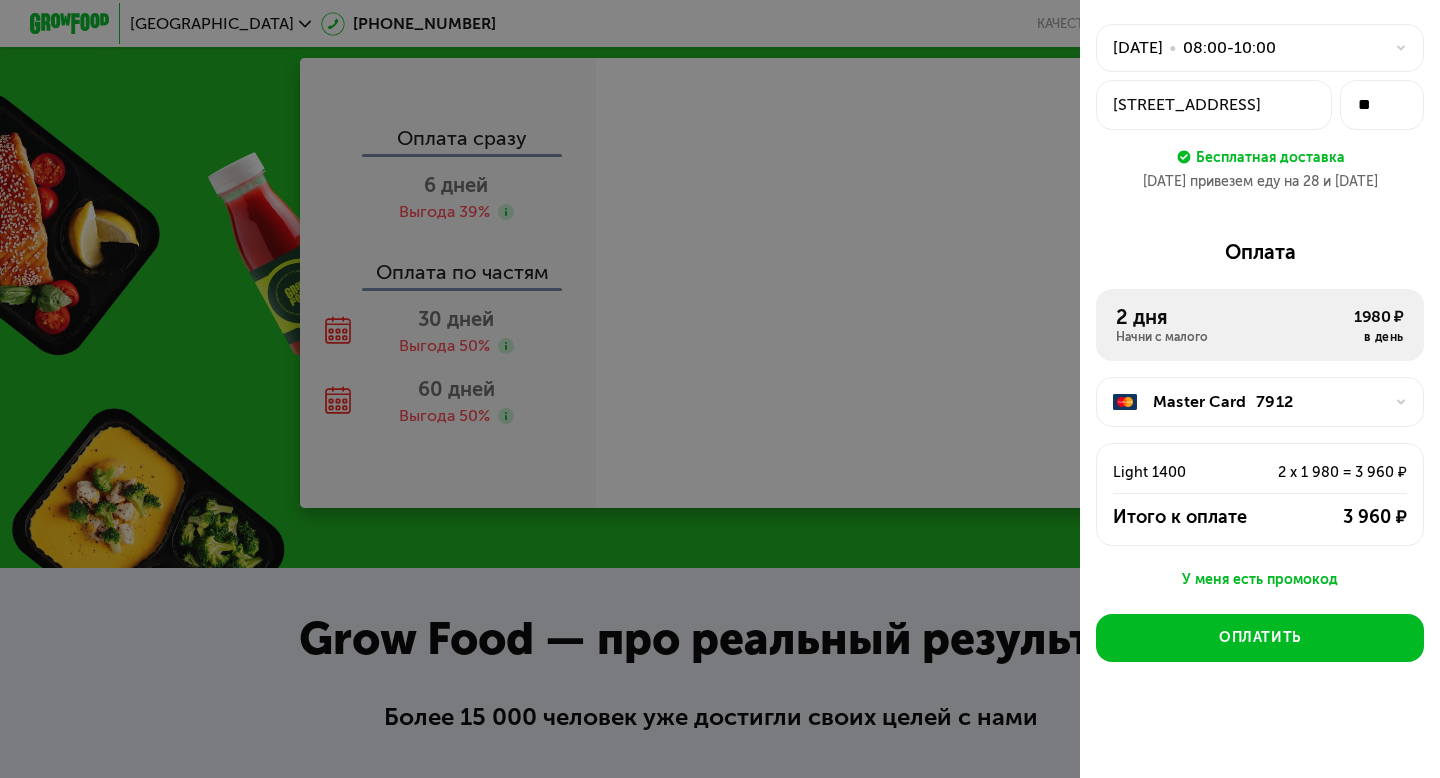 scroll, scrollTop: 2511, scrollLeft: 0, axis: vertical 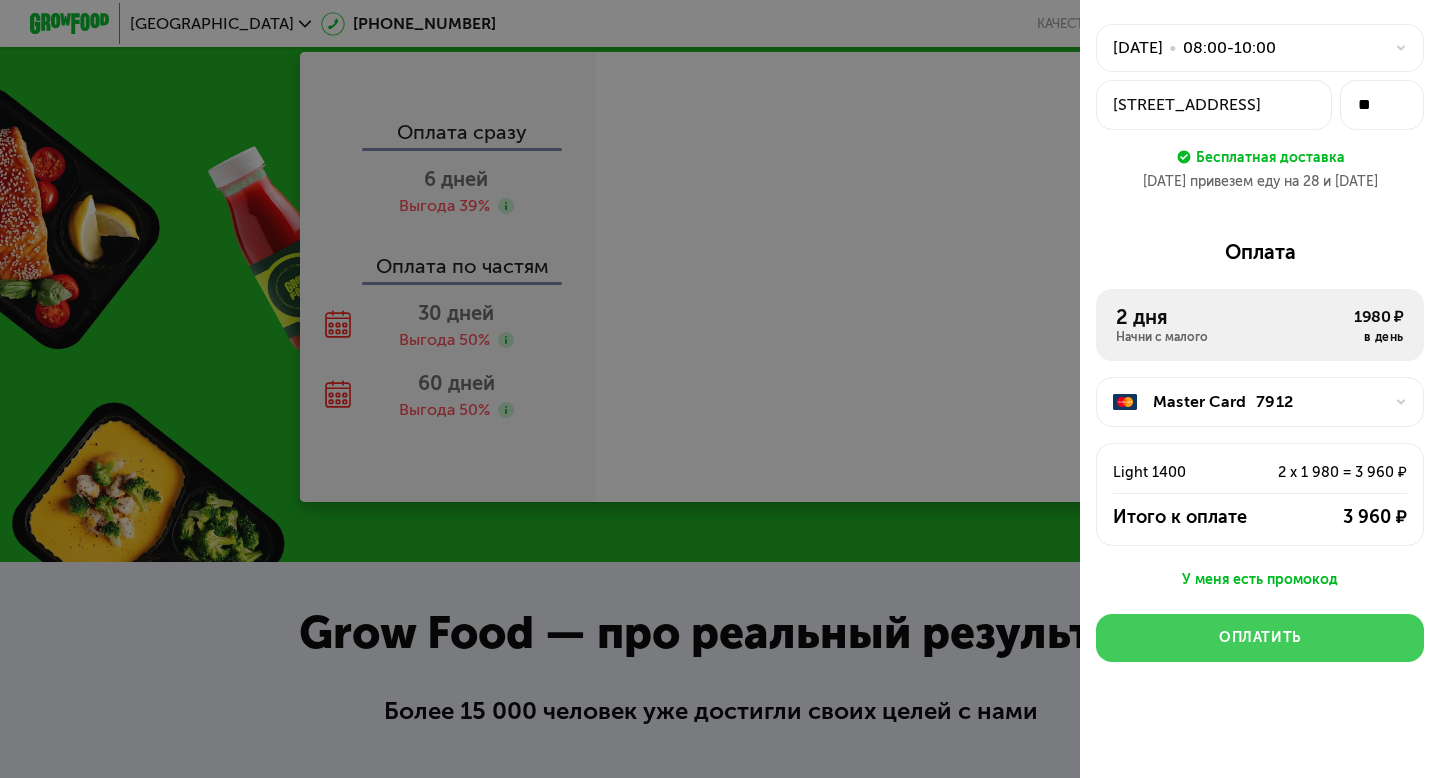 click on "Оплатить" at bounding box center [1260, 638] 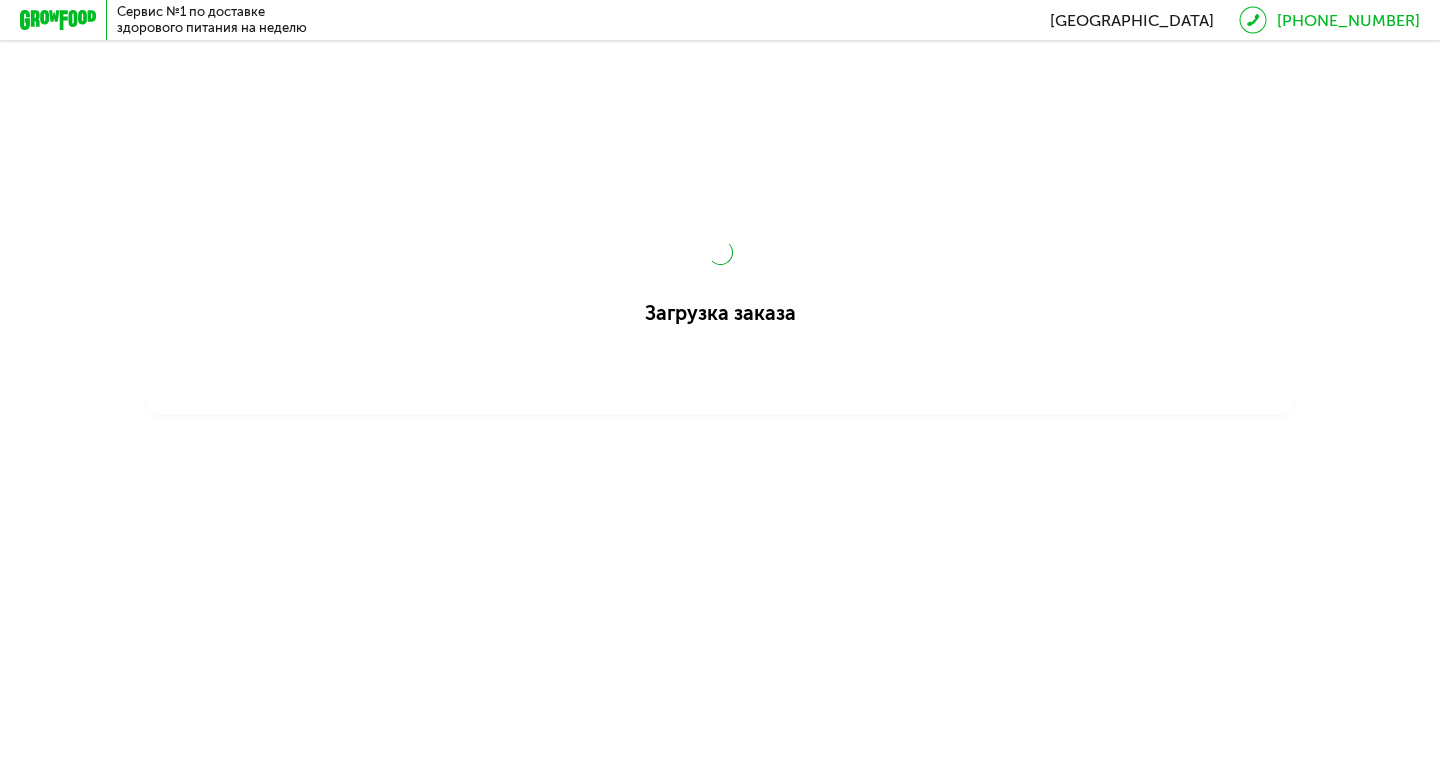 scroll, scrollTop: 0, scrollLeft: 0, axis: both 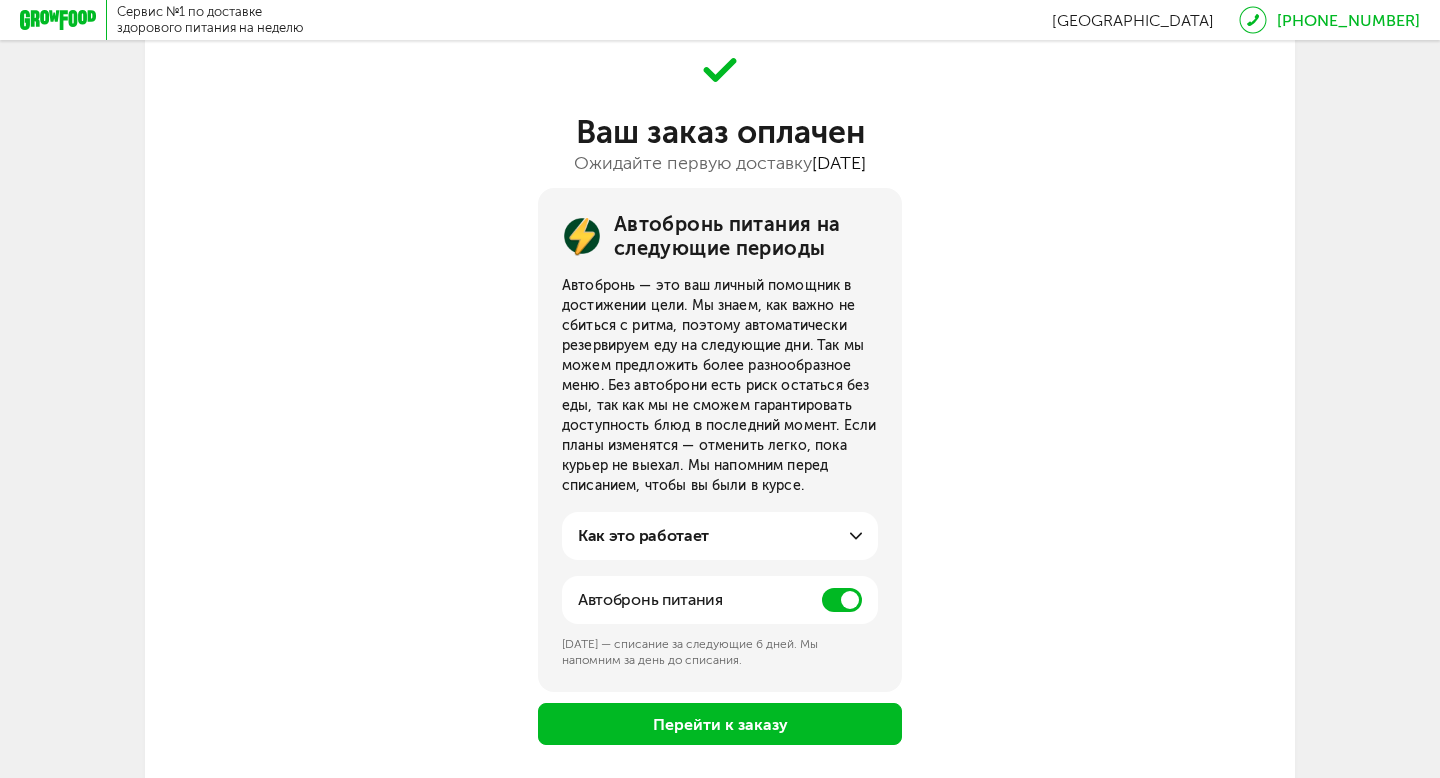 click at bounding box center (842, 600) 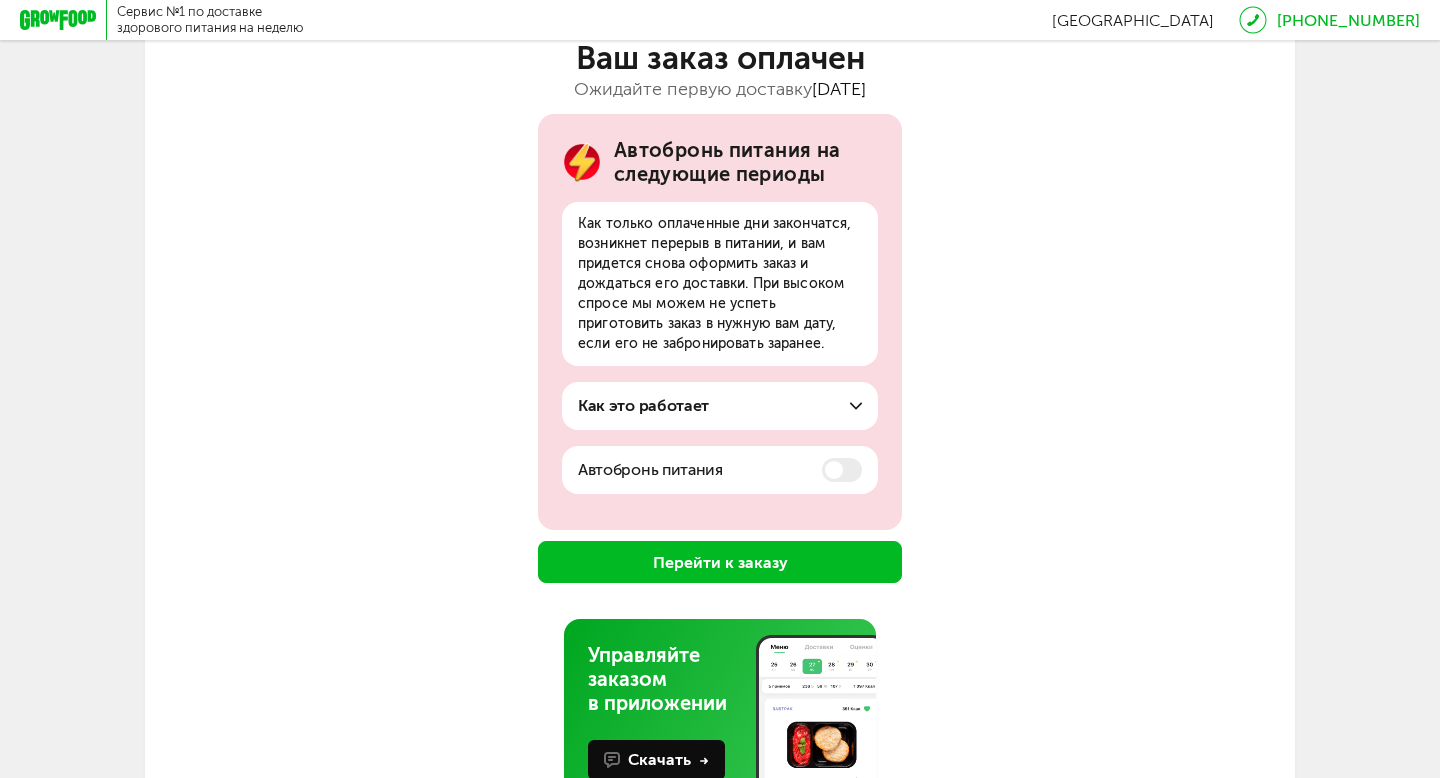 scroll, scrollTop: 263, scrollLeft: 0, axis: vertical 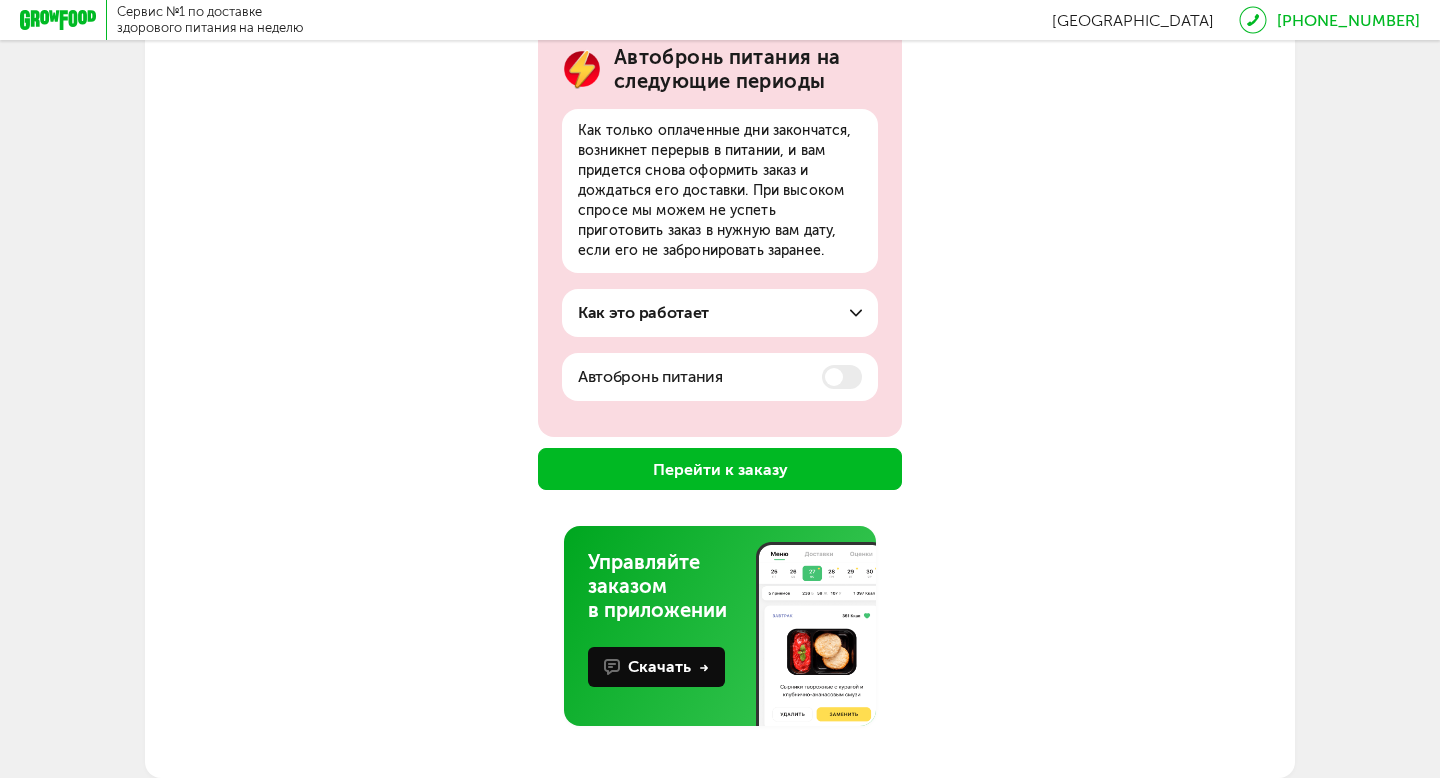 click on "Перейти к заказу" at bounding box center (720, 469) 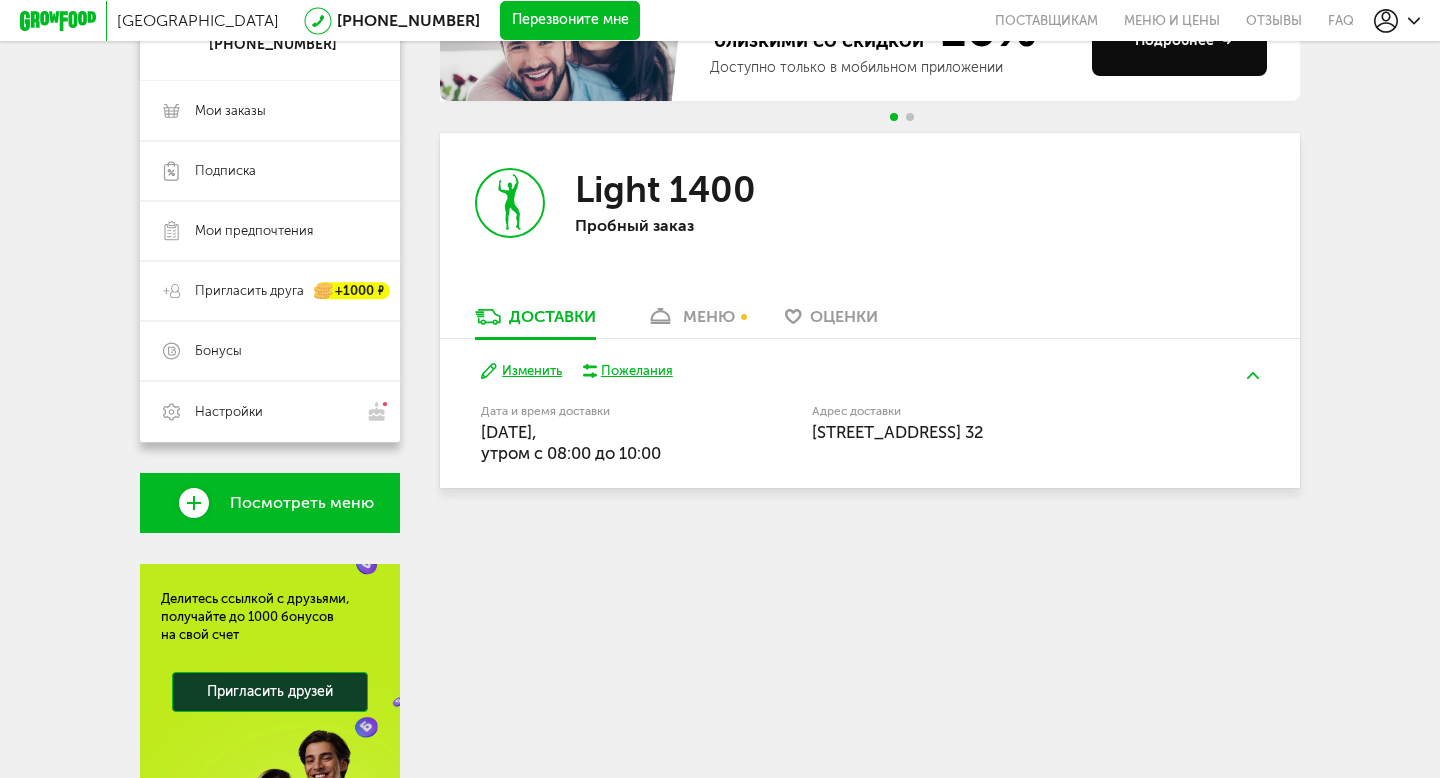scroll, scrollTop: 257, scrollLeft: 0, axis: vertical 